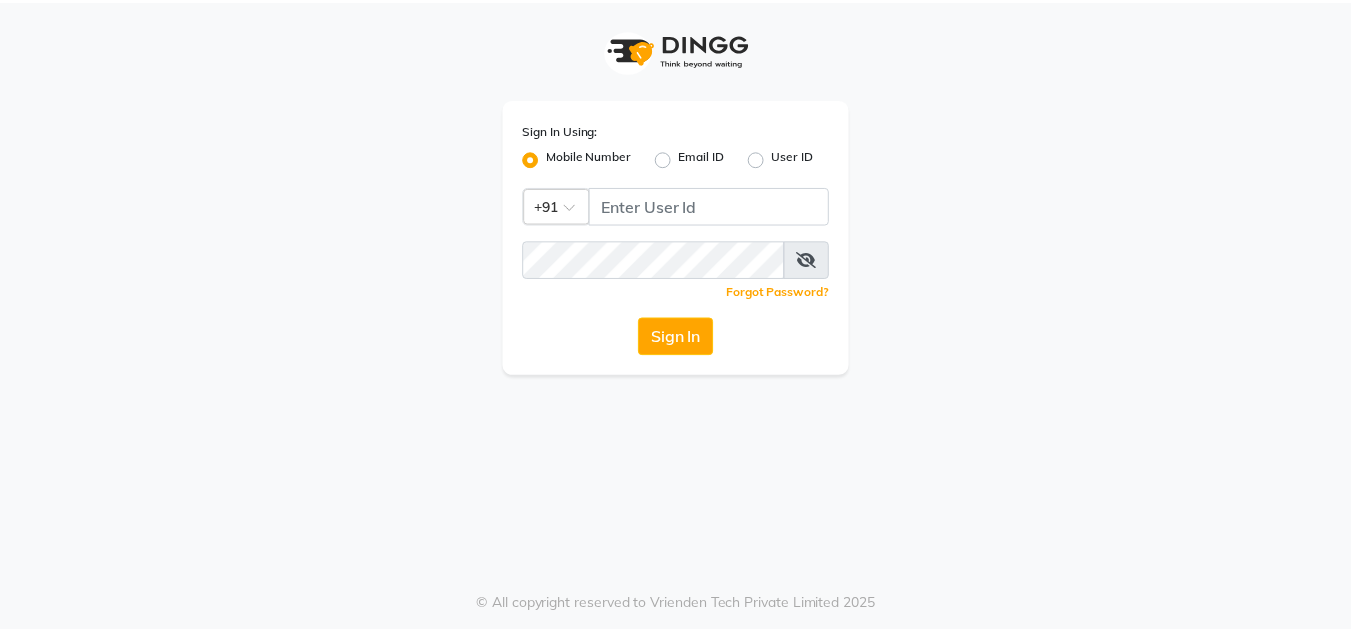 scroll, scrollTop: 0, scrollLeft: 0, axis: both 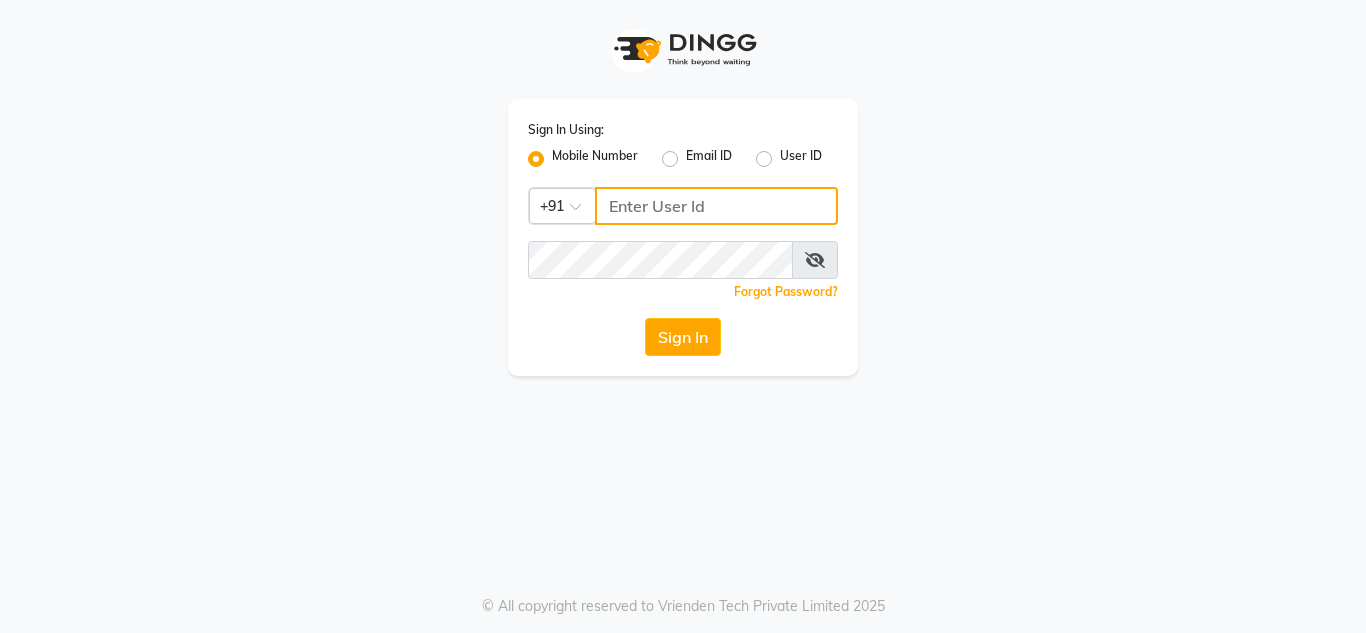 click 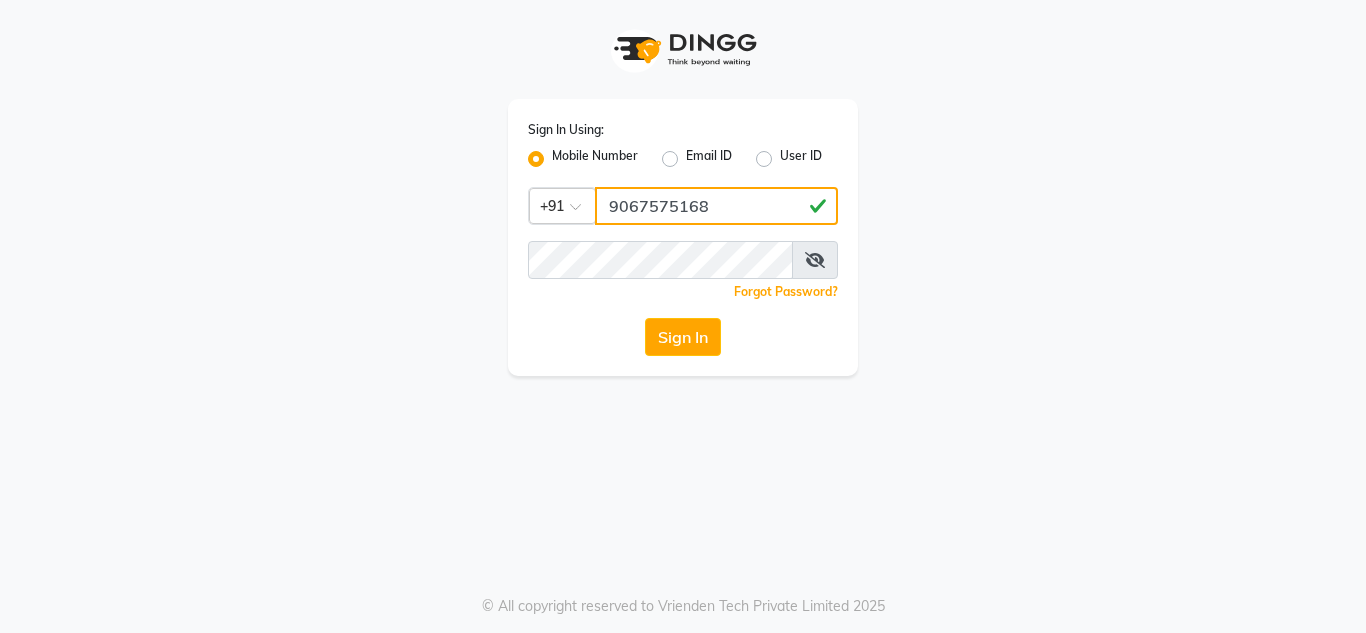 type on "9067575168" 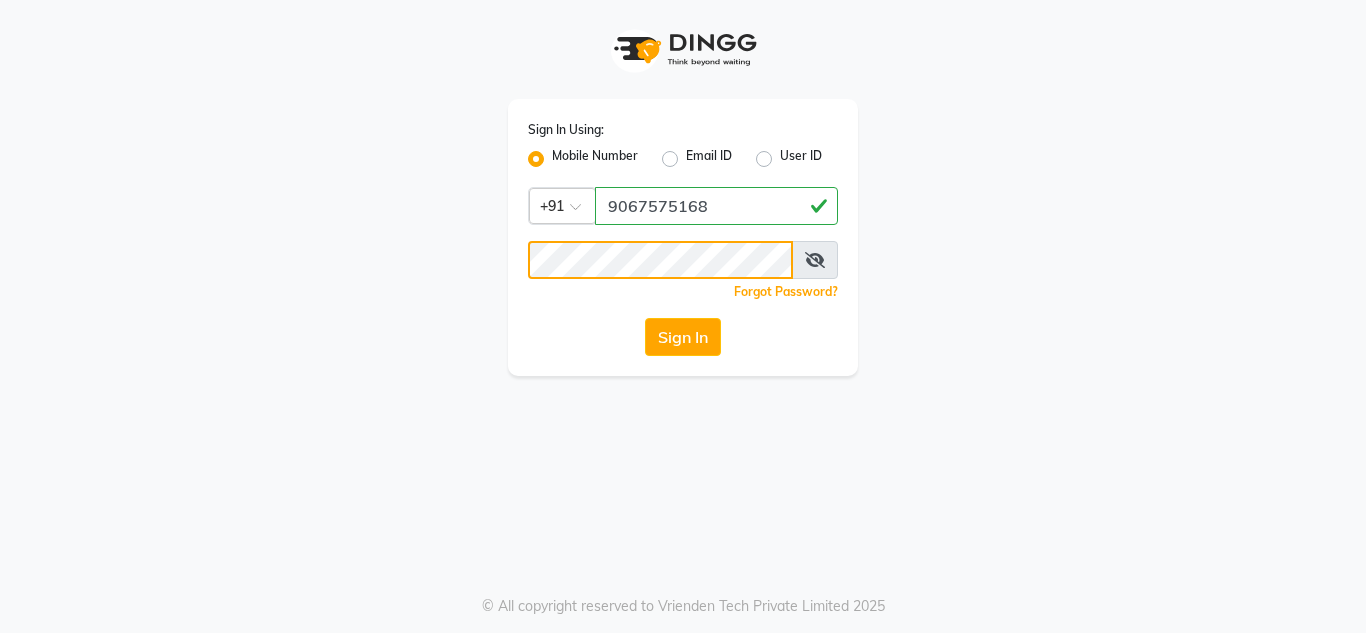 click on "Sign In" 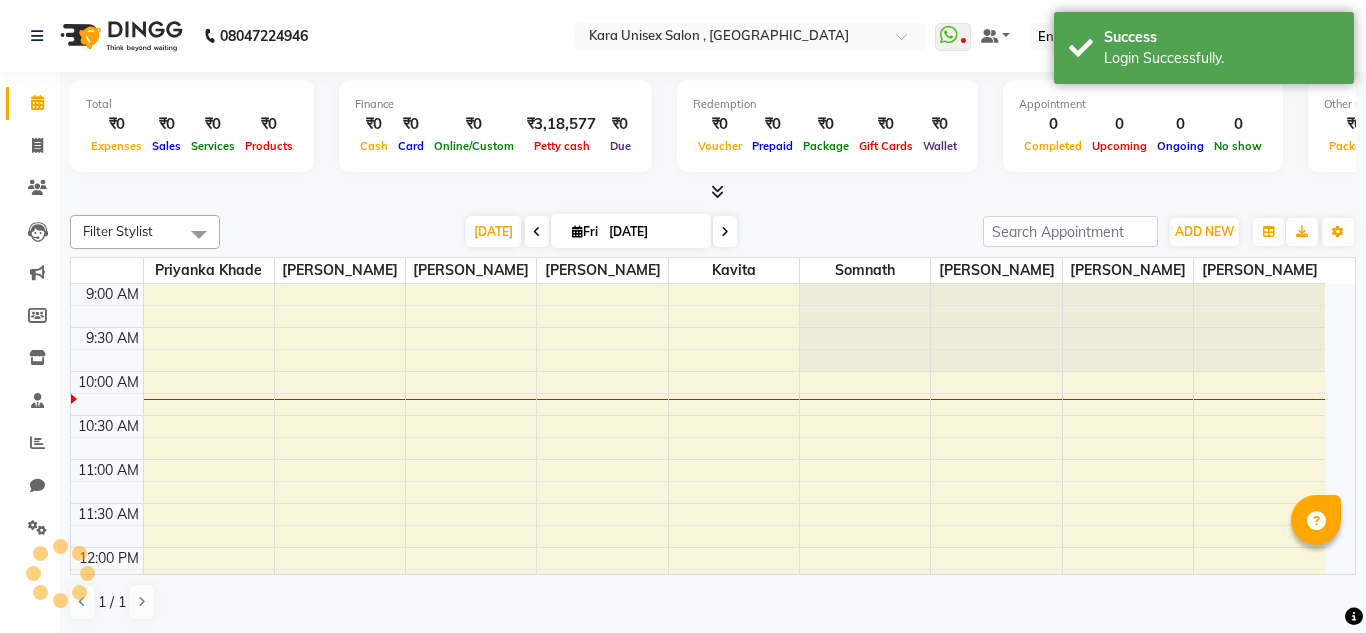 select on "en" 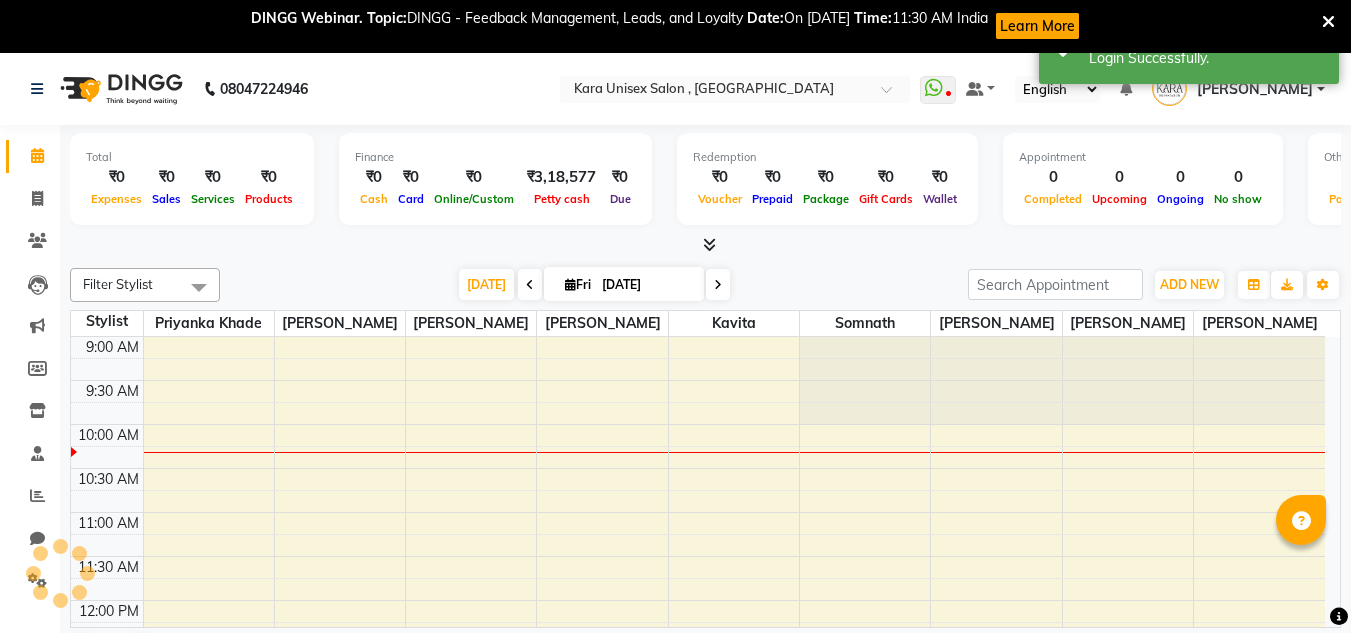 scroll, scrollTop: 0, scrollLeft: 0, axis: both 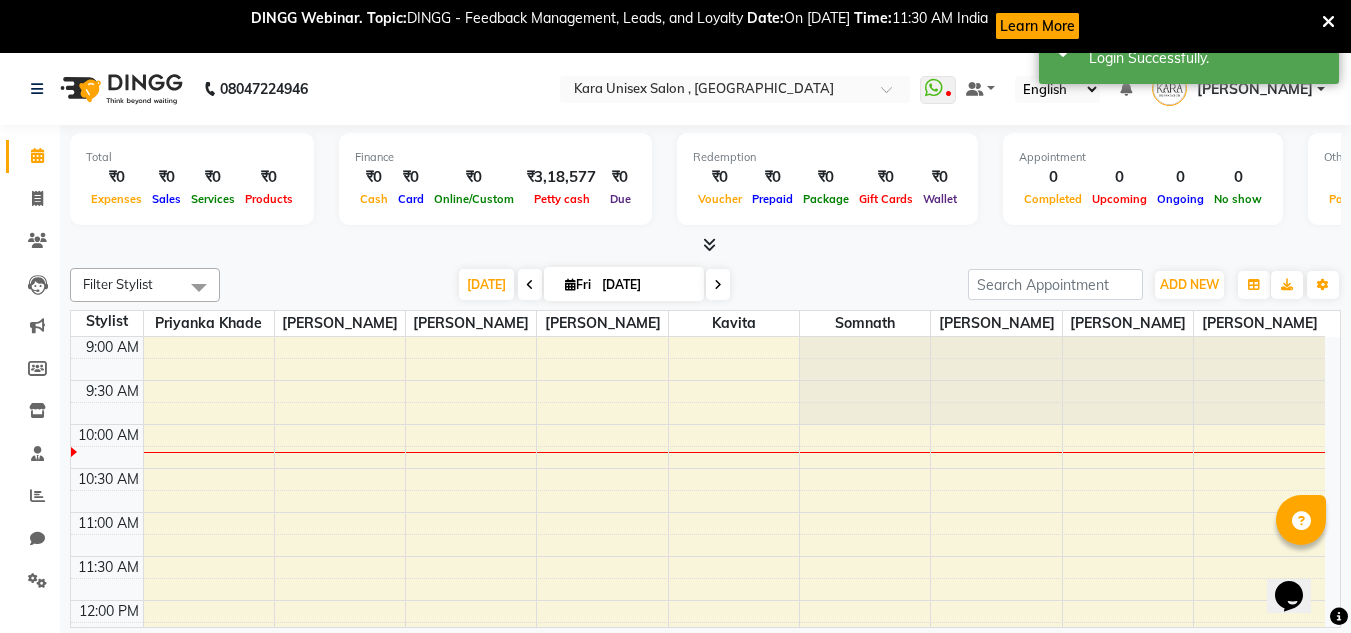 click at bounding box center [530, 284] 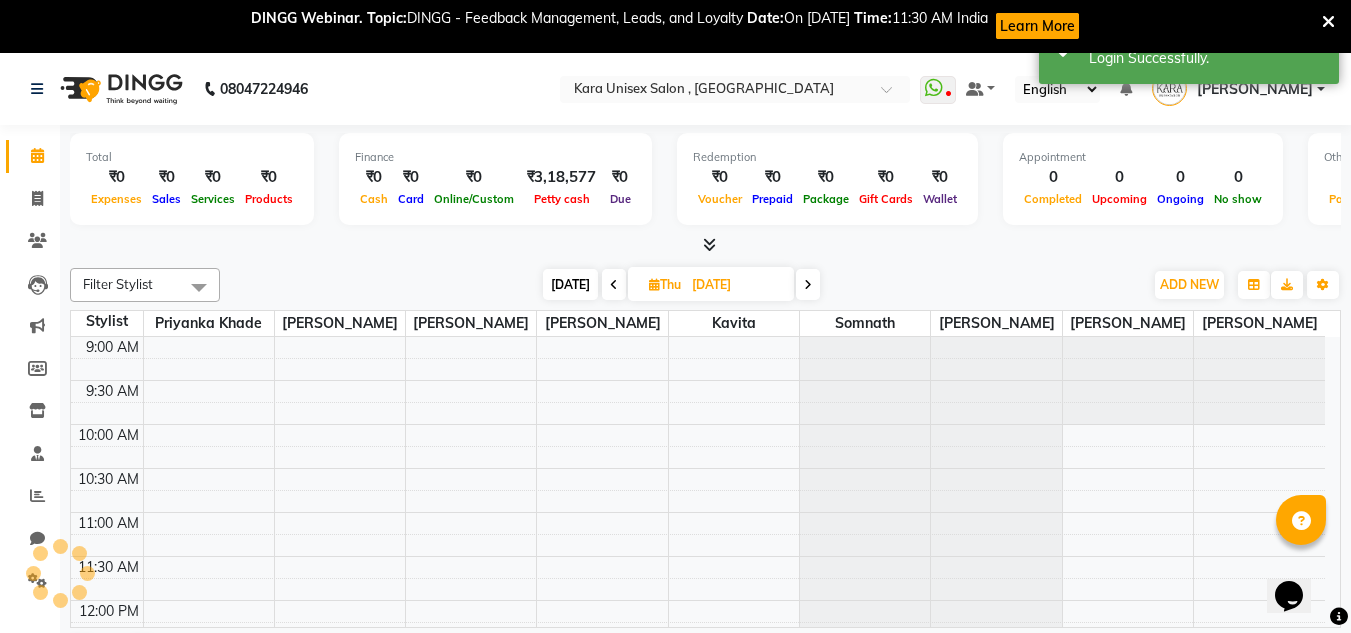 scroll, scrollTop: 89, scrollLeft: 0, axis: vertical 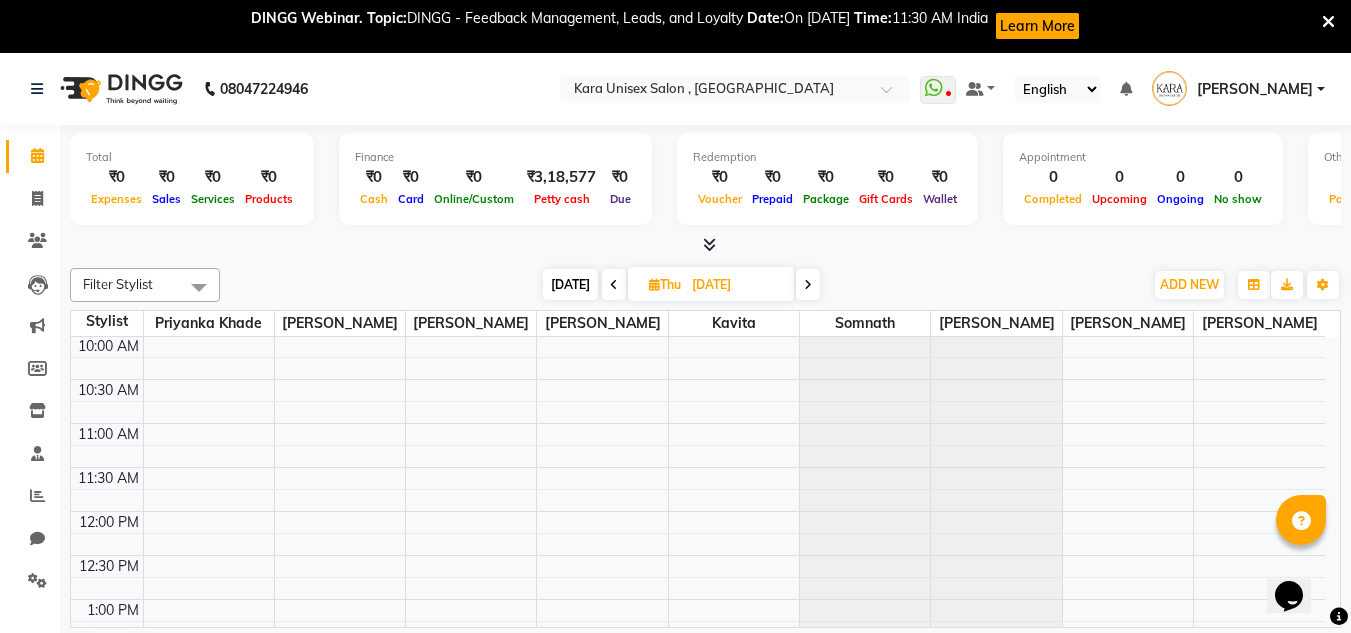 click at bounding box center [614, 284] 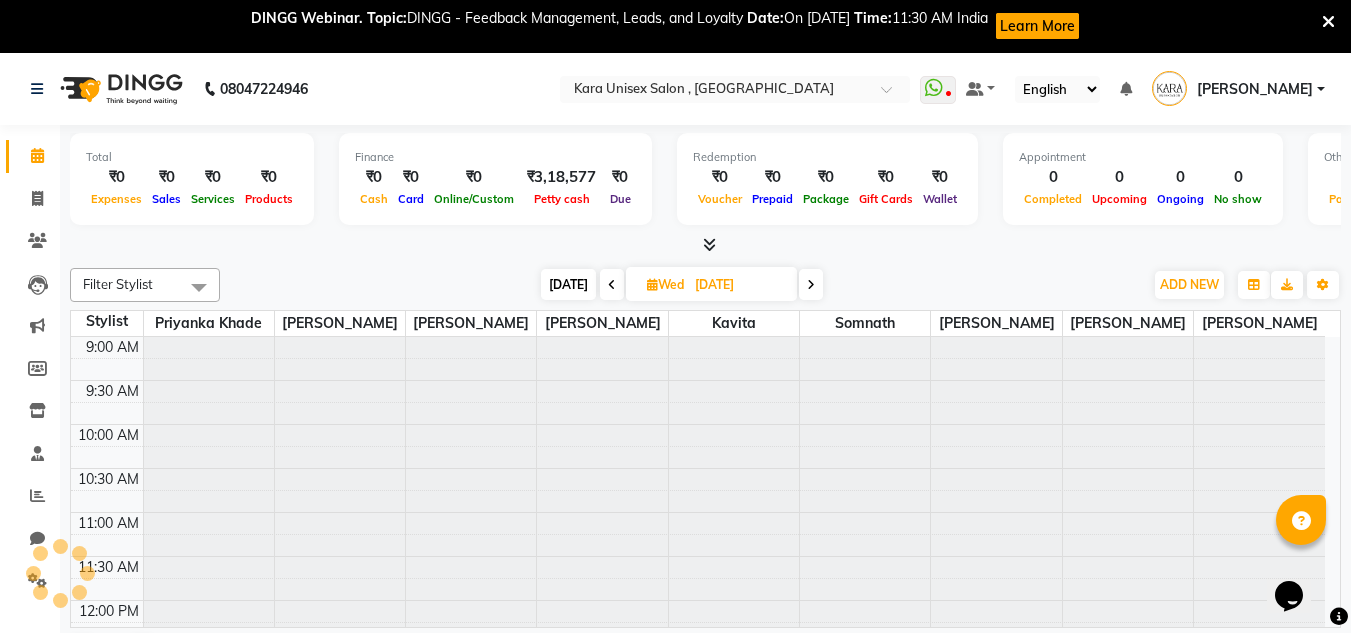 scroll, scrollTop: 89, scrollLeft: 0, axis: vertical 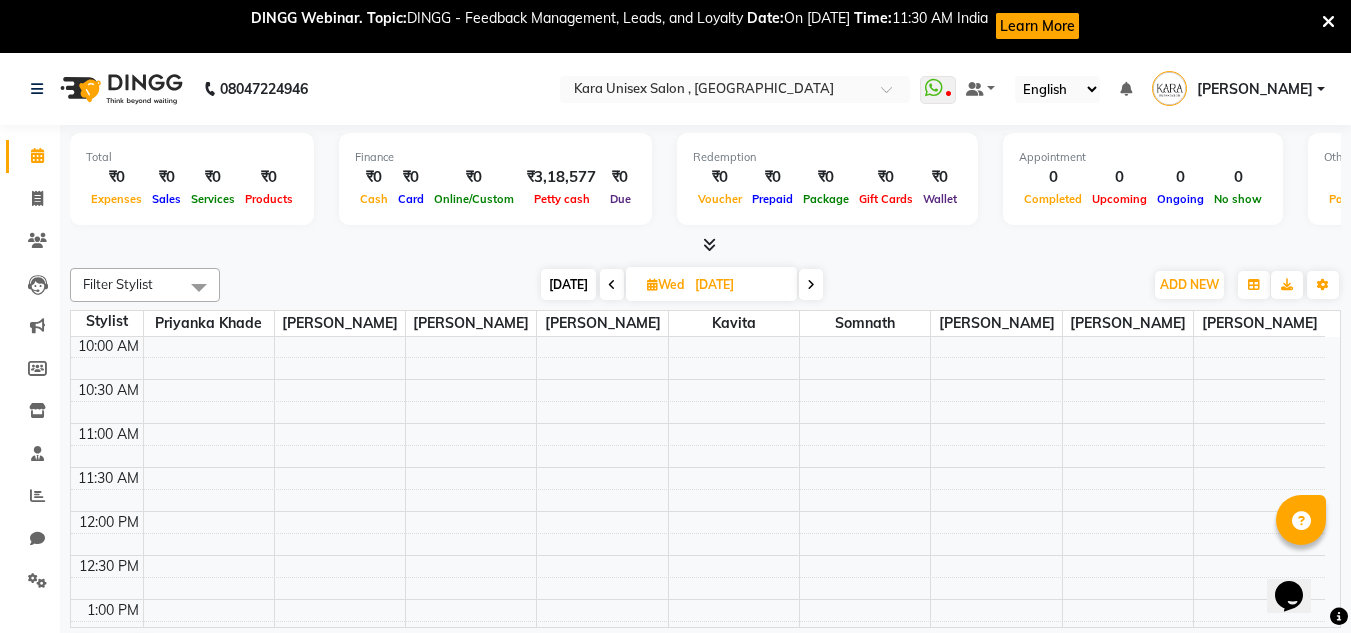 click at bounding box center (612, 284) 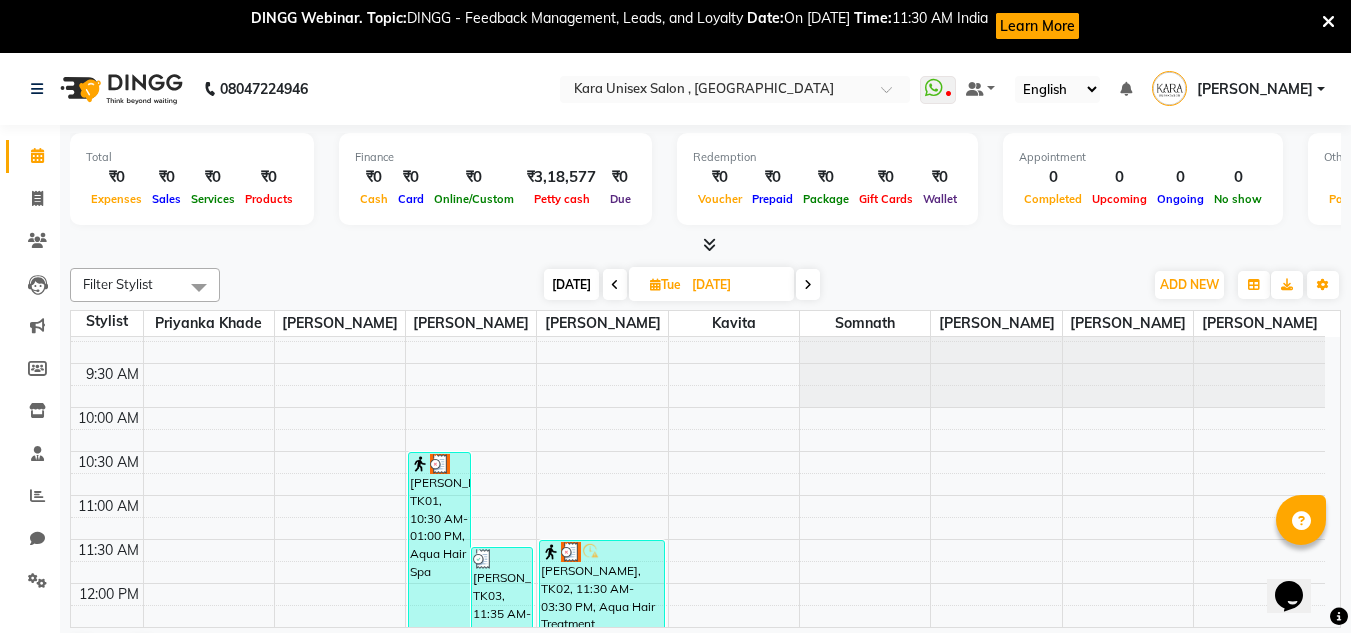 scroll, scrollTop: 0, scrollLeft: 0, axis: both 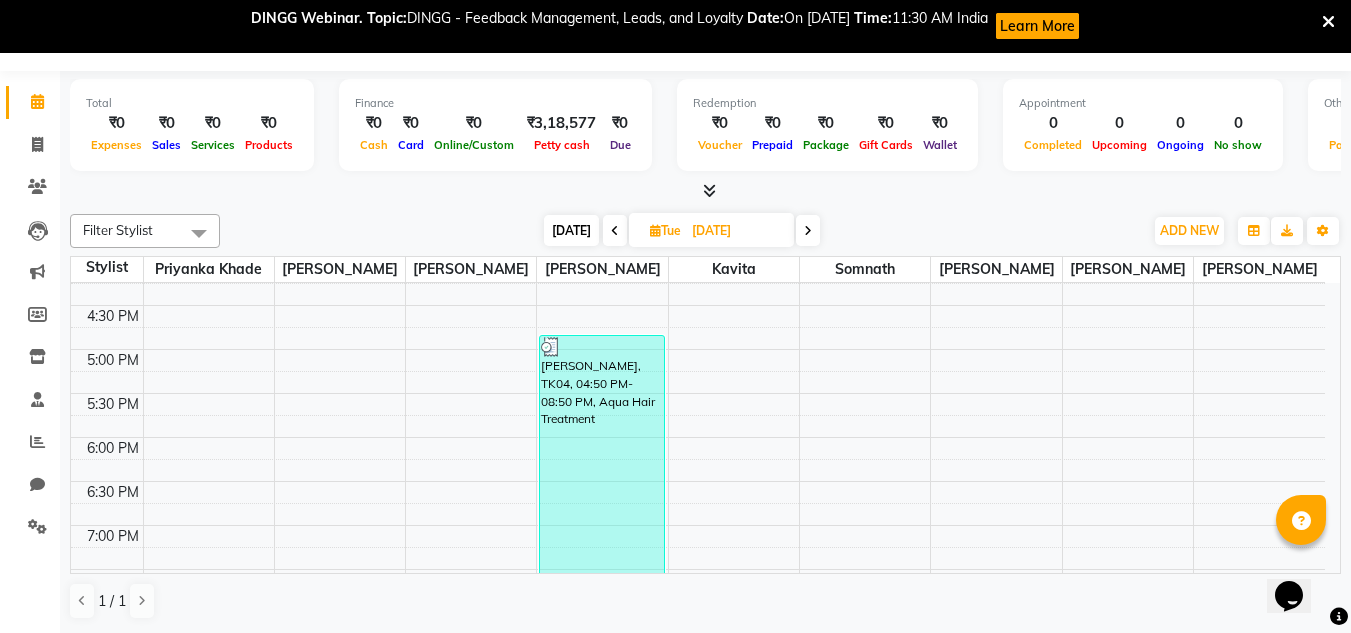 click on "[PERSON_NAME], TK04, 04:50 PM-08:50 PM, Aqua Hair Treatment" at bounding box center [601, 510] 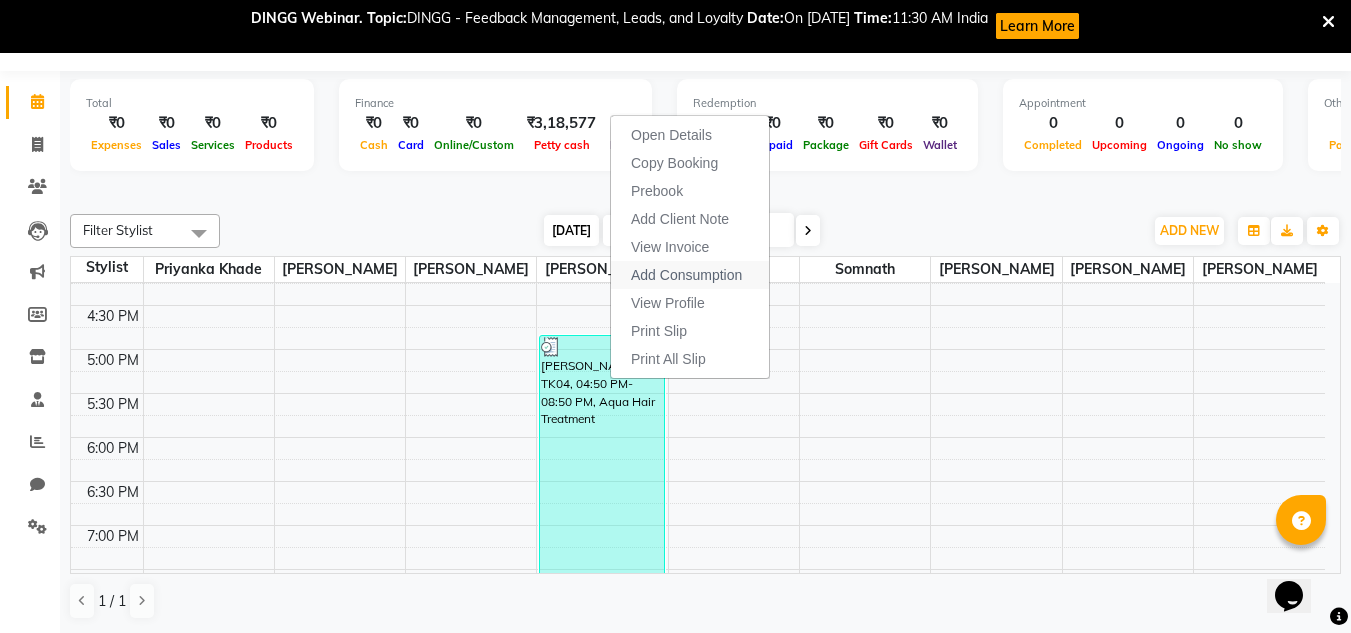click on "Add Consumption" at bounding box center (686, 275) 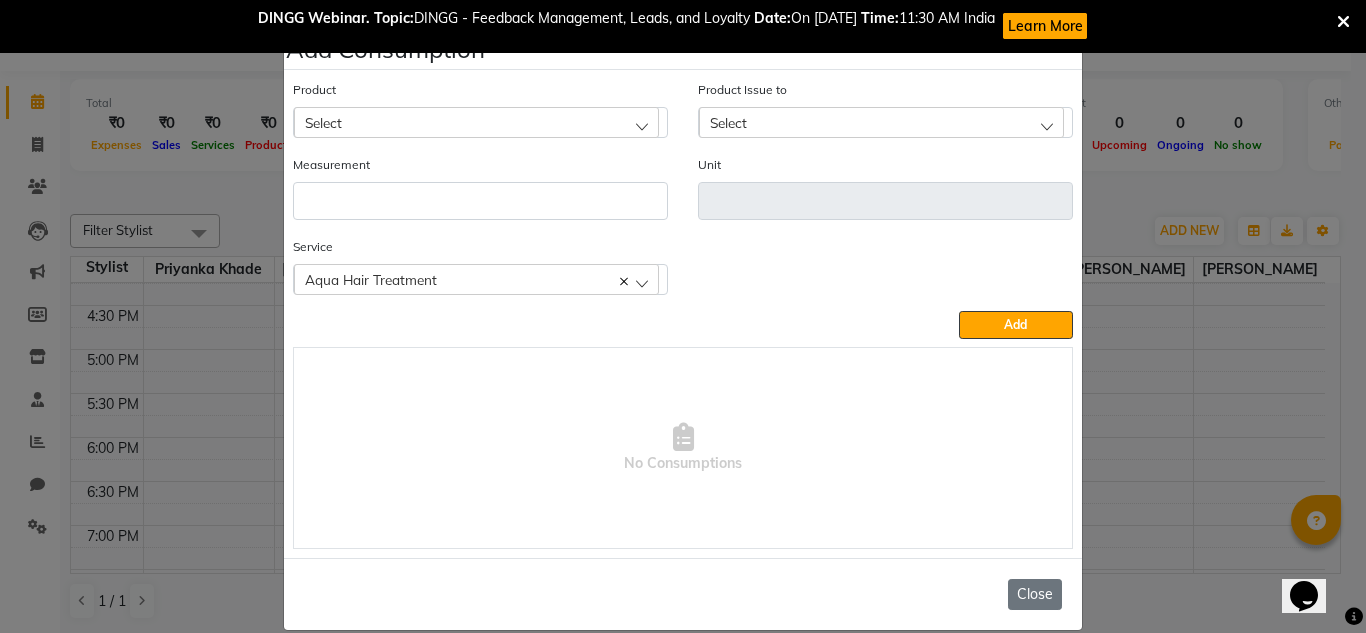 click on "Close" 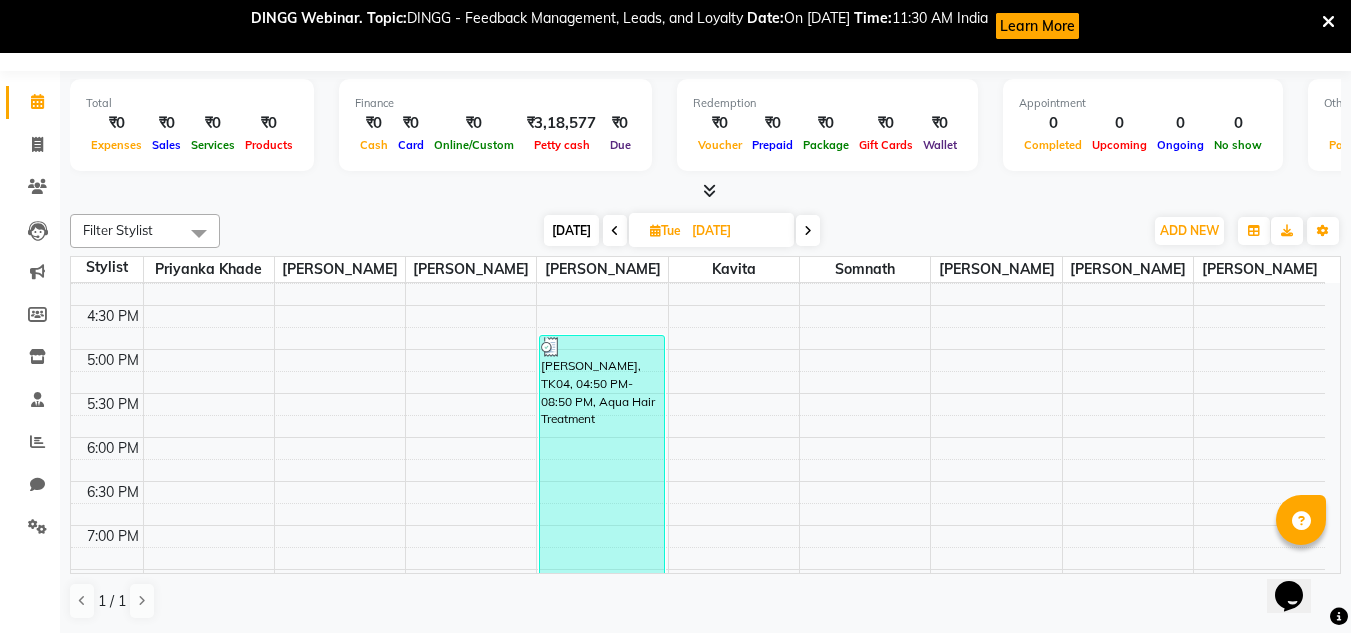 click on "[PERSON_NAME], TK04, 04:50 PM-08:50 PM, Aqua Hair Treatment" at bounding box center (601, 510) 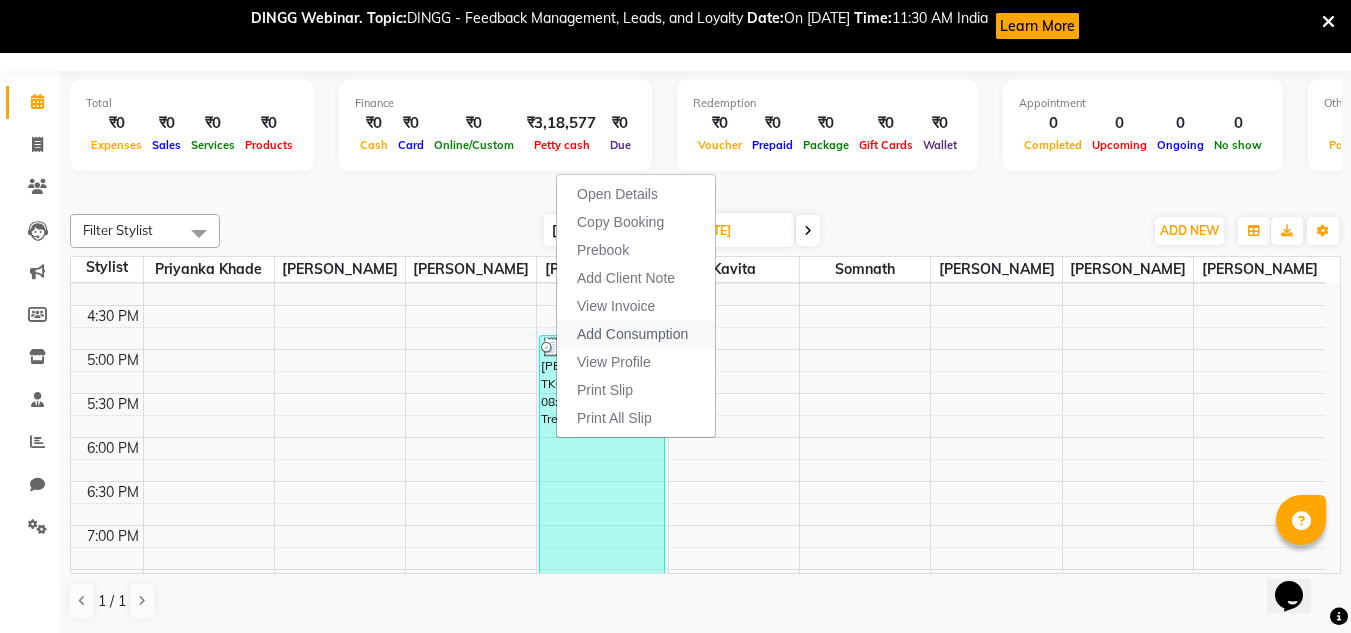 click on "Add Consumption" at bounding box center (632, 334) 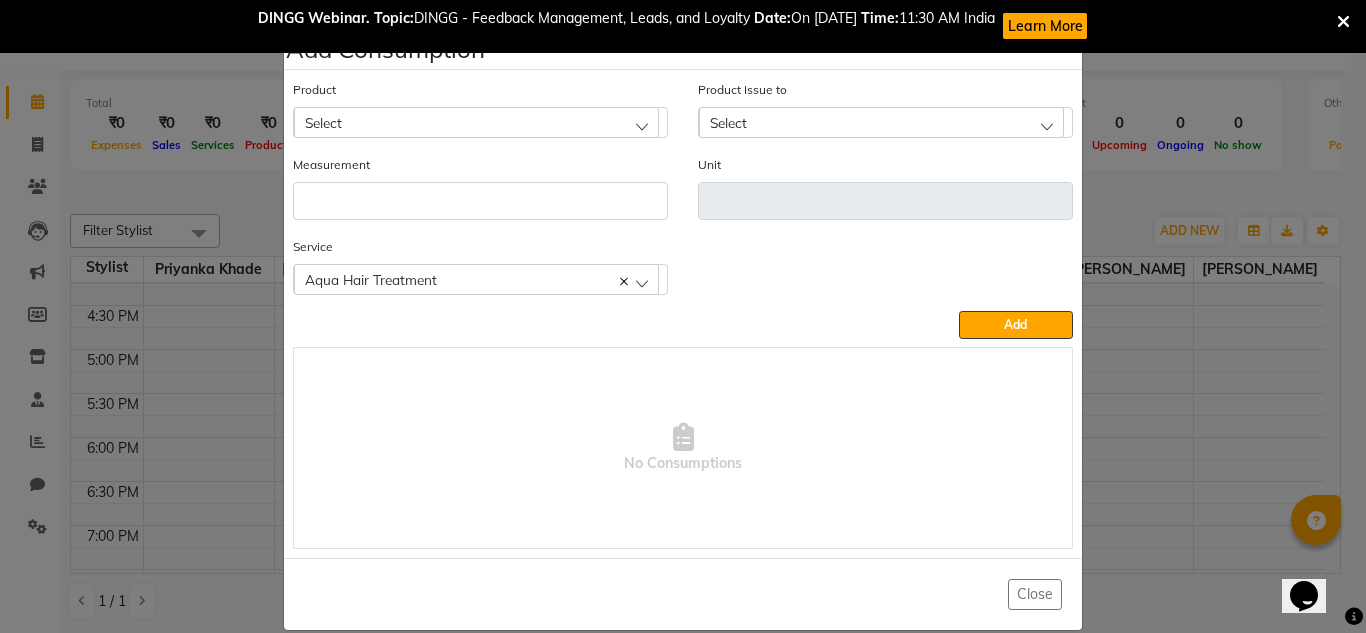 click at bounding box center [1343, 22] 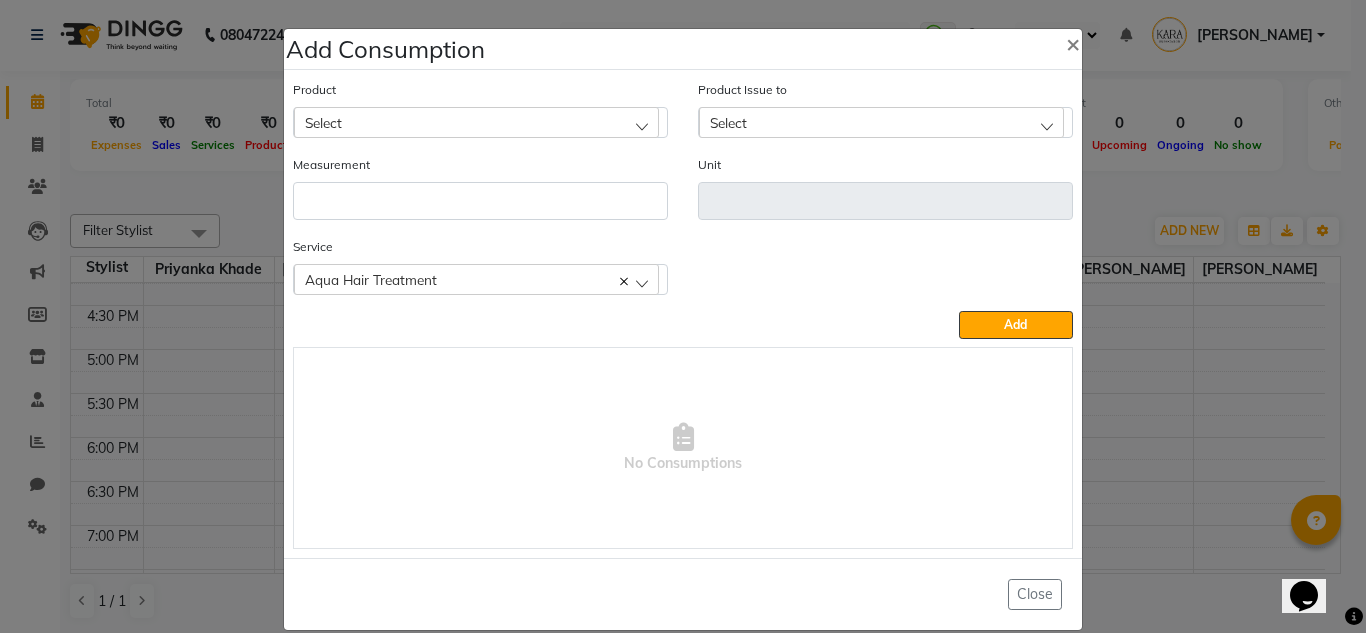 click on "Select" 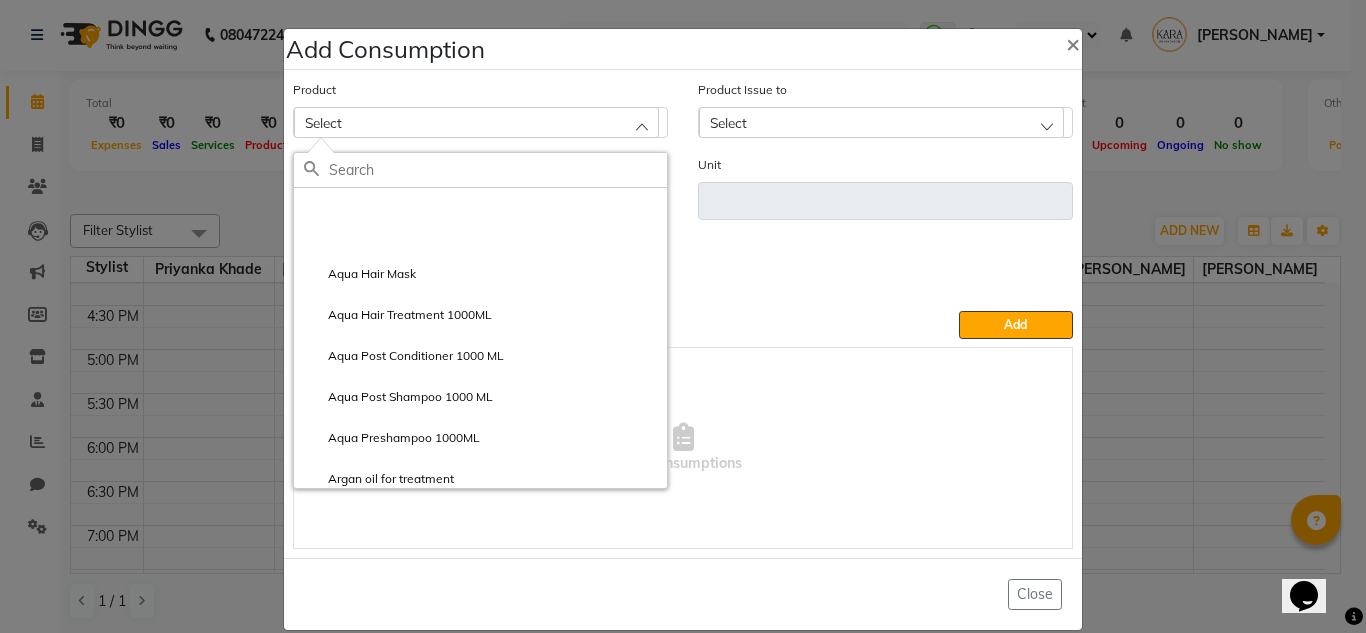 scroll, scrollTop: 0, scrollLeft: 0, axis: both 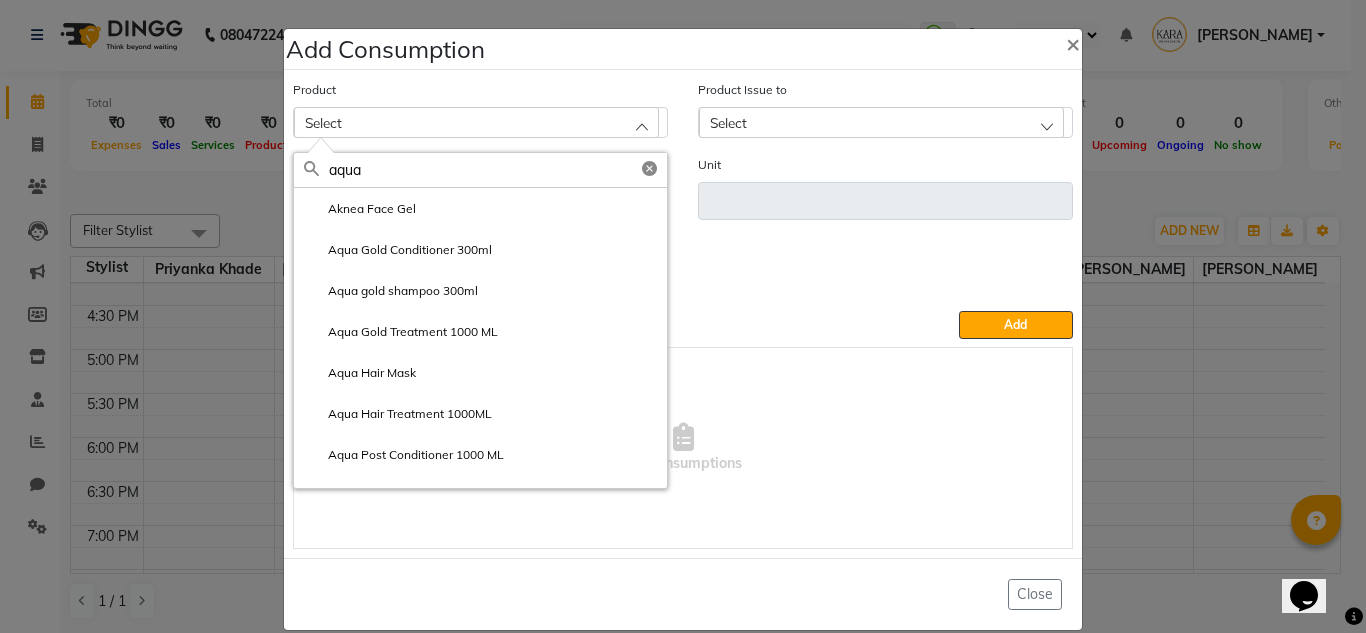 type on "aqua" 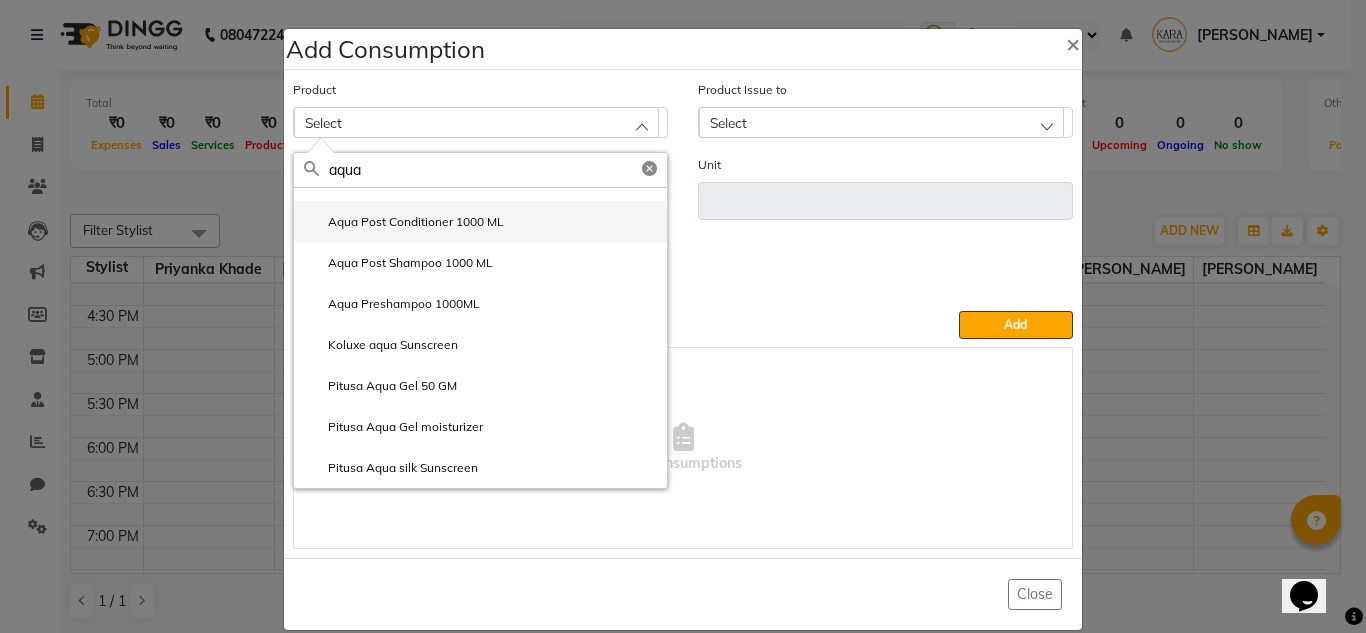 scroll, scrollTop: 0, scrollLeft: 0, axis: both 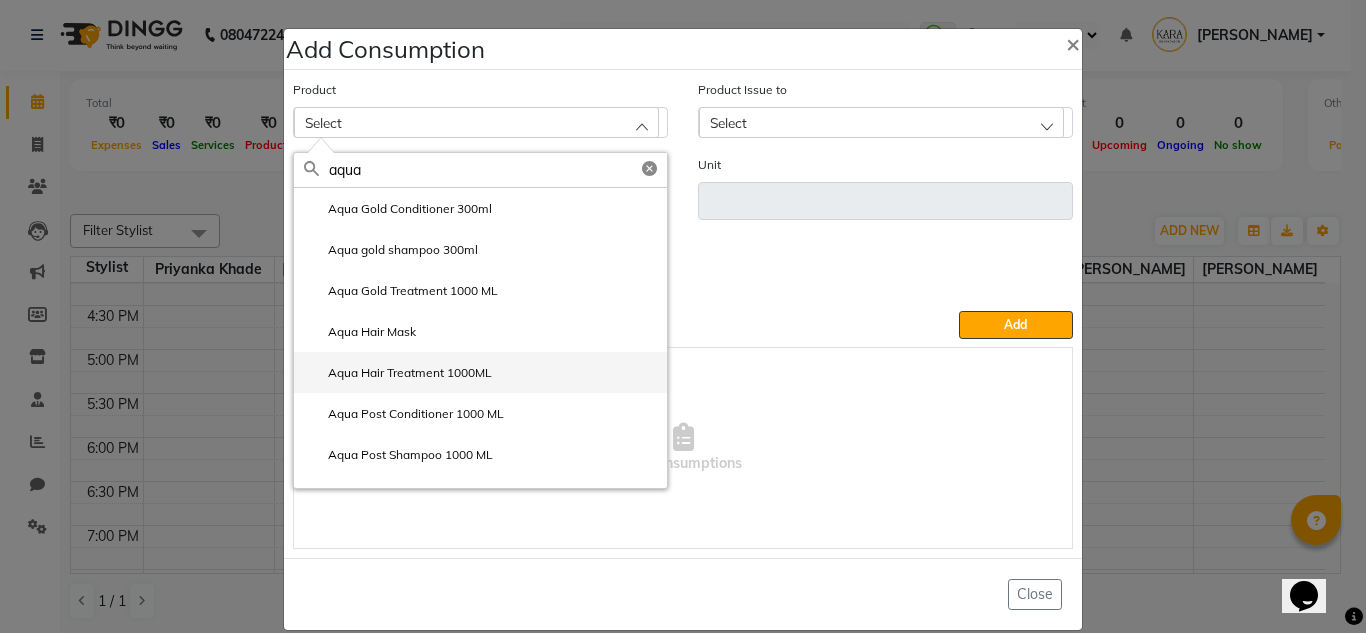 click on "Aqua Hair Treatment 1000ML" 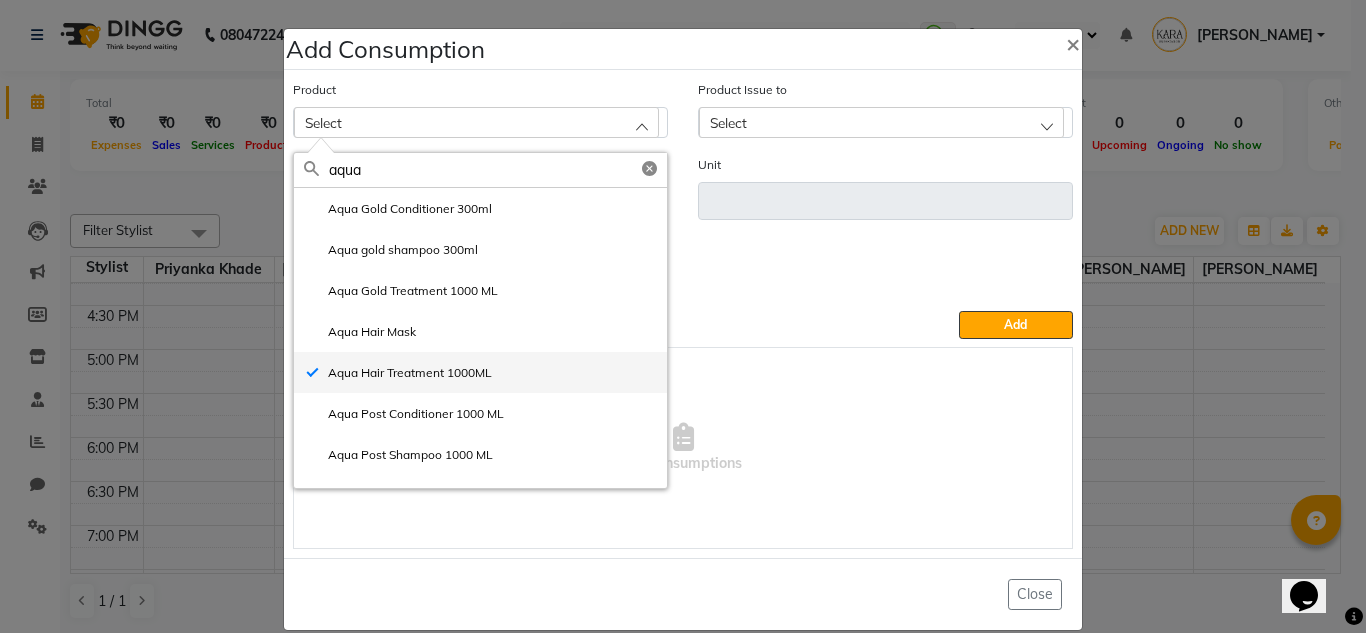 type on "ml" 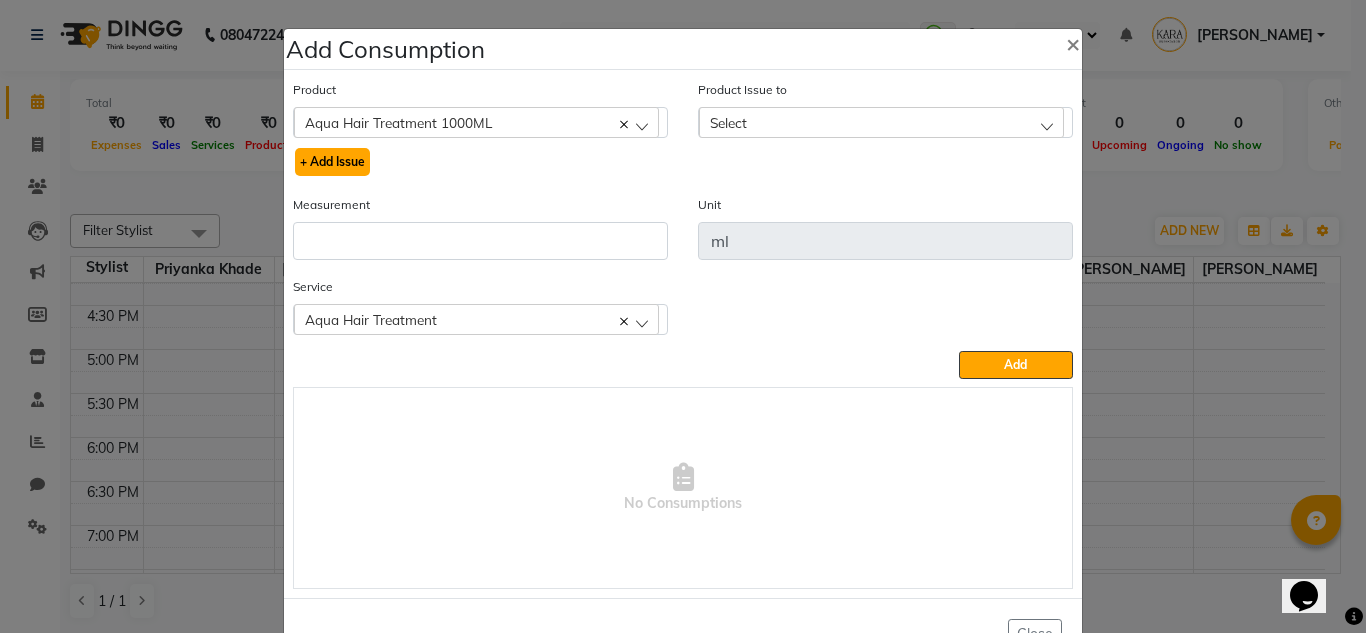 click on "+ Add Issue" 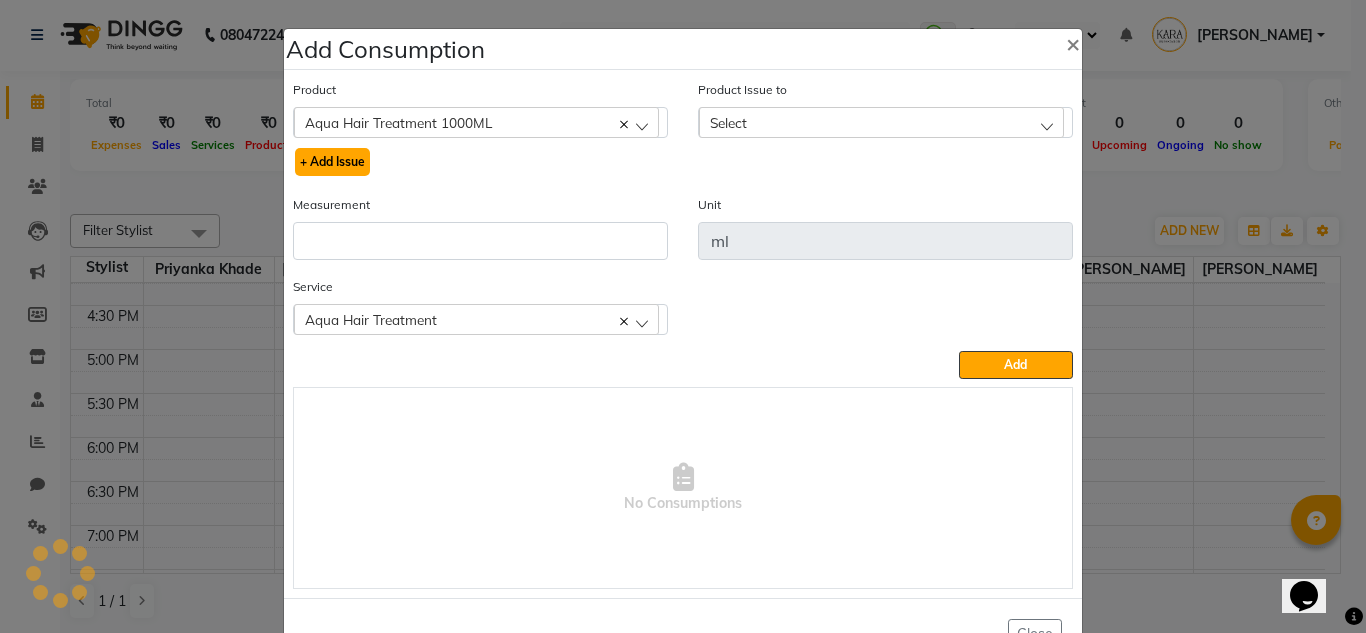 select 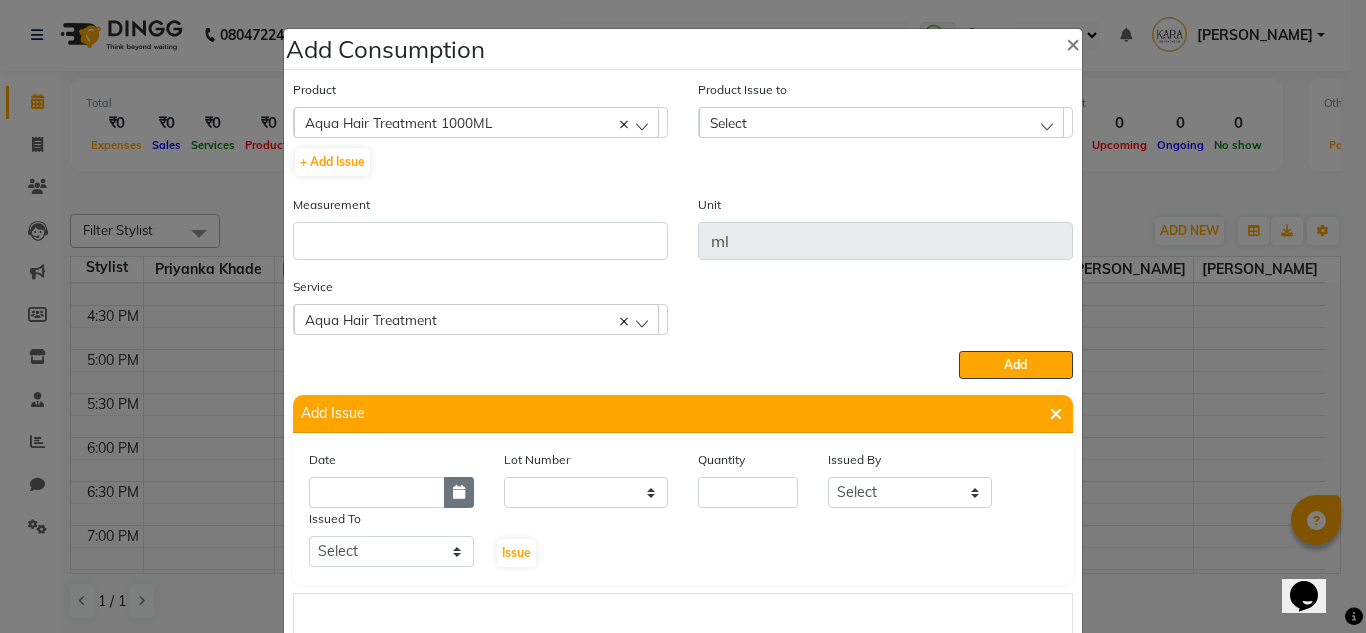 click 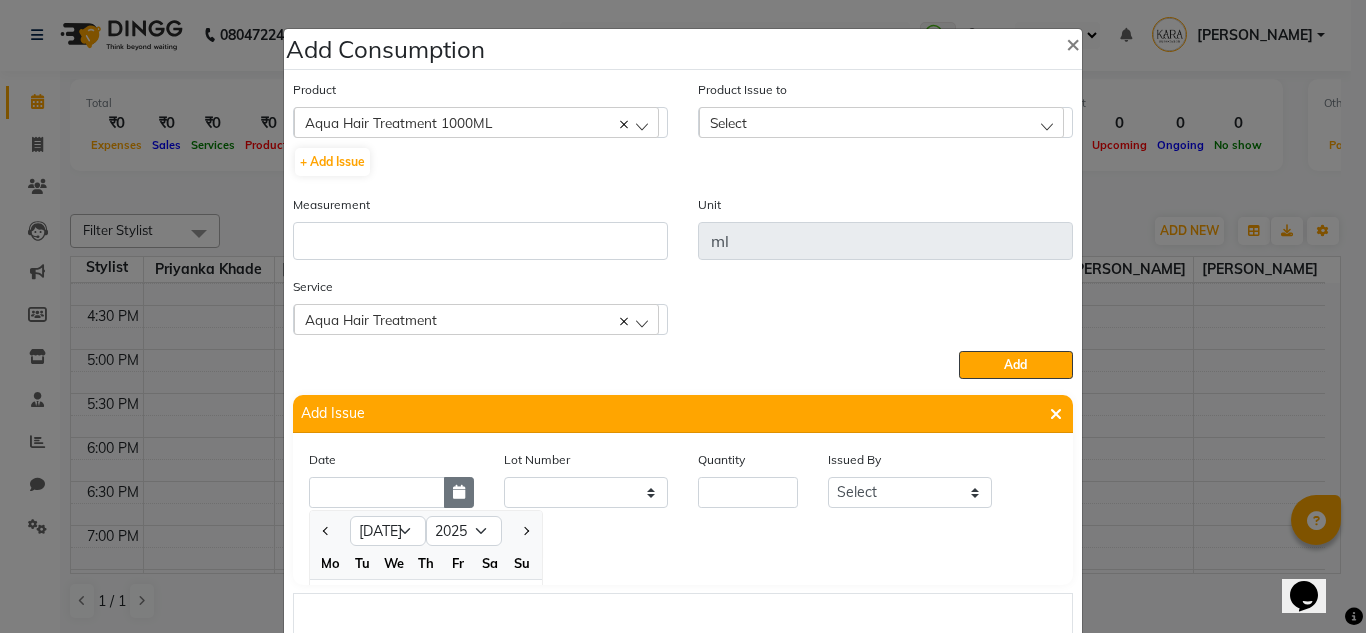 scroll, scrollTop: 138, scrollLeft: 0, axis: vertical 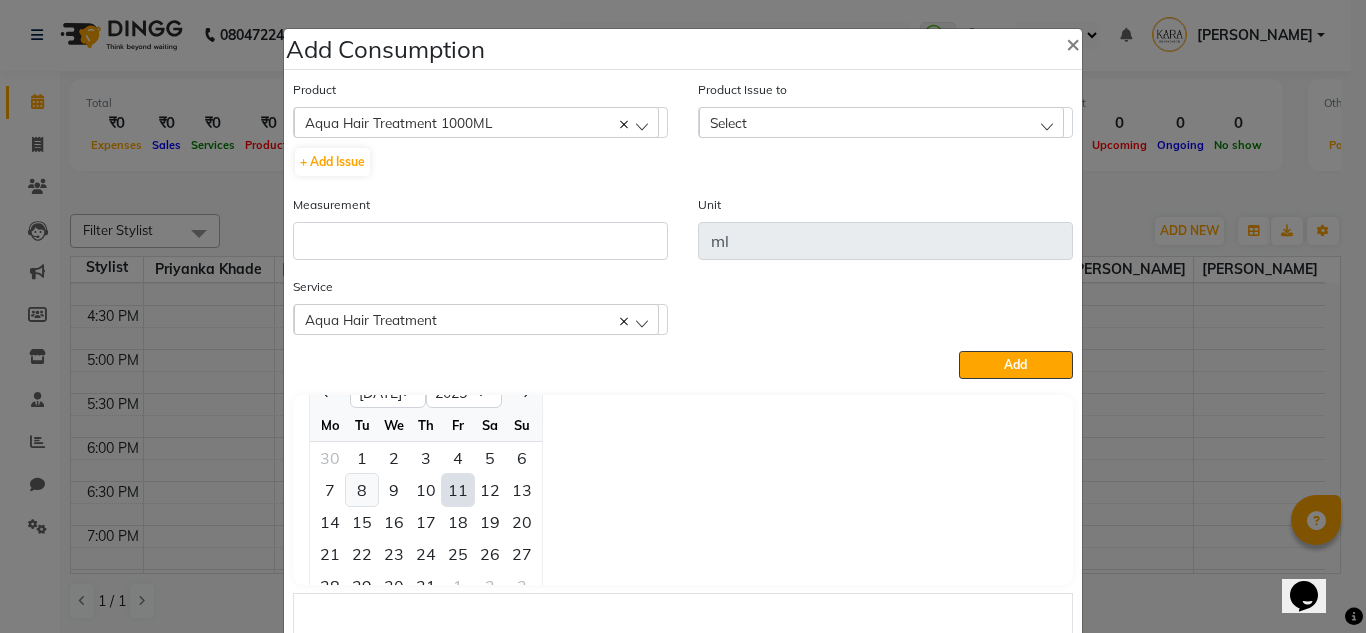 click on "8" 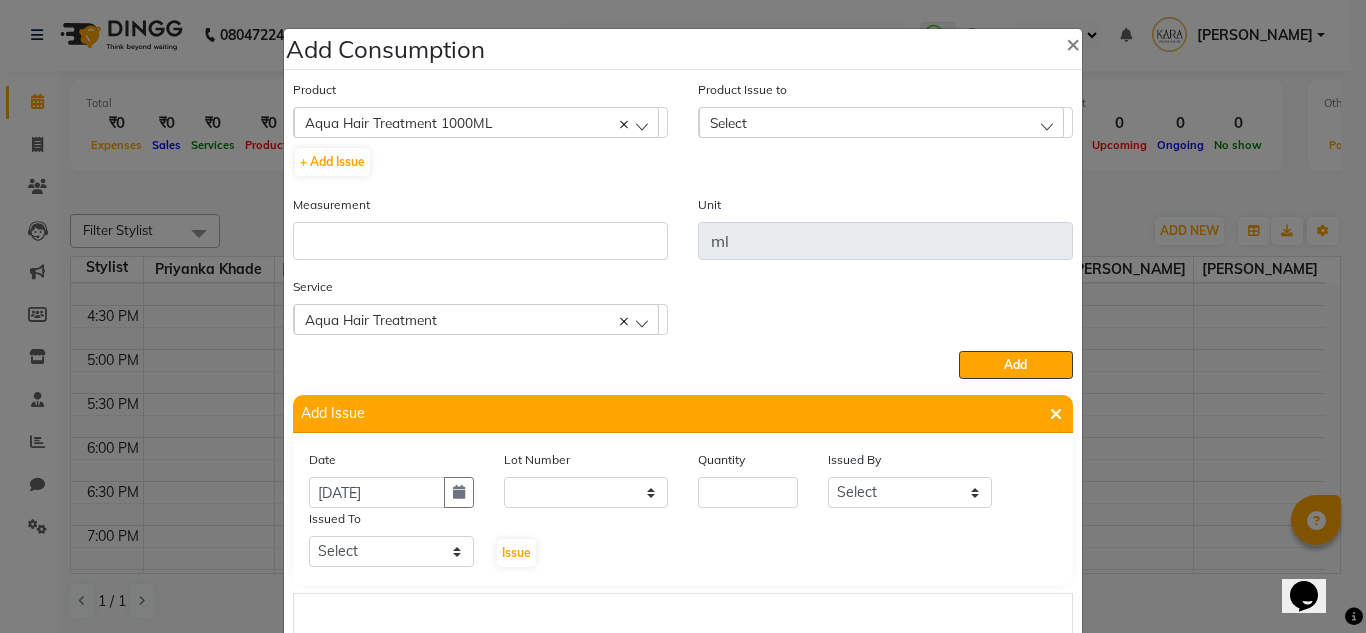 scroll, scrollTop: 0, scrollLeft: 0, axis: both 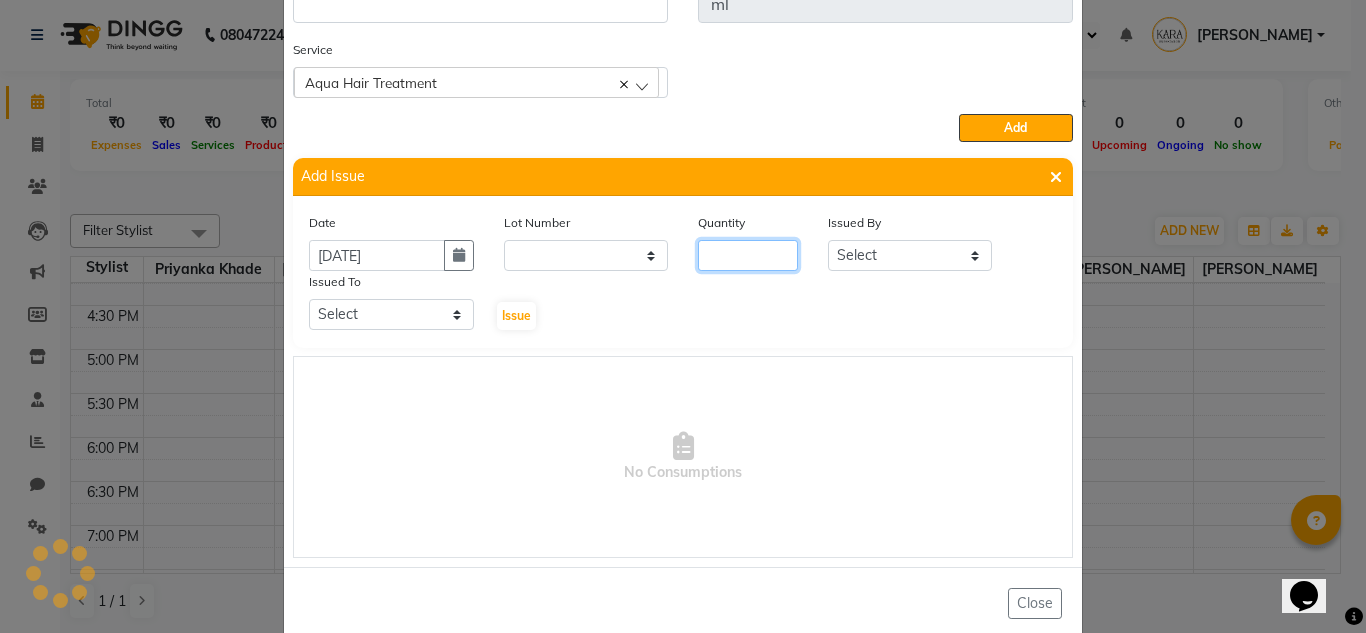 click 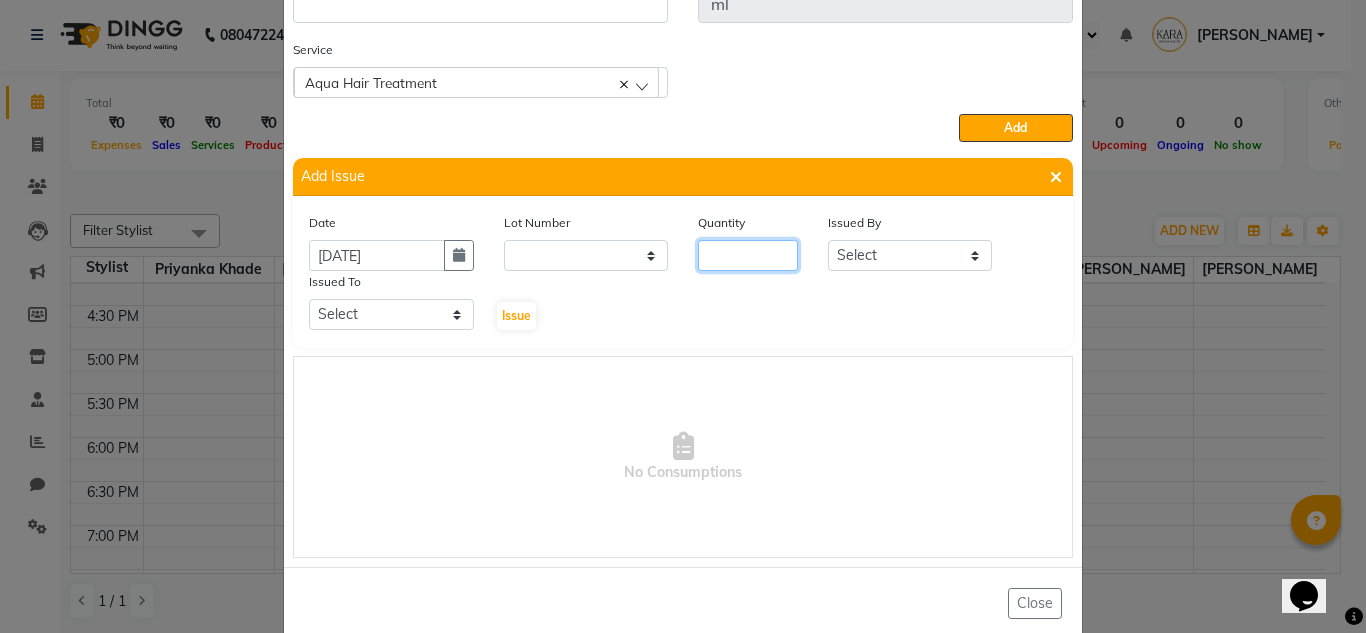 type on "1" 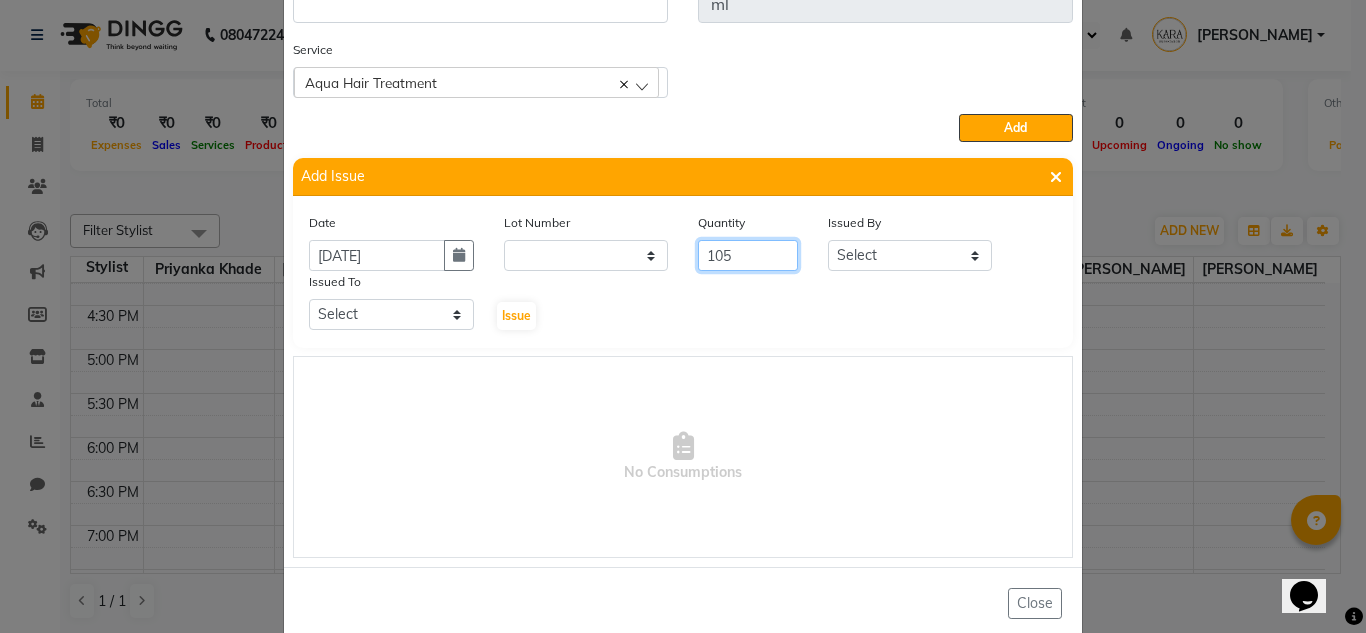 type on "105" 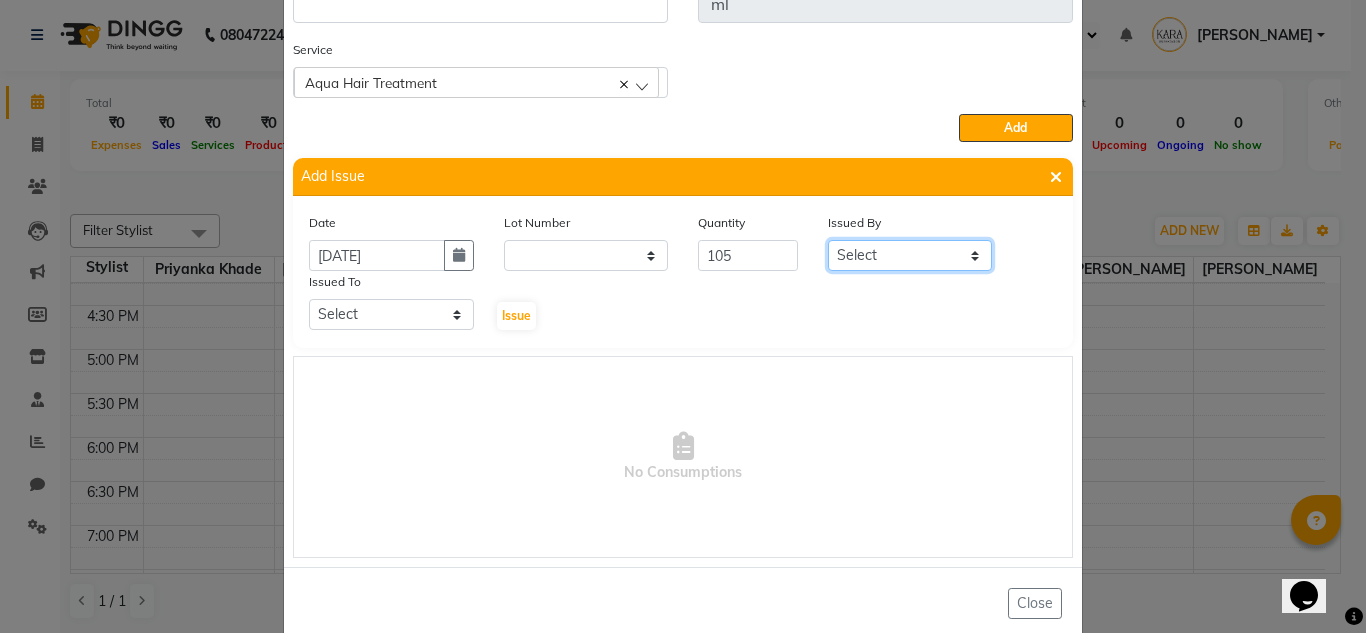 click on "Select [PERSON_NAME] [PERSON_NAME] Priyanka [PERSON_NAME] [PERSON_NAME]  [PERSON_NAME] [PERSON_NAME]  [PERSON_NAME]" 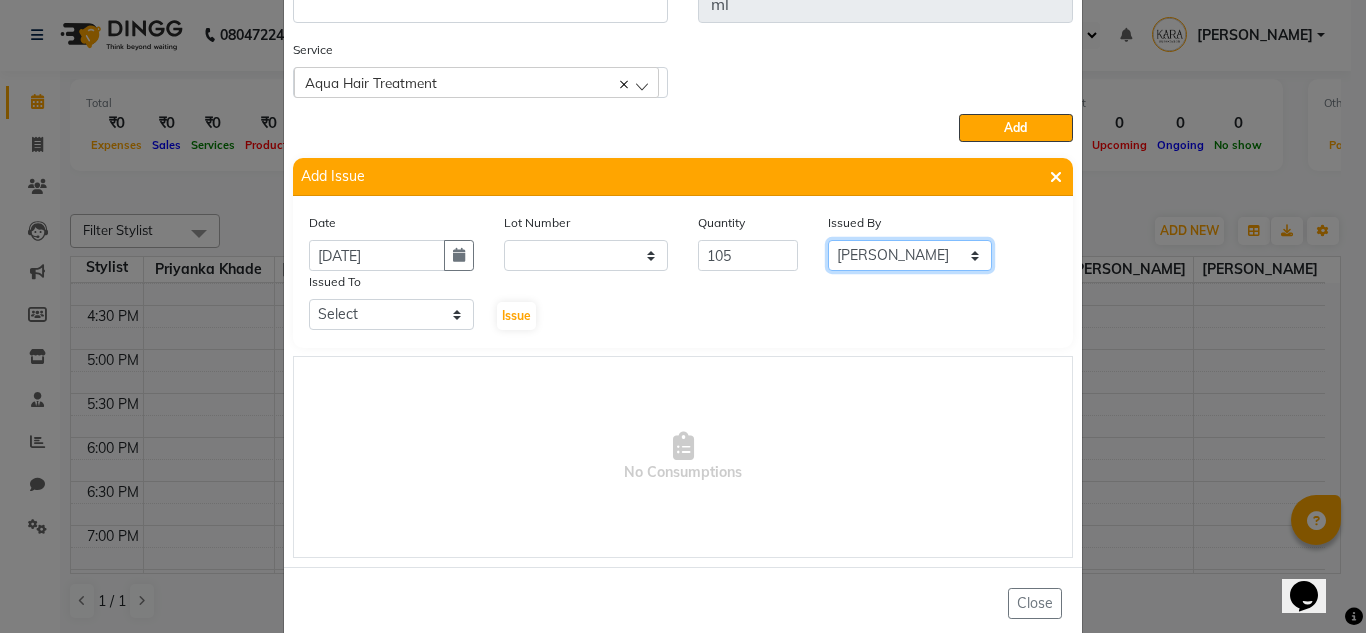 click on "Select [PERSON_NAME] [PERSON_NAME] Priyanka [PERSON_NAME] [PERSON_NAME]  [PERSON_NAME] [PERSON_NAME]  [PERSON_NAME]" 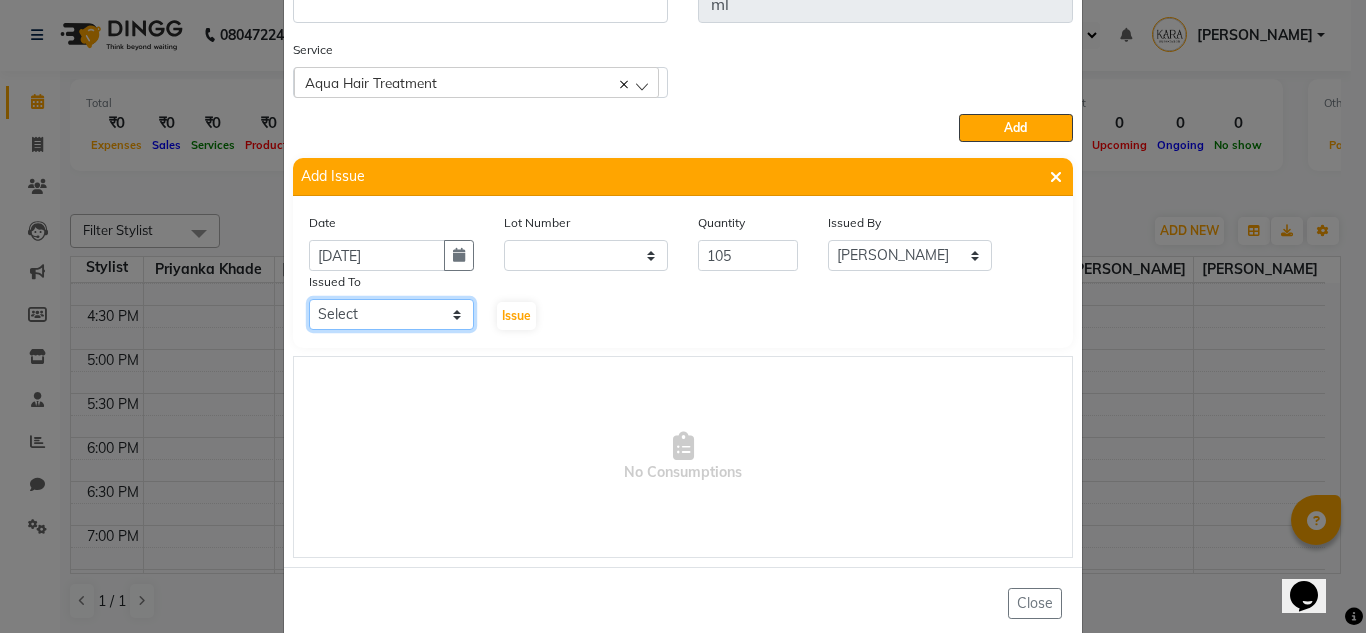 click on "Select [PERSON_NAME] [PERSON_NAME] Priyanka [PERSON_NAME] [PERSON_NAME]  [PERSON_NAME] [PERSON_NAME]  [PERSON_NAME]" 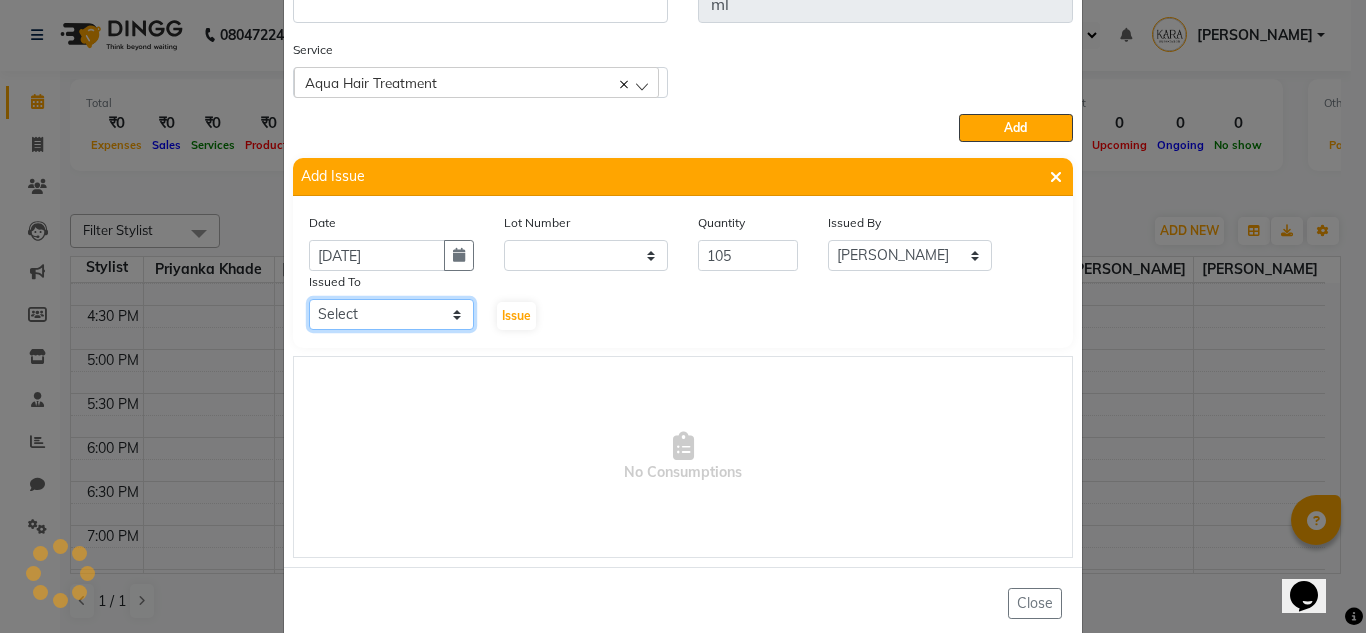select on "70478" 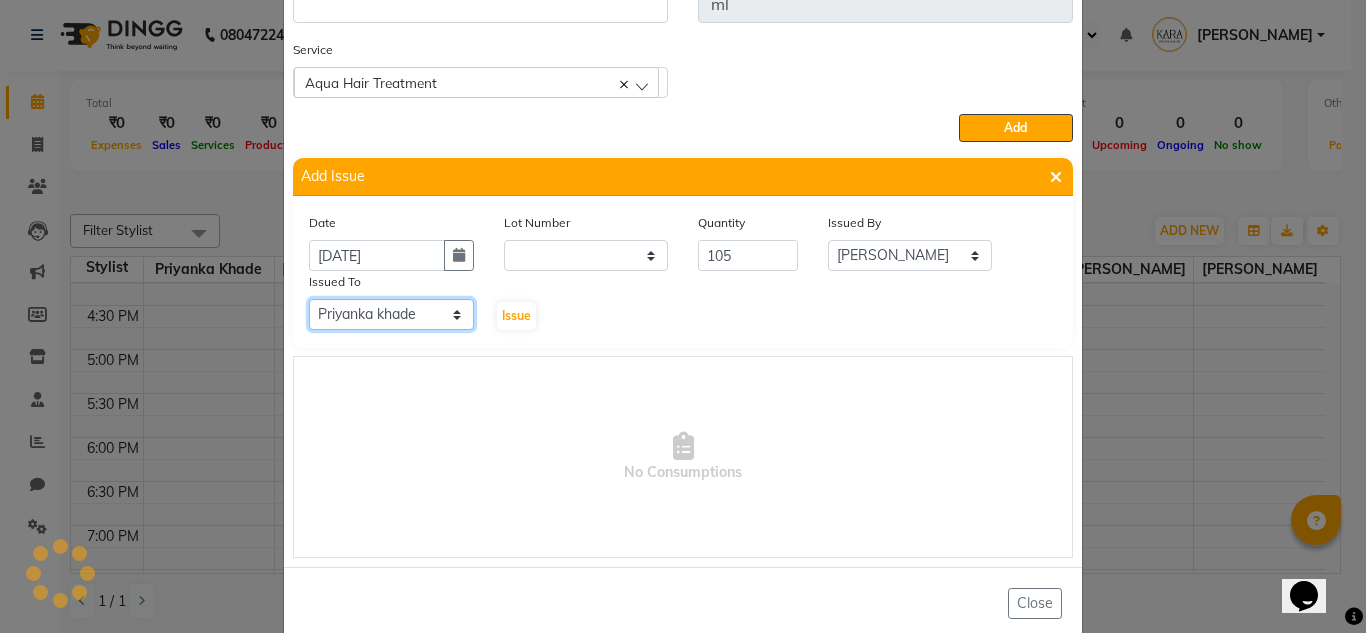click on "Select [PERSON_NAME] [PERSON_NAME] Priyanka [PERSON_NAME] [PERSON_NAME]  [PERSON_NAME] [PERSON_NAME]  [PERSON_NAME]" 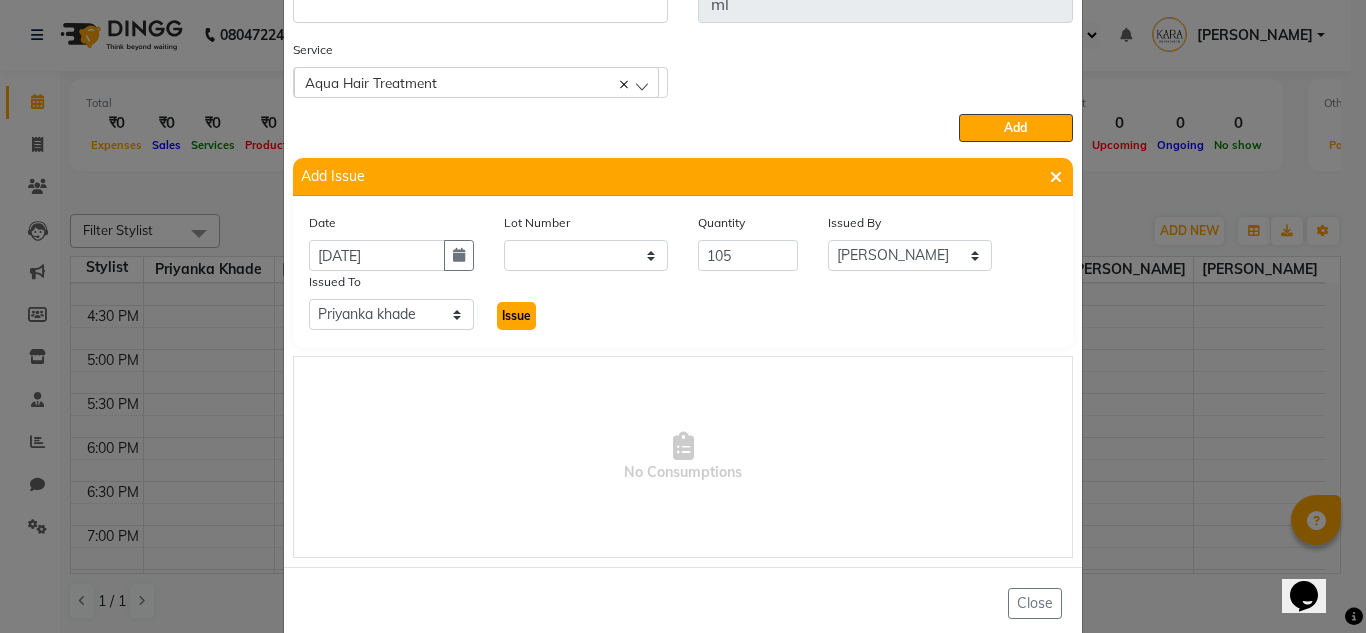 click on "Issue" 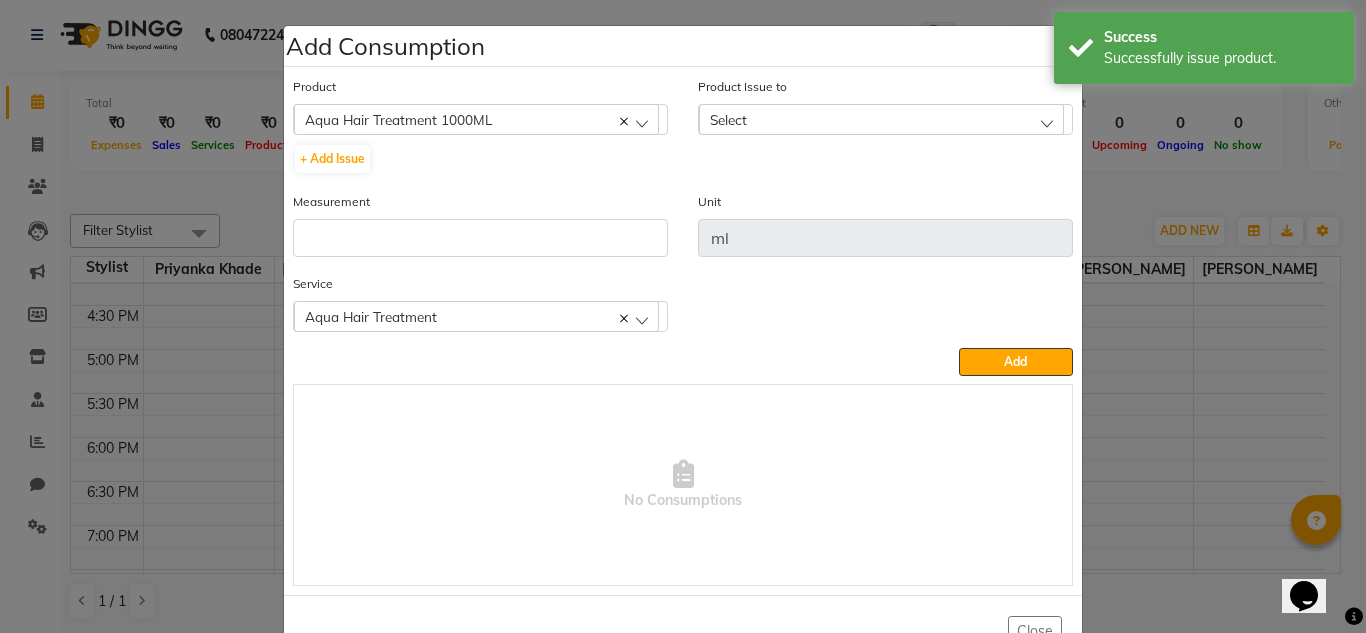 scroll, scrollTop: 0, scrollLeft: 0, axis: both 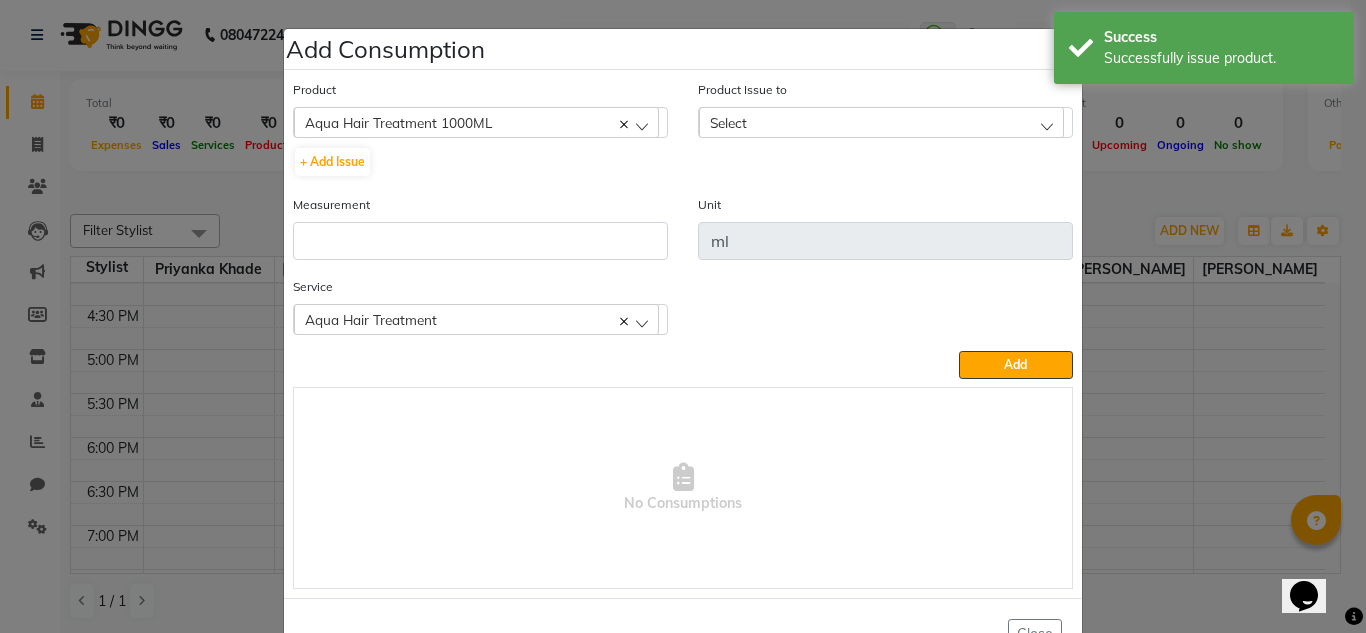 click on "Select" 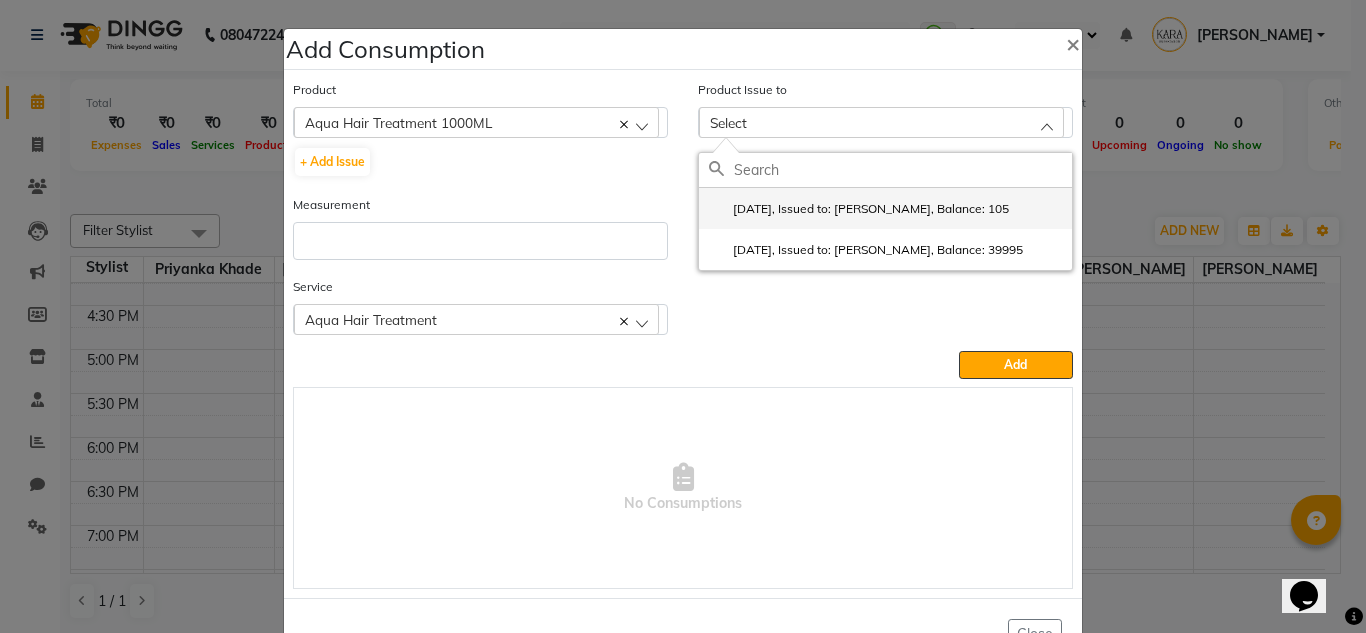click on "2025-07-08, Issued to: Priyanka khade, Balance: 105" 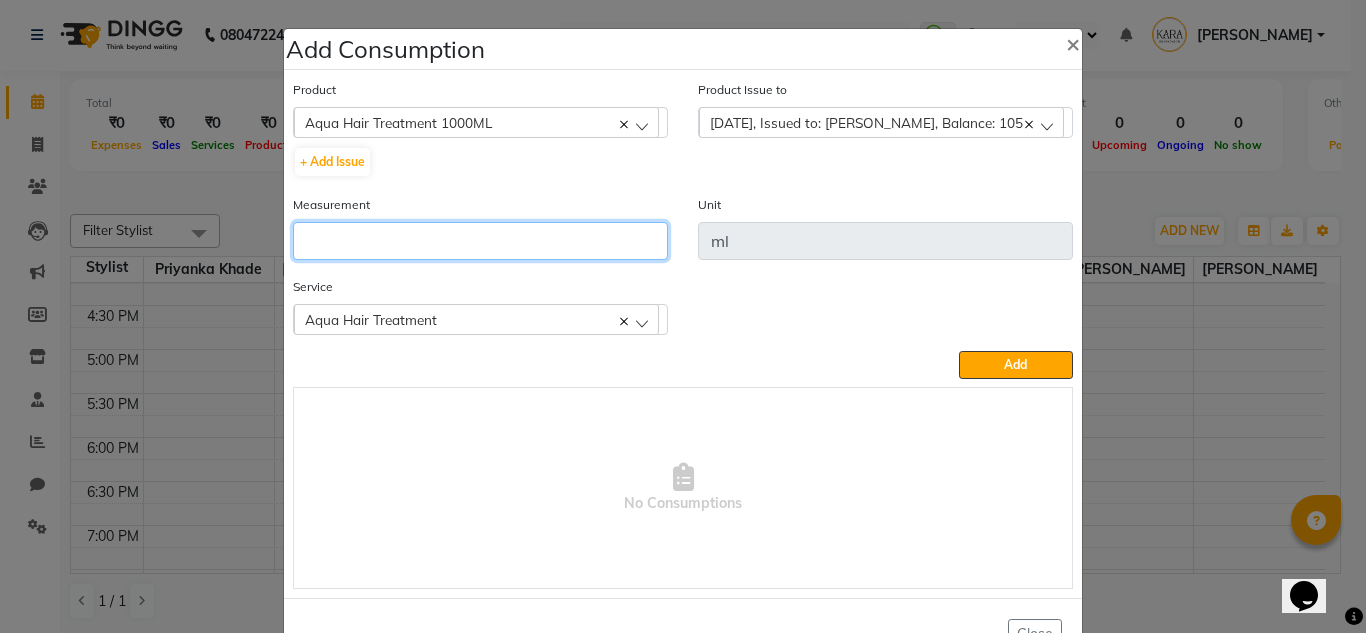 click 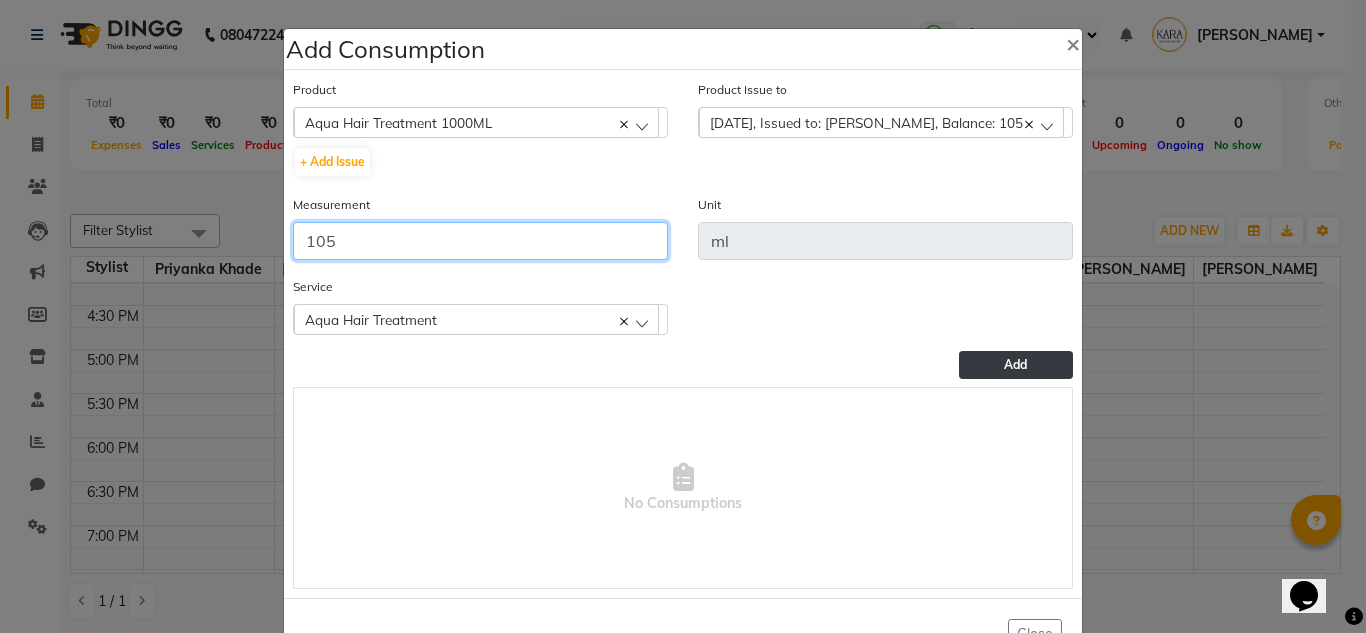 type on "105" 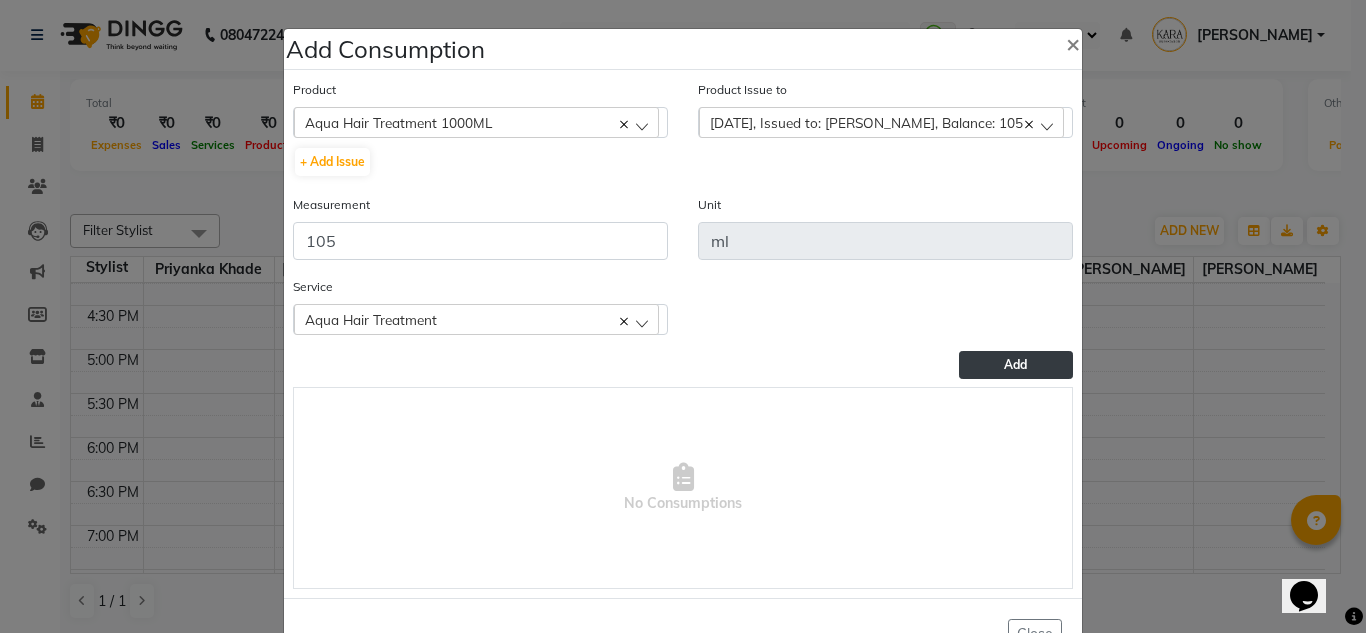 click on "Add" 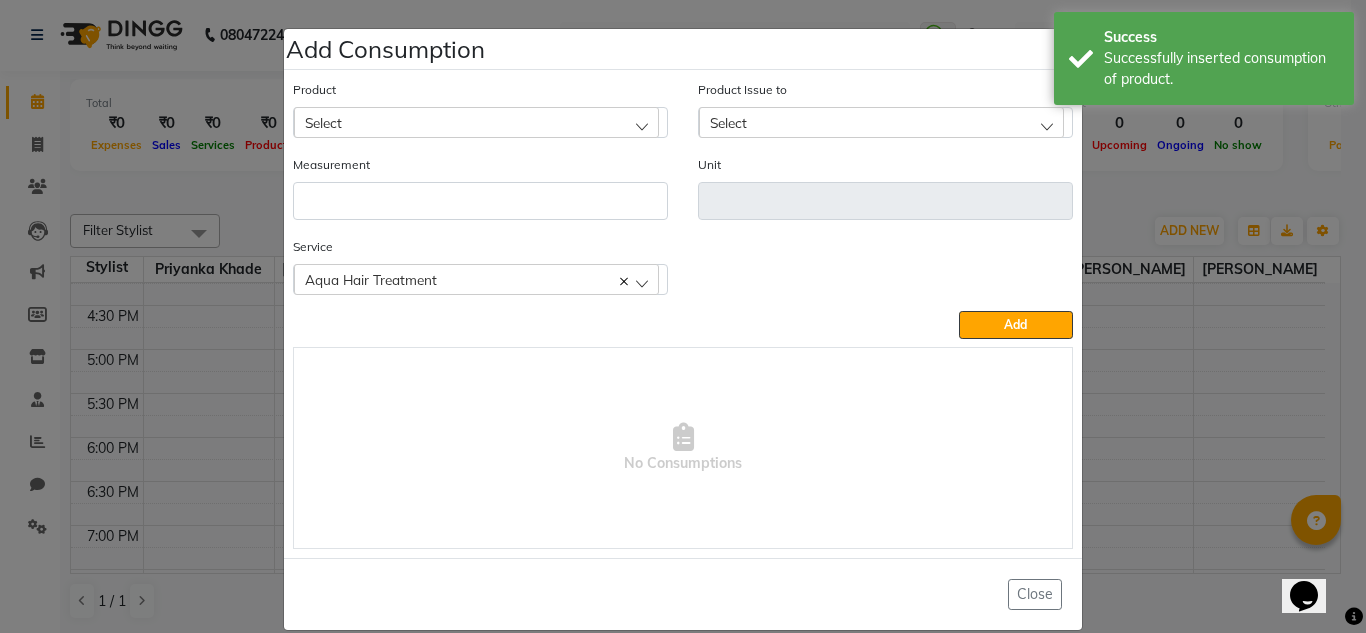 scroll, scrollTop: 26, scrollLeft: 0, axis: vertical 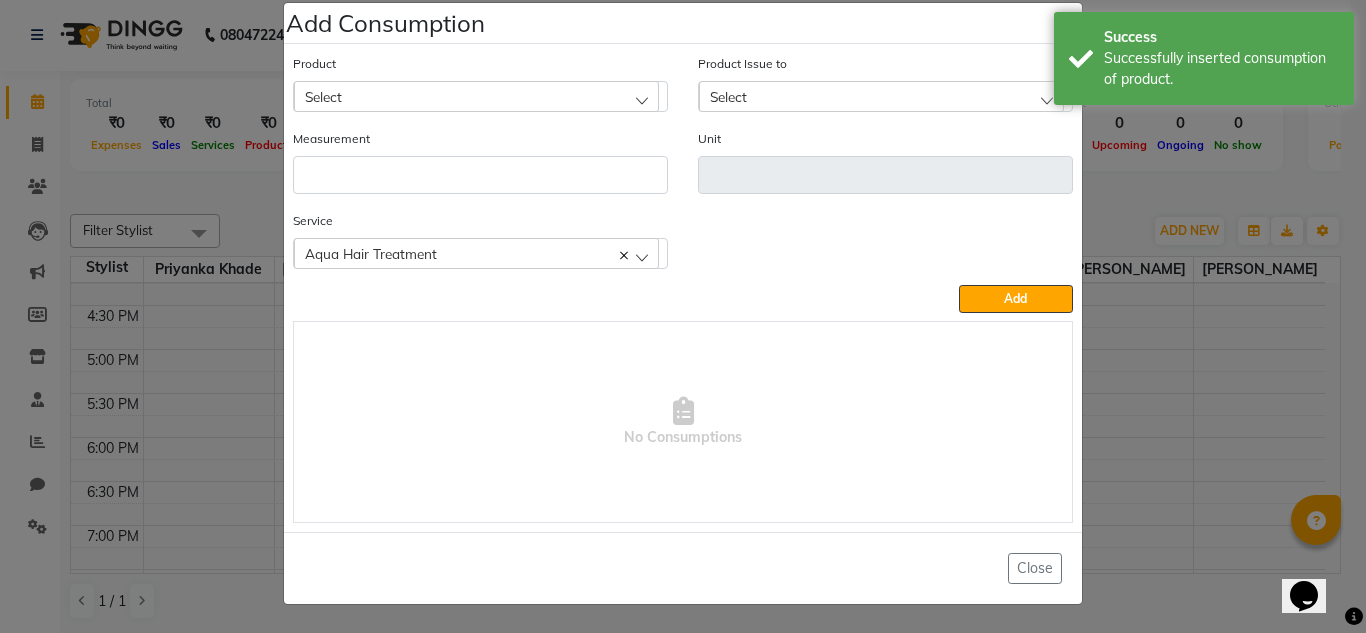 click on "Product Select Aknea Face Gel Product Issue to Select 2025-07-08, Issued to: Priyanka khade, Balance: 105 2025-07-06, Issued to: Priyanka khade, Balance: 39995 Measurement Unit Service  Aqua Hair Treatment  Aqua Hair Treatment  Add   No Consumptions" 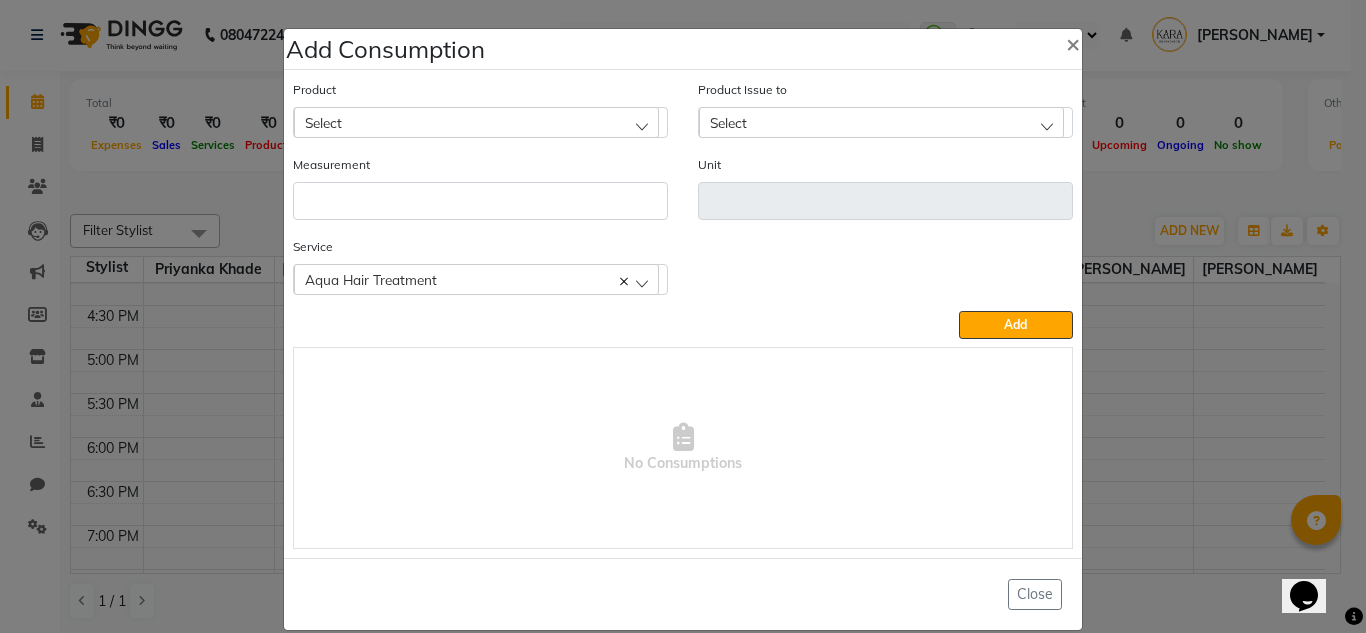 click on "Aqua Hair Treatment" 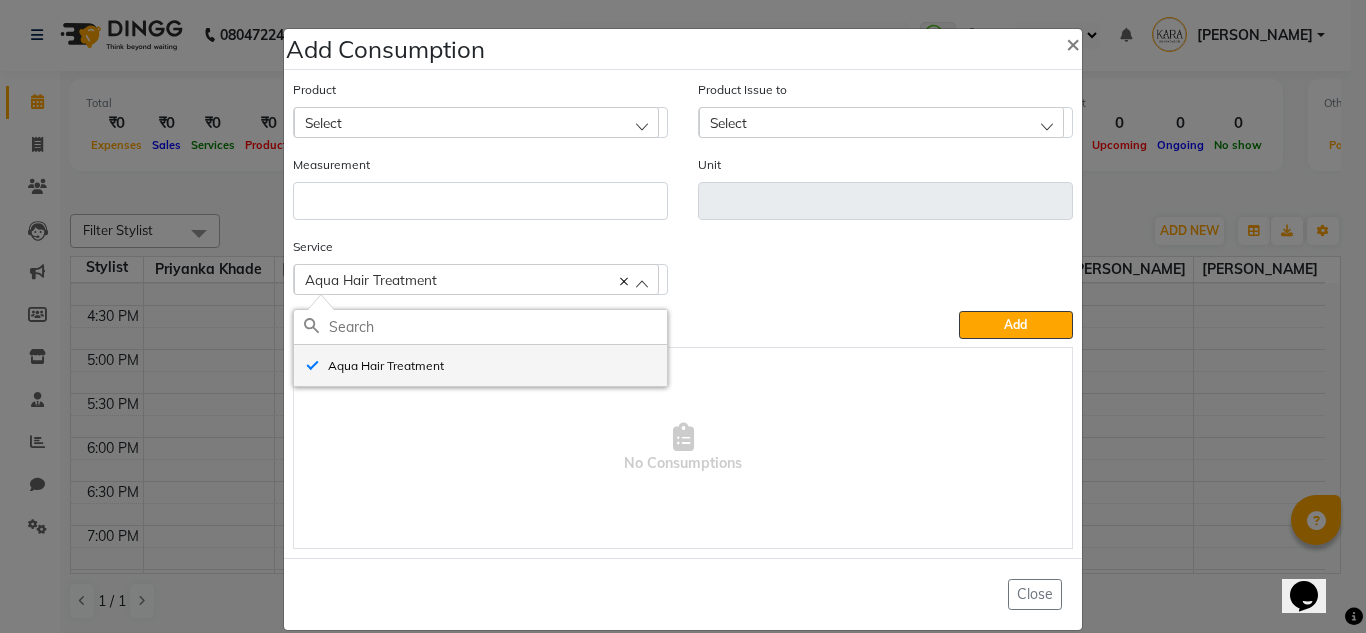 click on "Aqua Hair Treatment" 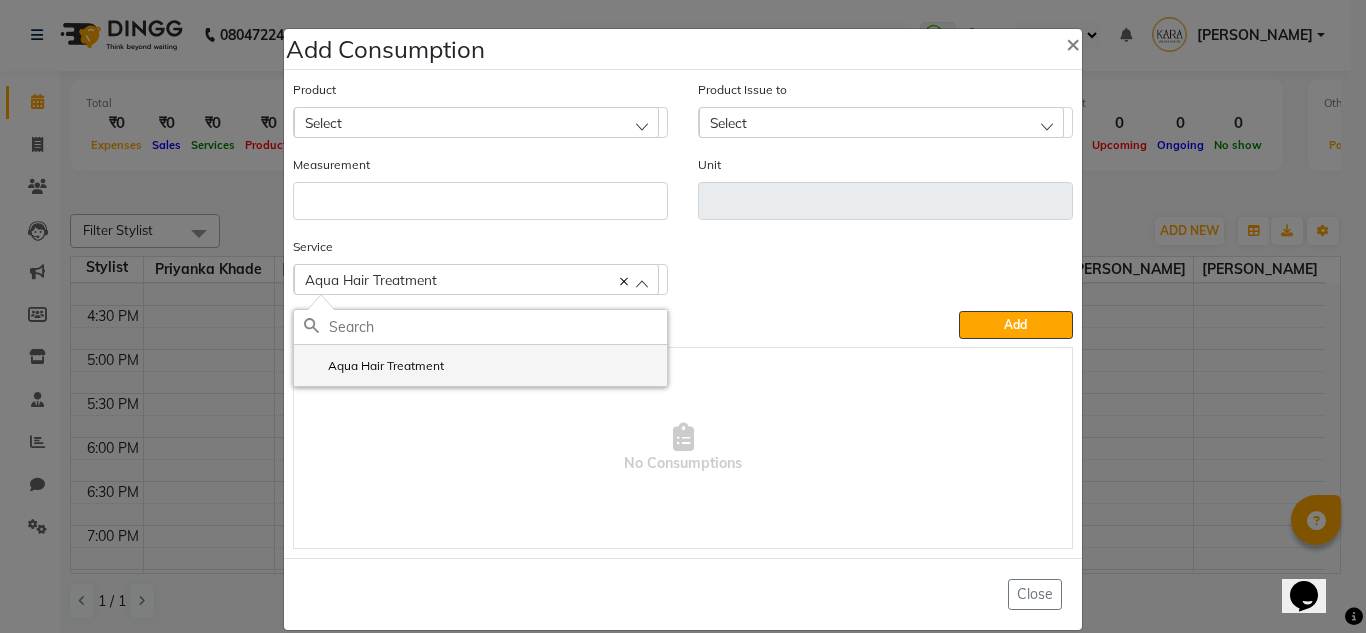 checkbox on "false" 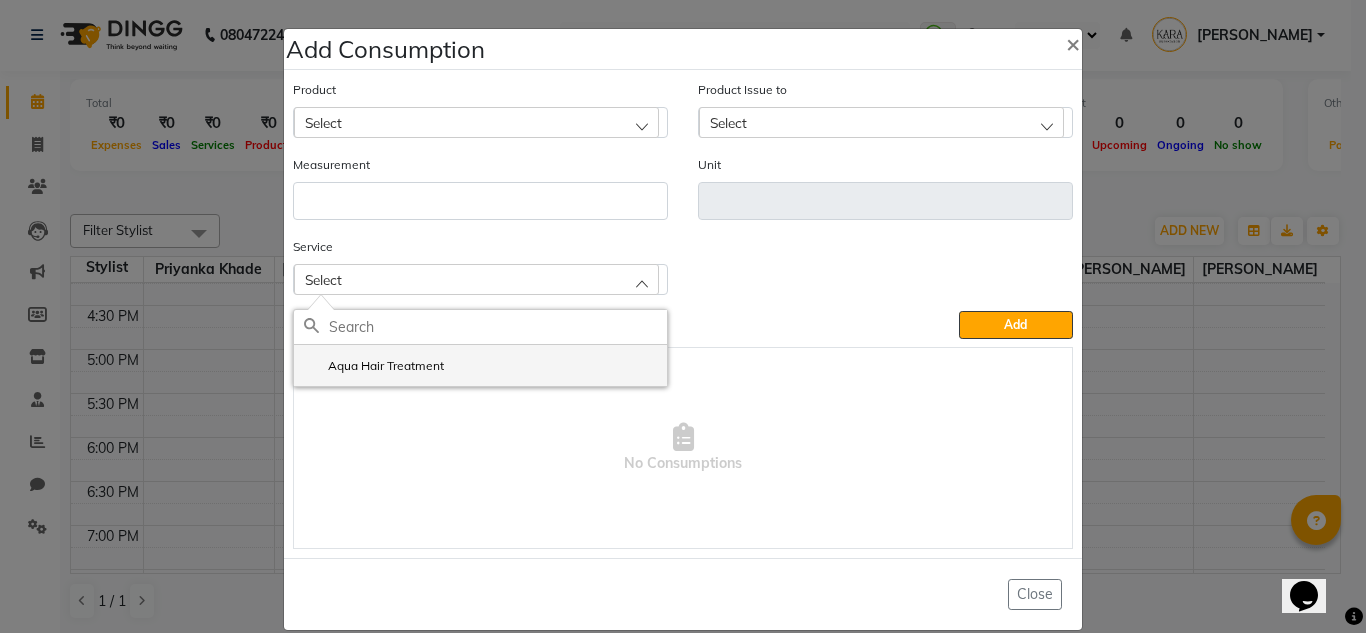 click on "Aqua Hair Treatment" 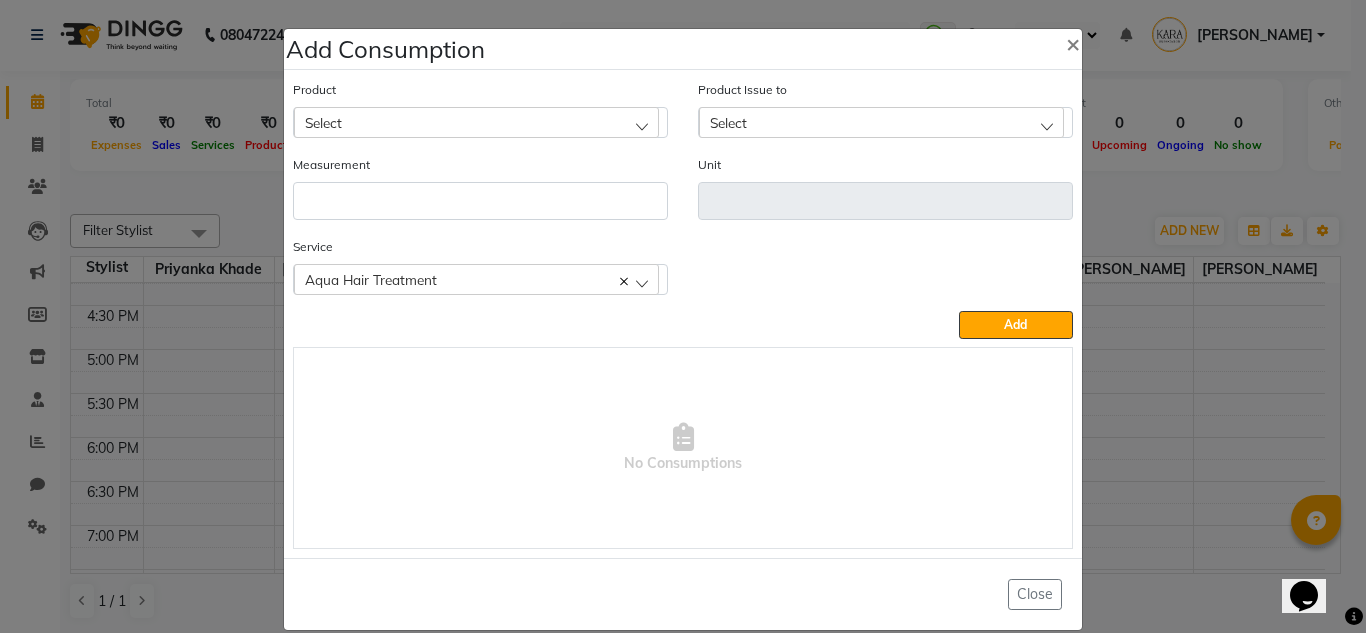 click on "Service  Aqua Hair Treatment  Aqua Hair Treatment" 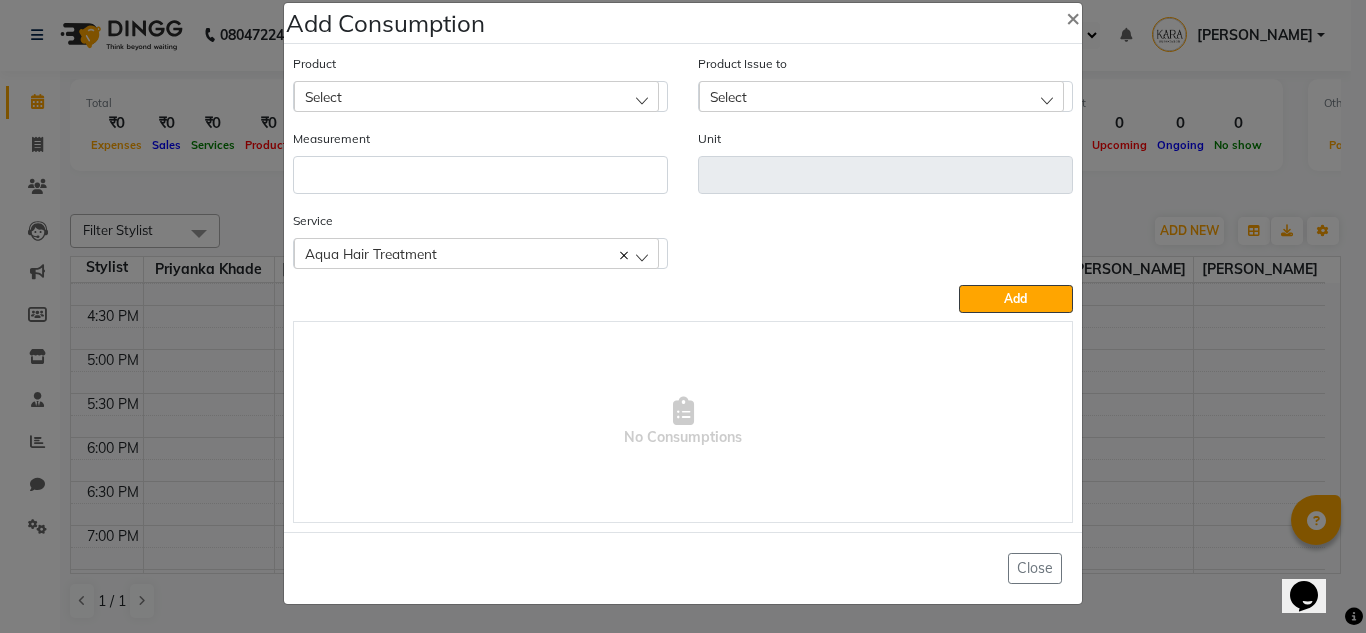 scroll, scrollTop: 0, scrollLeft: 0, axis: both 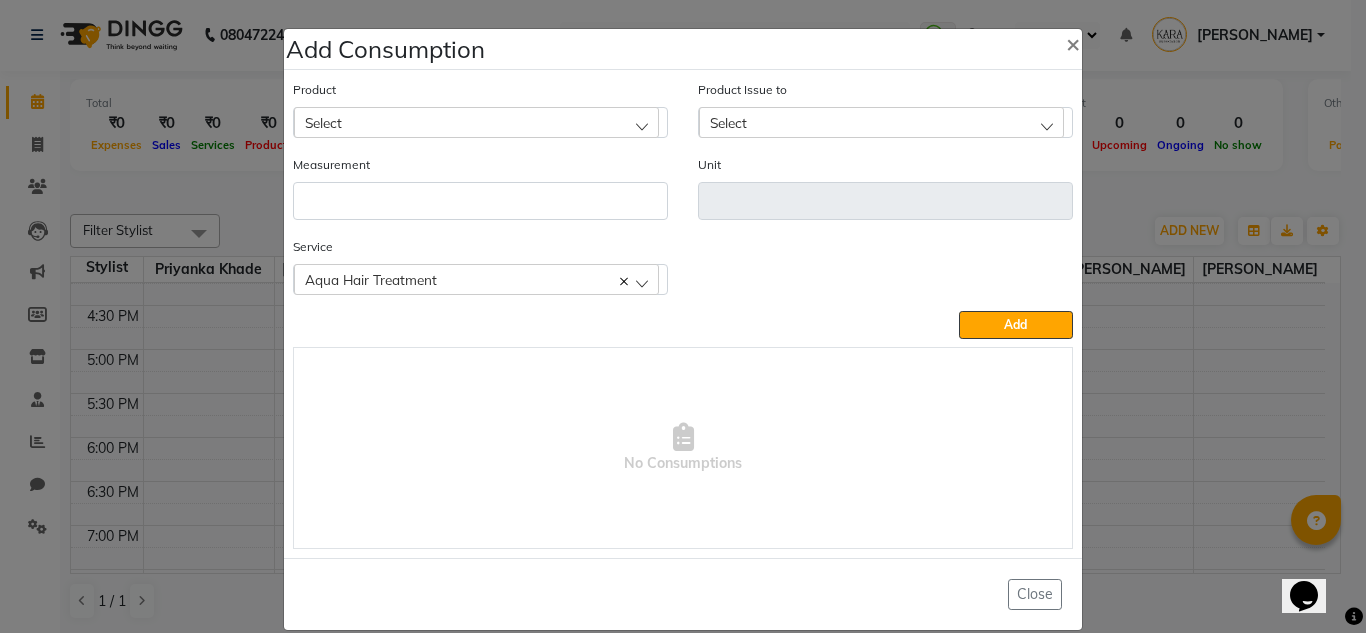 click on "Select" 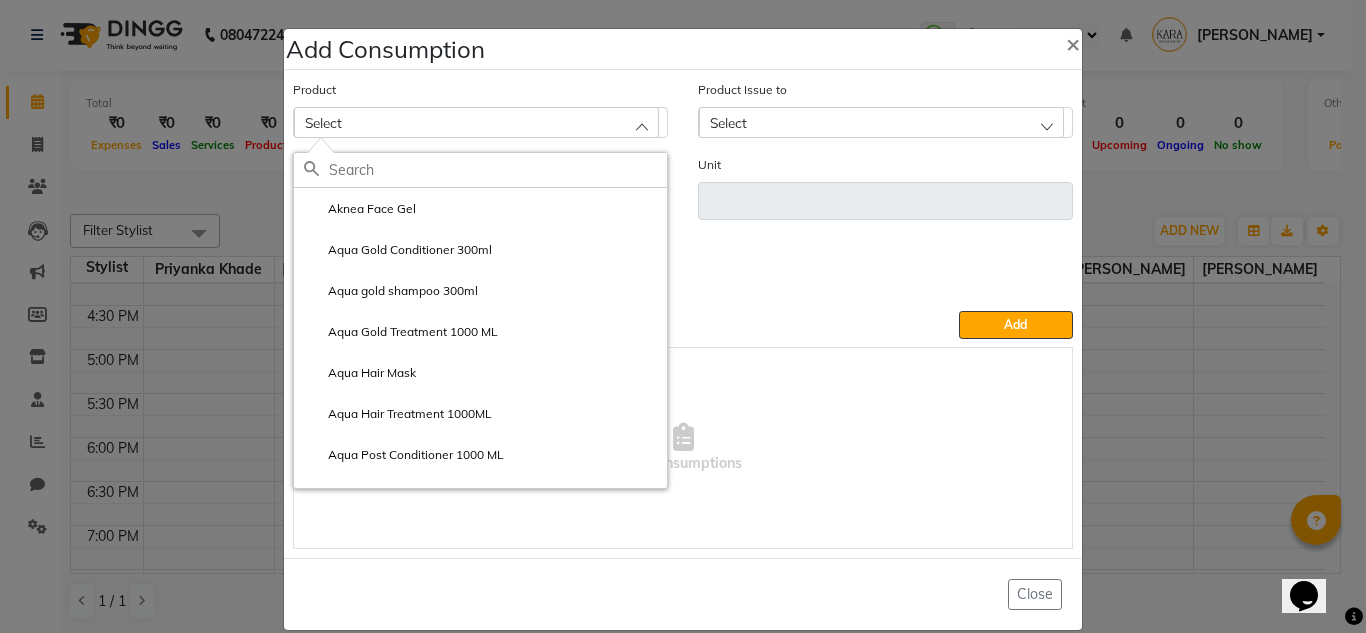 click on "Select" 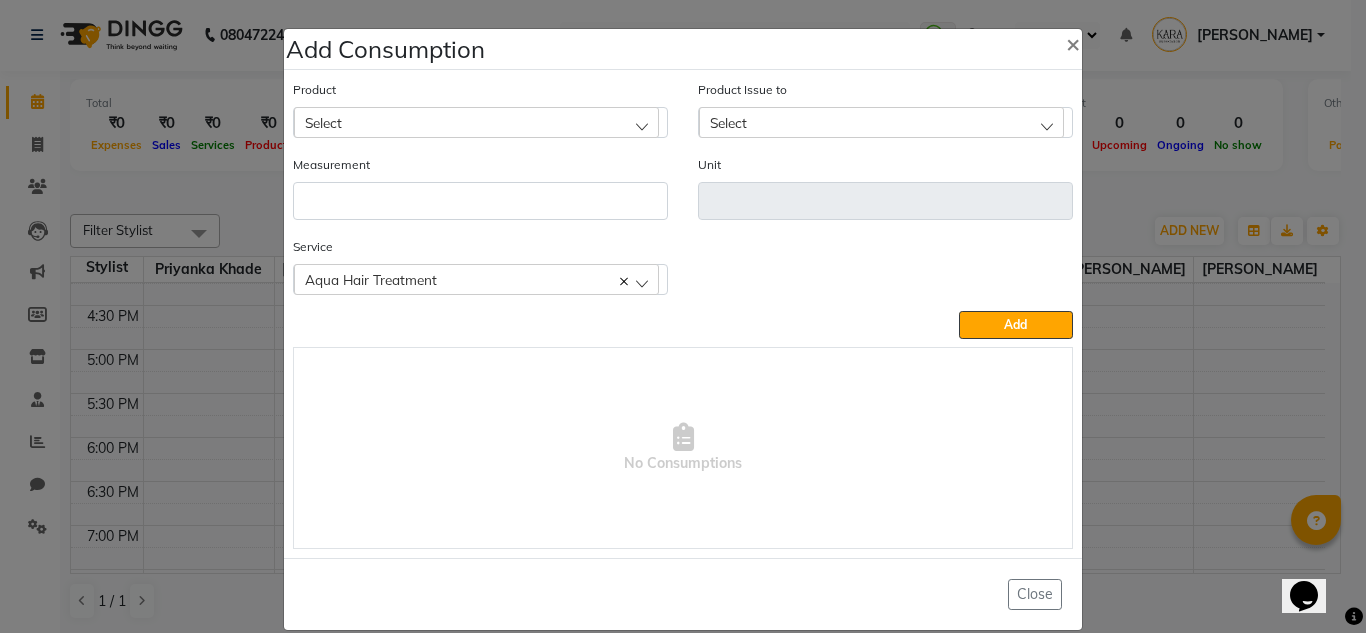 click on "No Consumptions" at bounding box center (683, 448) 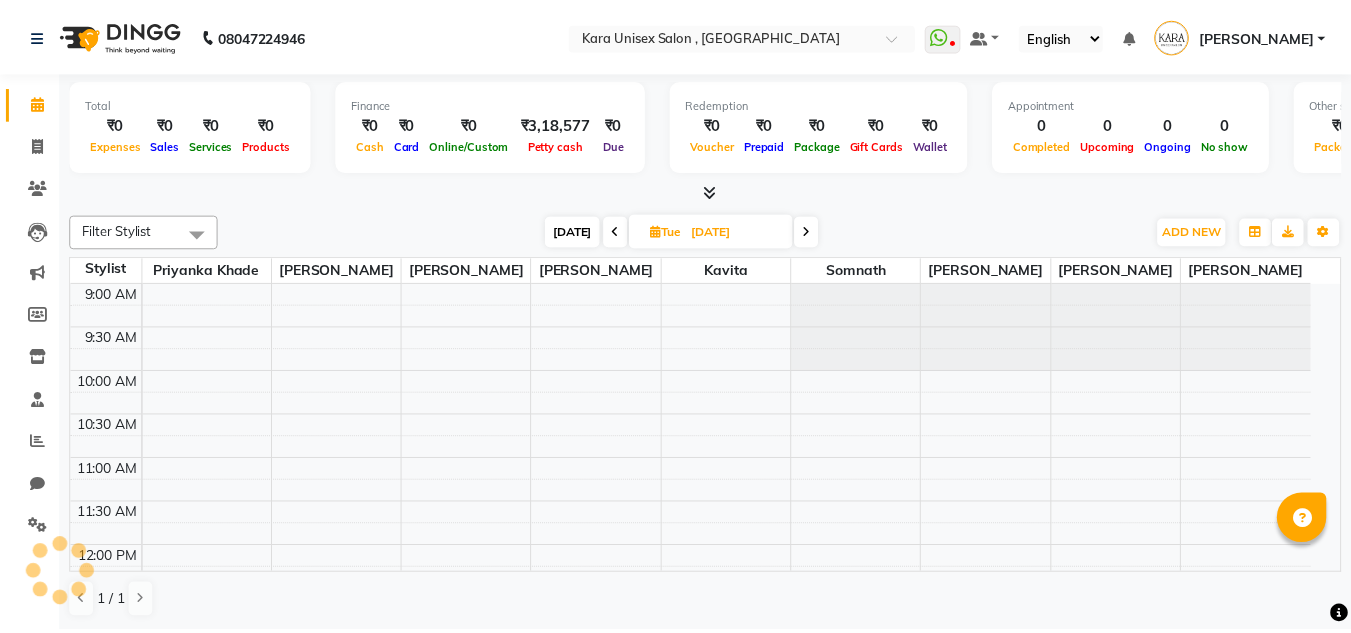 scroll, scrollTop: 0, scrollLeft: 0, axis: both 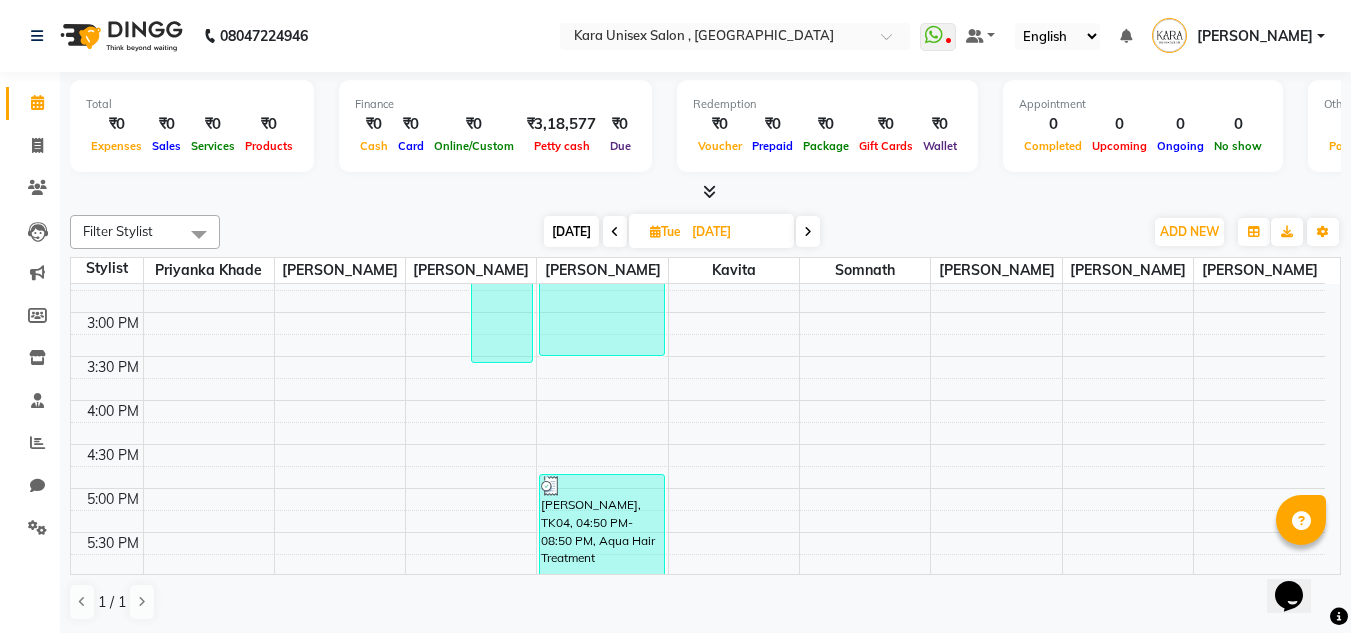click on "[PERSON_NAME], TK04, 04:50 PM-08:50 PM, Aqua Hair Treatment" at bounding box center [601, 649] 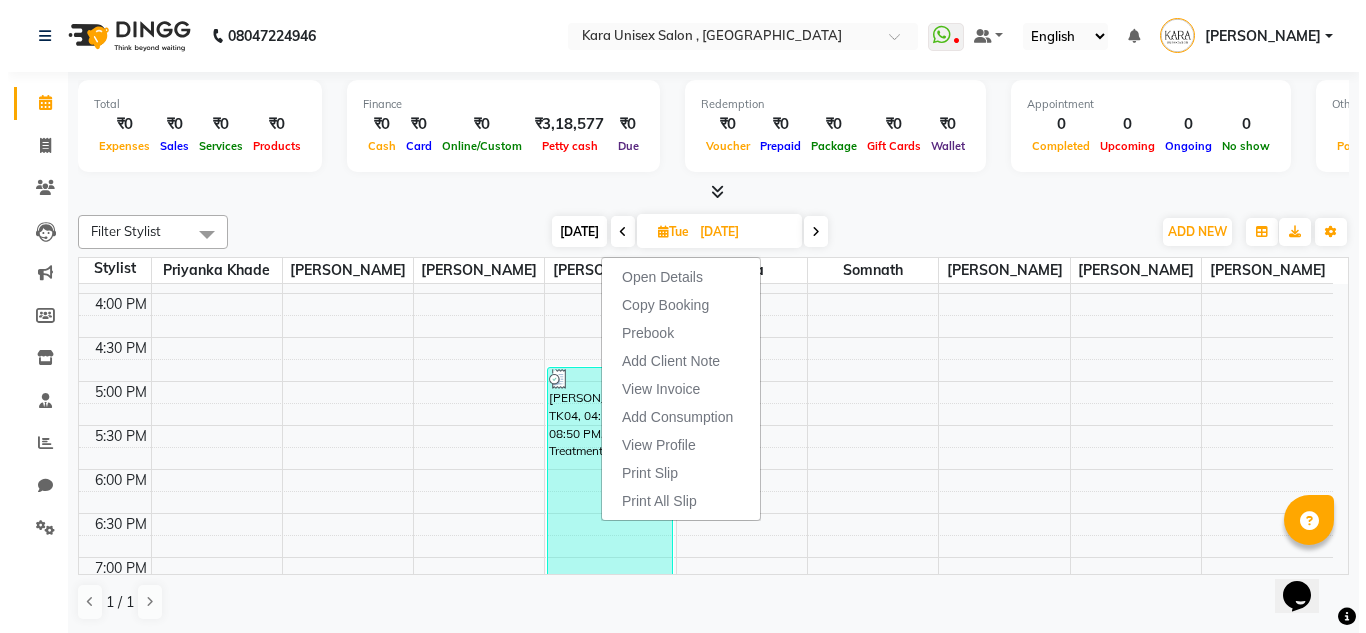scroll, scrollTop: 617, scrollLeft: 0, axis: vertical 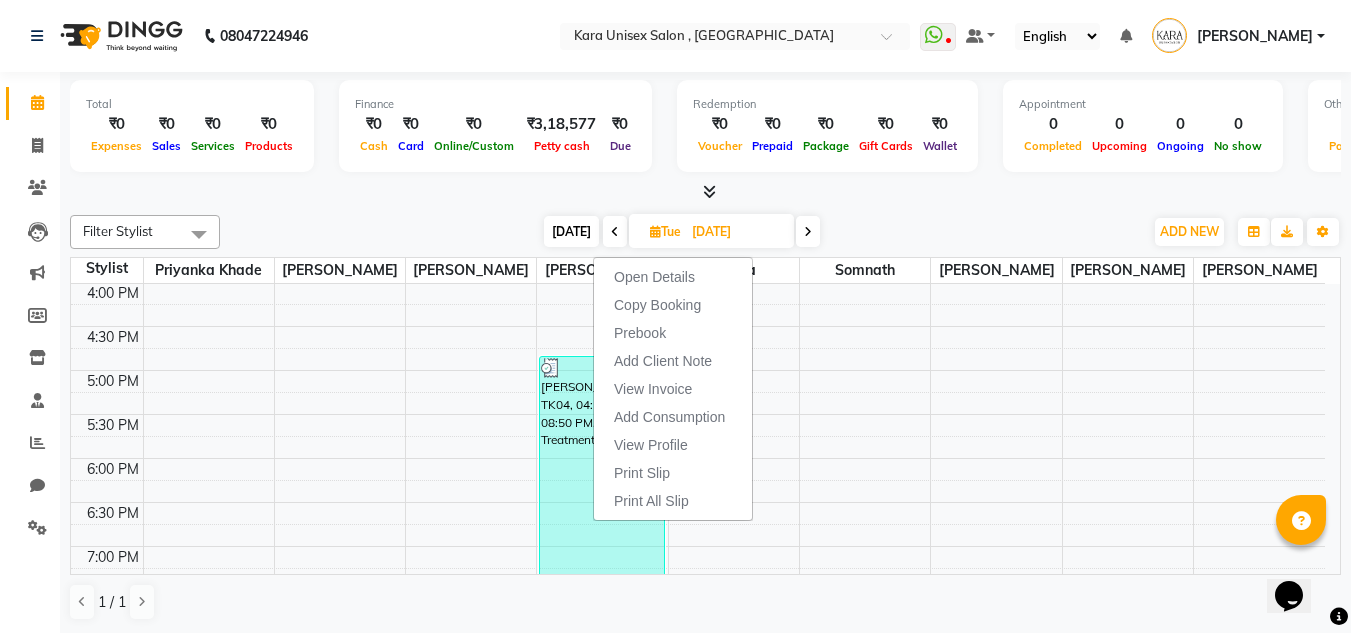 click on "[PERSON_NAME], TK04, 04:50 PM-08:50 PM, Aqua Hair Treatment" at bounding box center [601, 531] 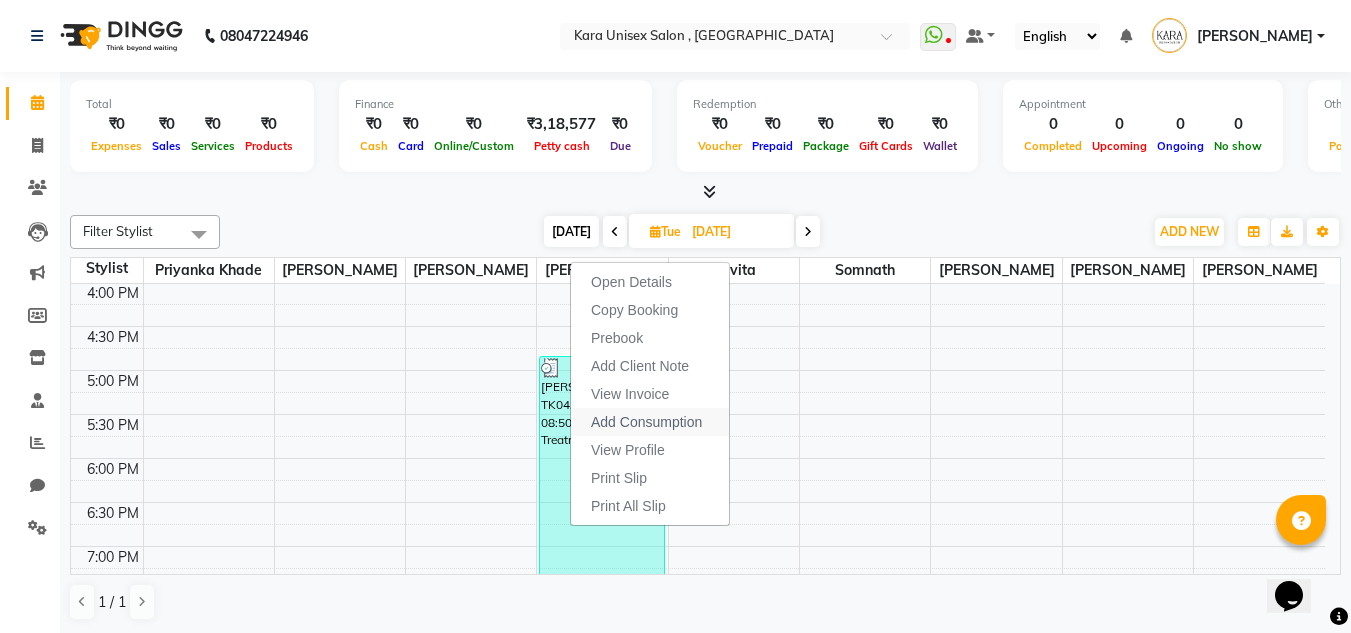 click on "Add Consumption" at bounding box center [646, 422] 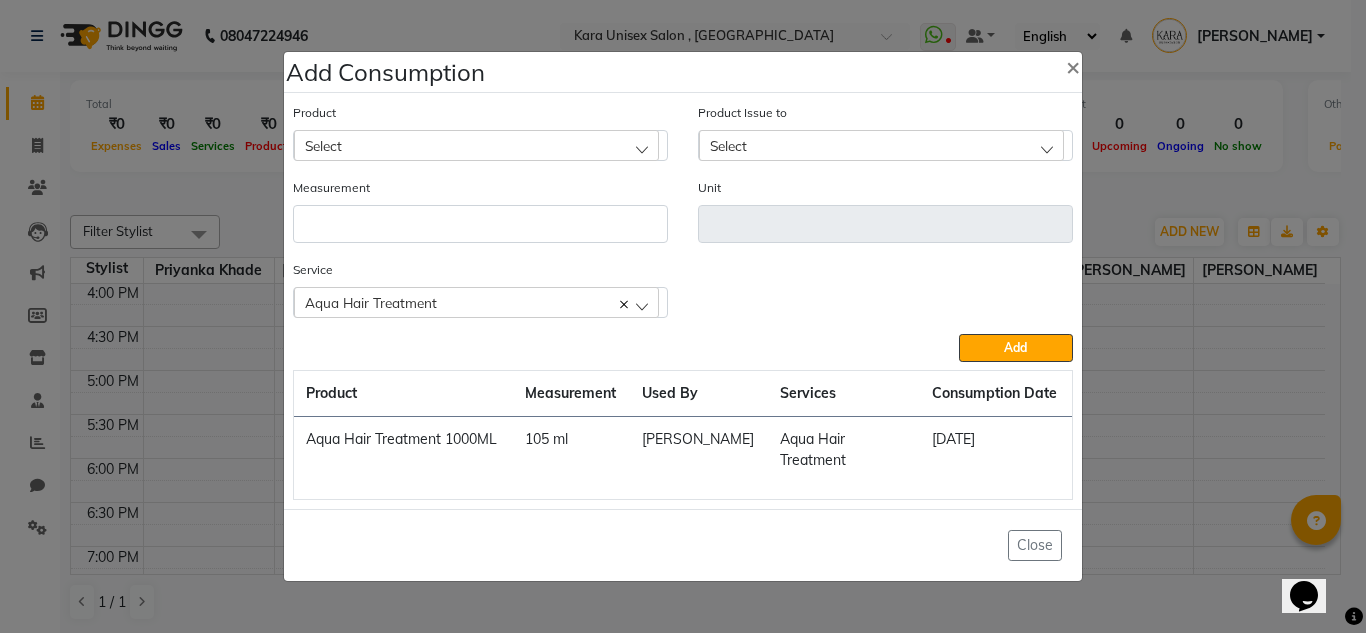click on "Select" 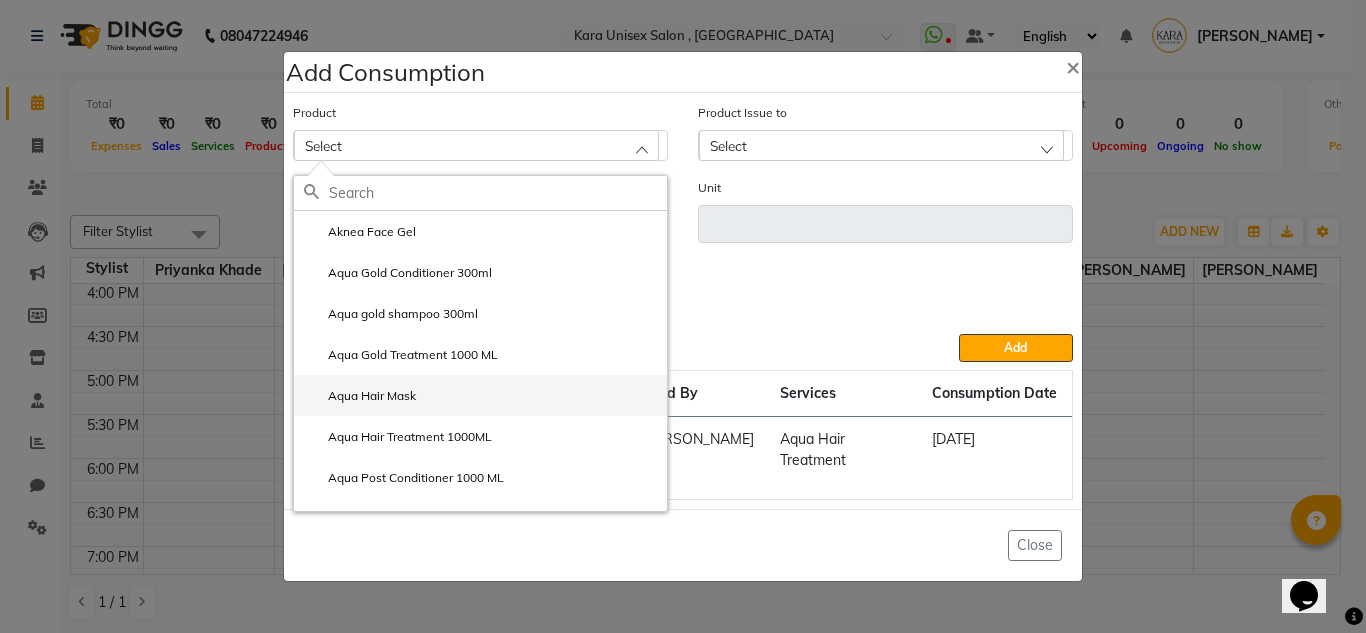 click on "Aqua Hair Mask" 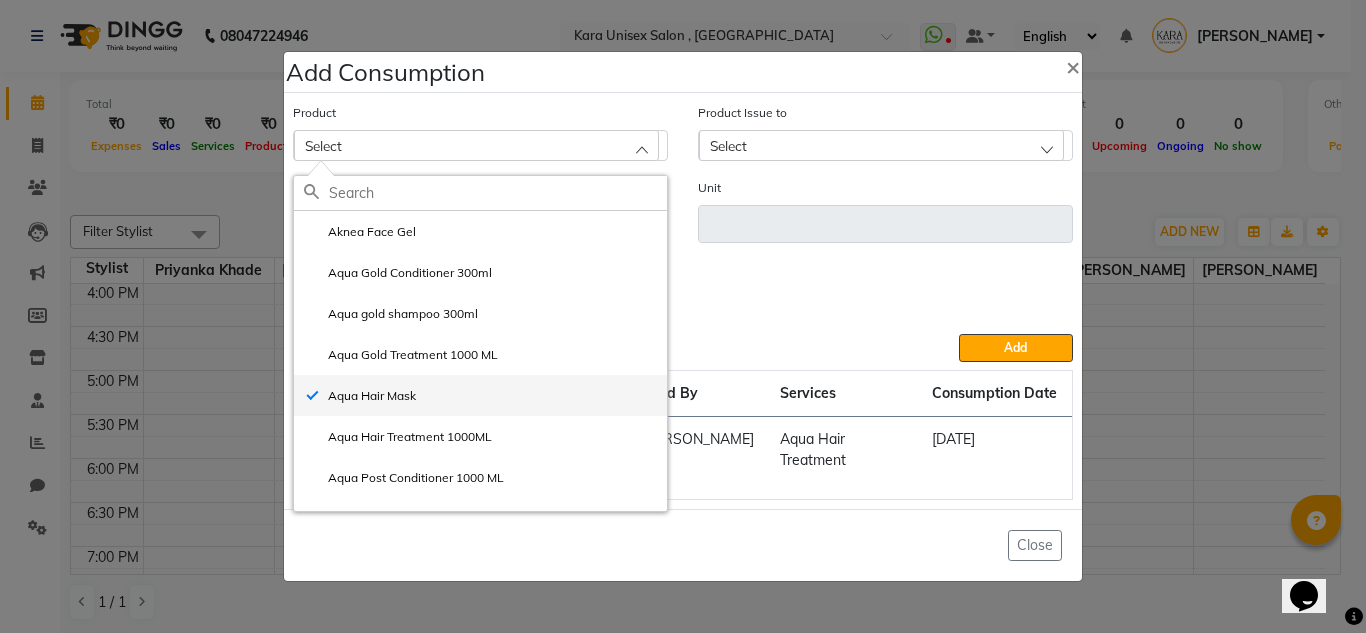 type on "gms" 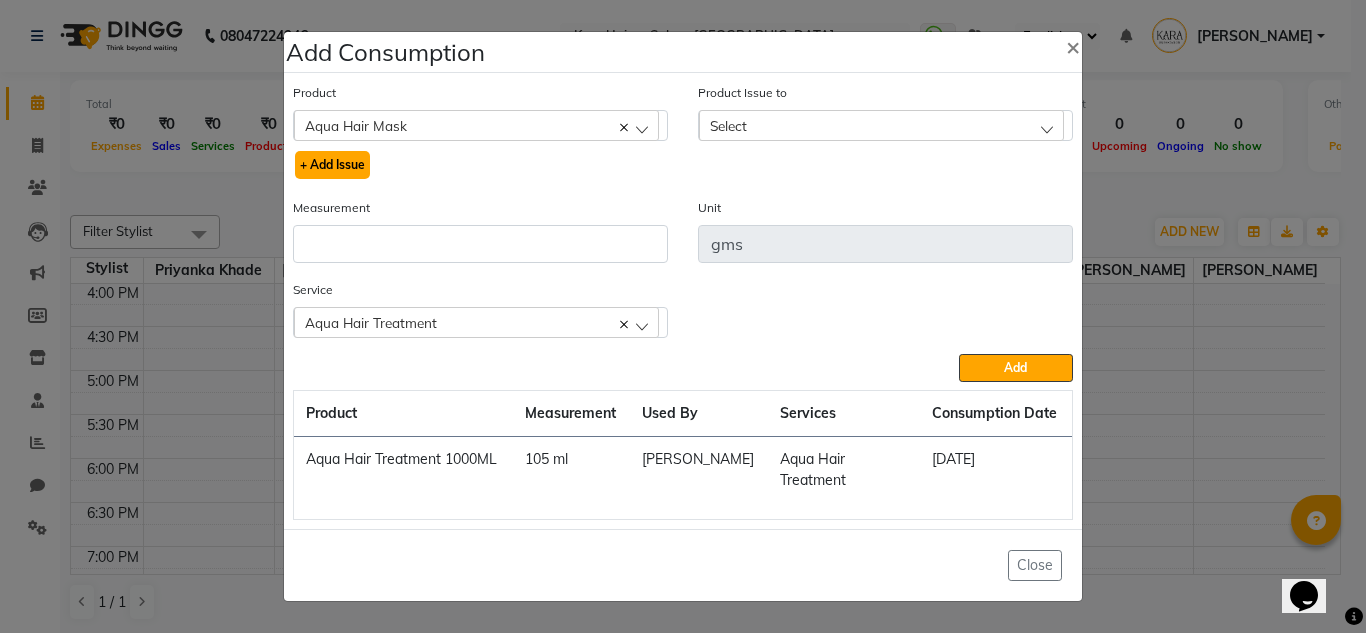 click on "+ Add Issue" 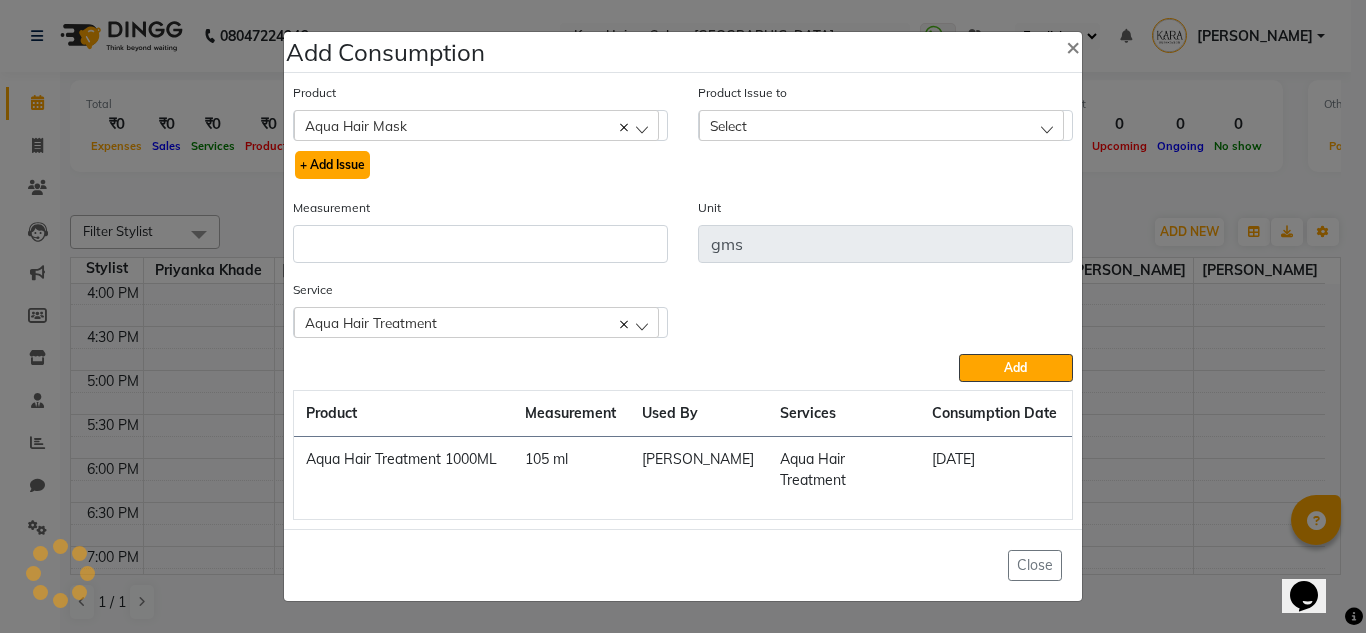 select 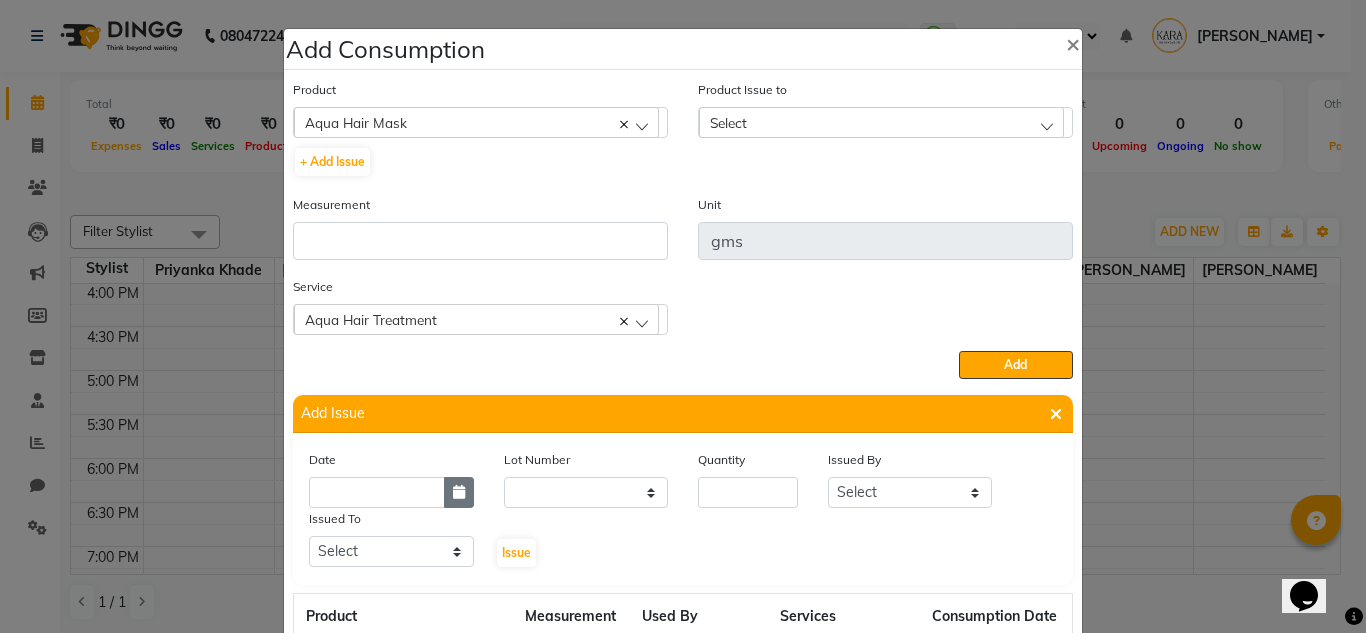 click 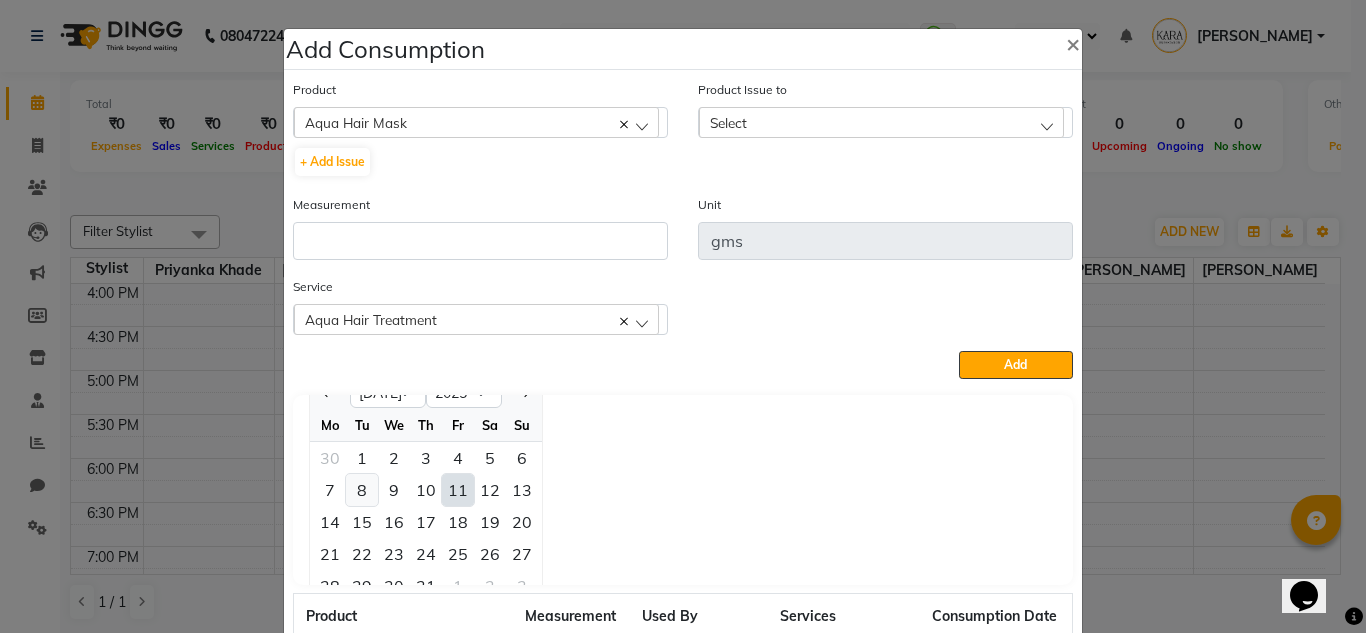 click on "8" 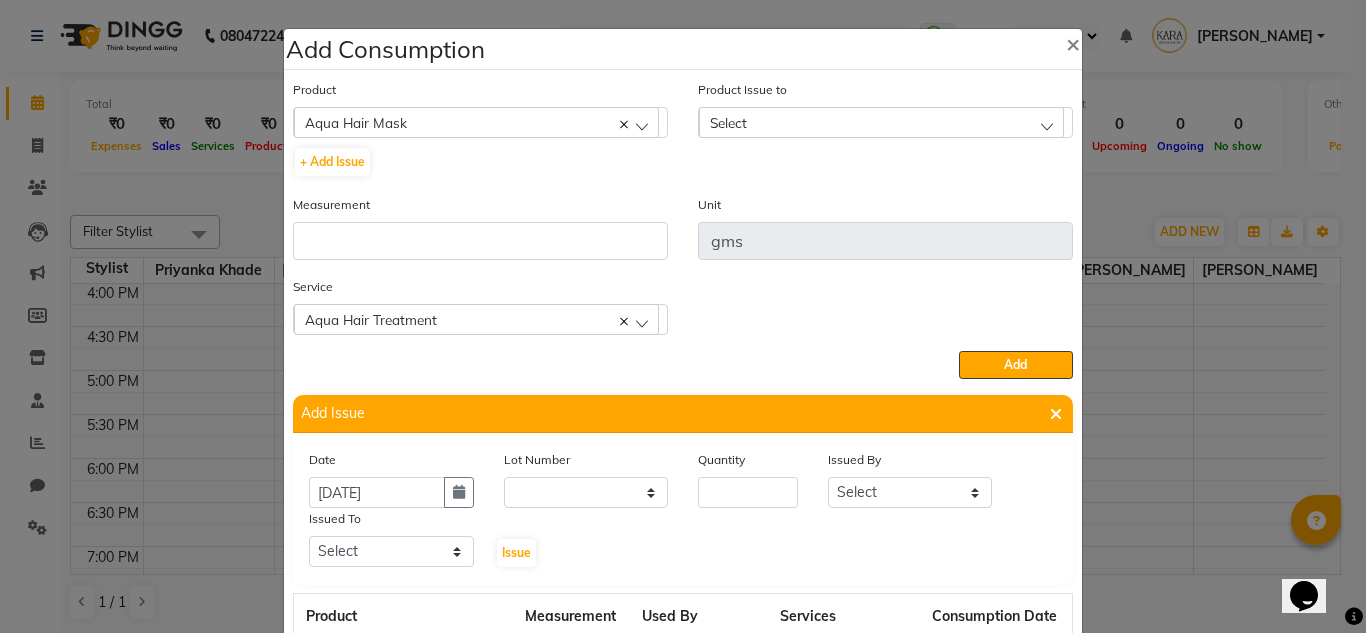 scroll, scrollTop: 0, scrollLeft: 0, axis: both 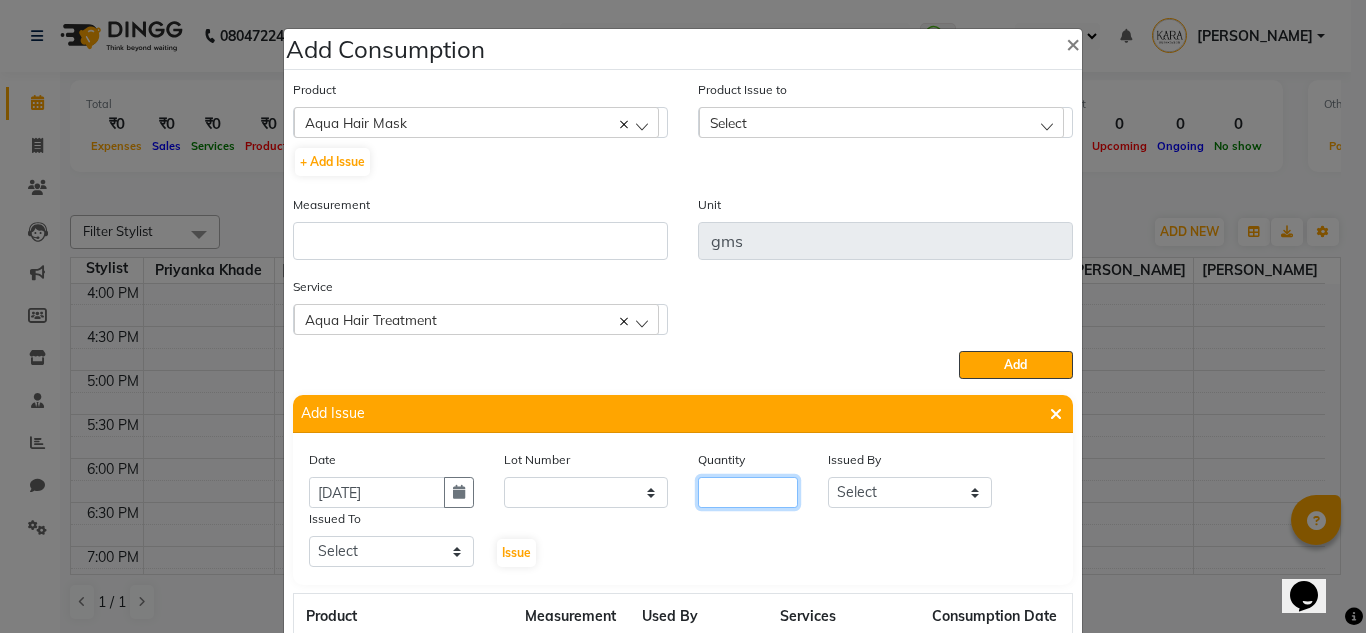 click 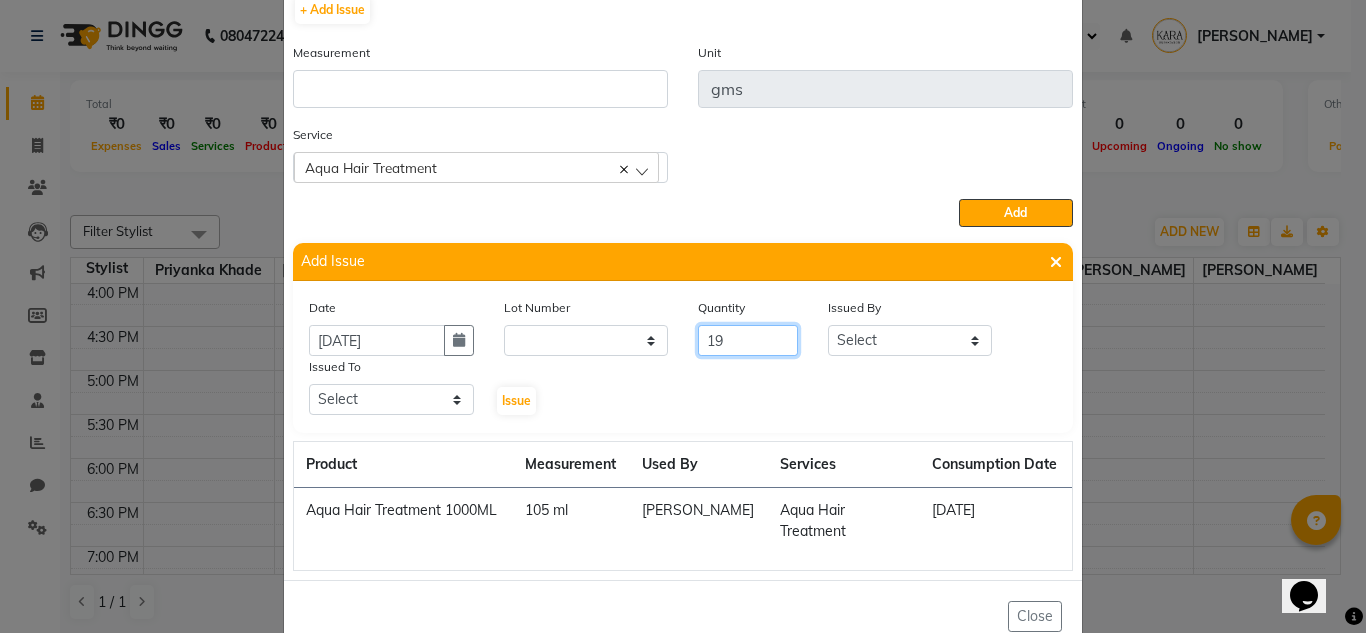 scroll, scrollTop: 153, scrollLeft: 0, axis: vertical 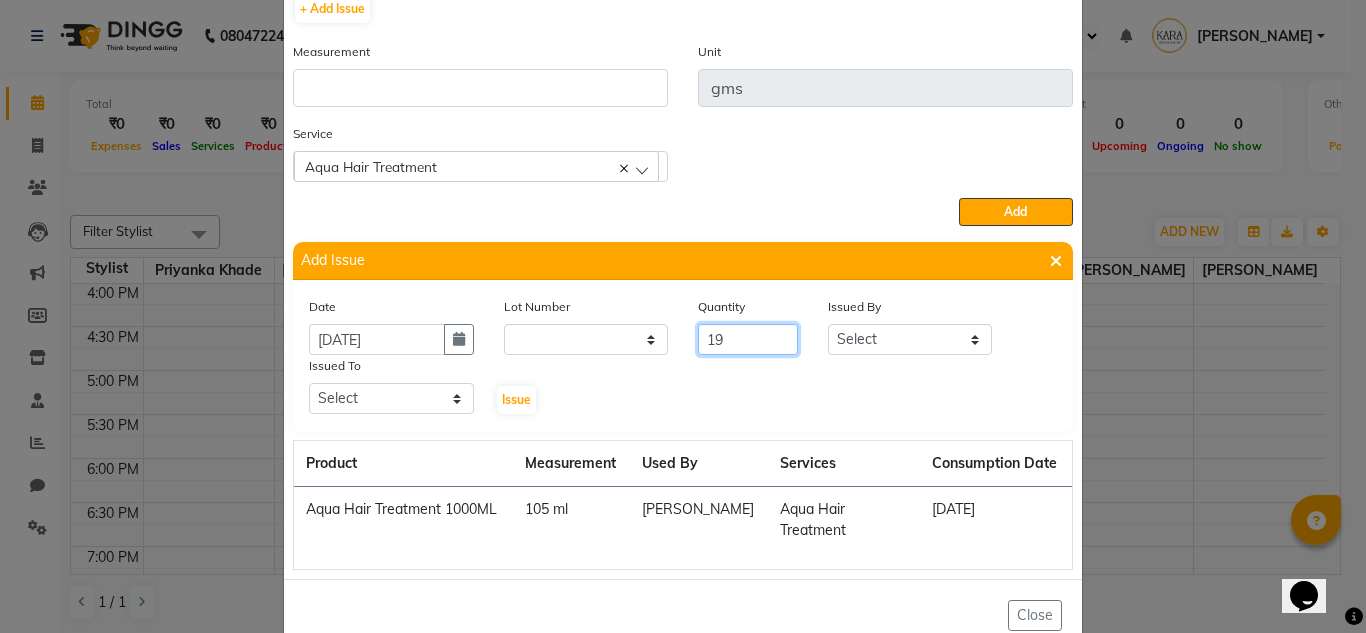 type on "19" 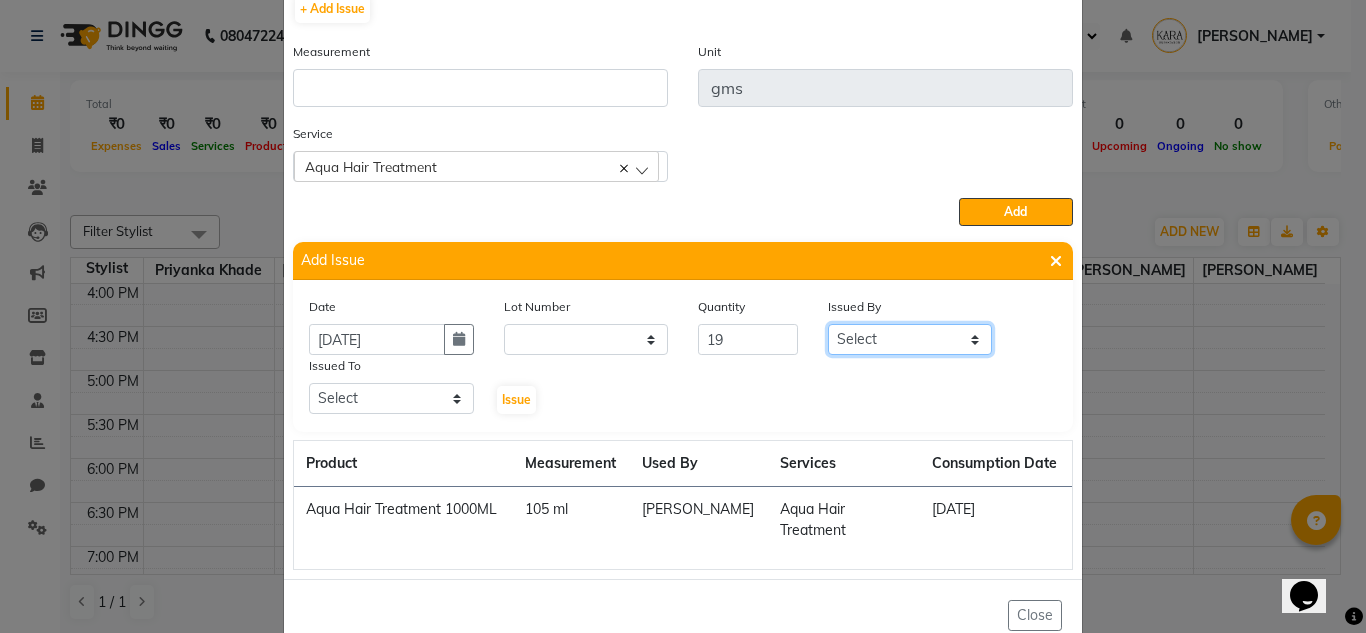 click on "Select [PERSON_NAME] [PERSON_NAME] Priyanka [PERSON_NAME] [PERSON_NAME]  [PERSON_NAME] [PERSON_NAME]  [PERSON_NAME]" 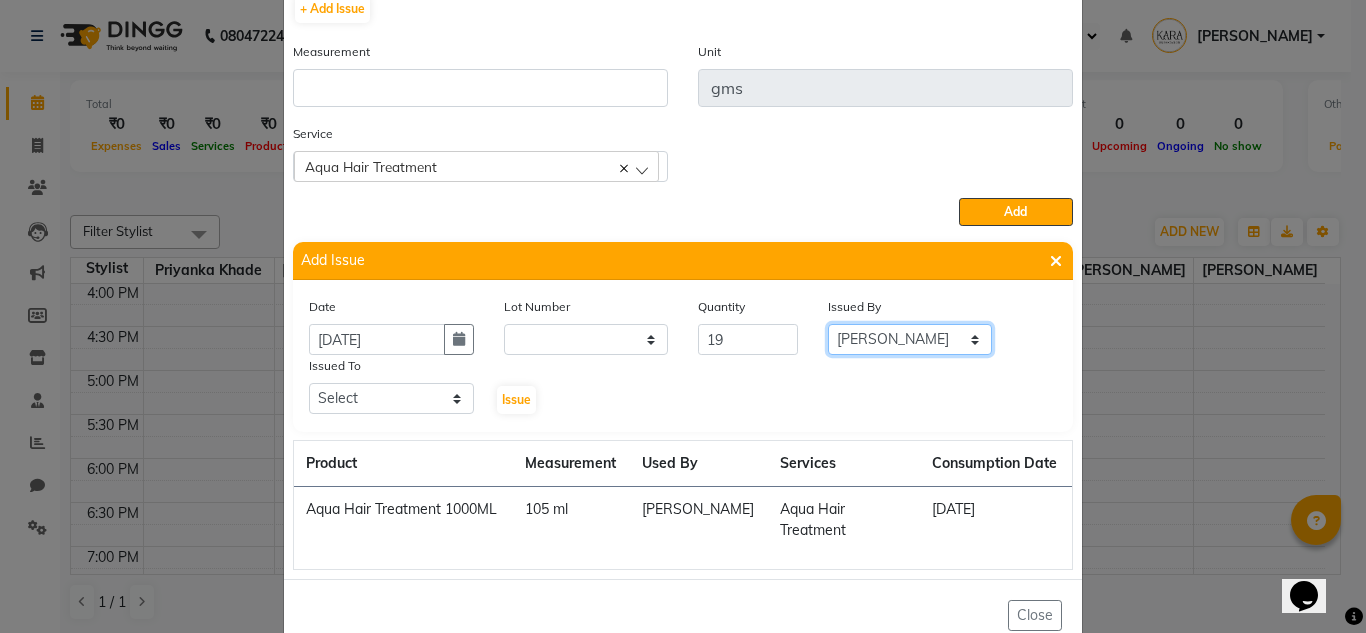 click on "Select [PERSON_NAME] [PERSON_NAME] Priyanka [PERSON_NAME] [PERSON_NAME]  [PERSON_NAME] [PERSON_NAME]  [PERSON_NAME]" 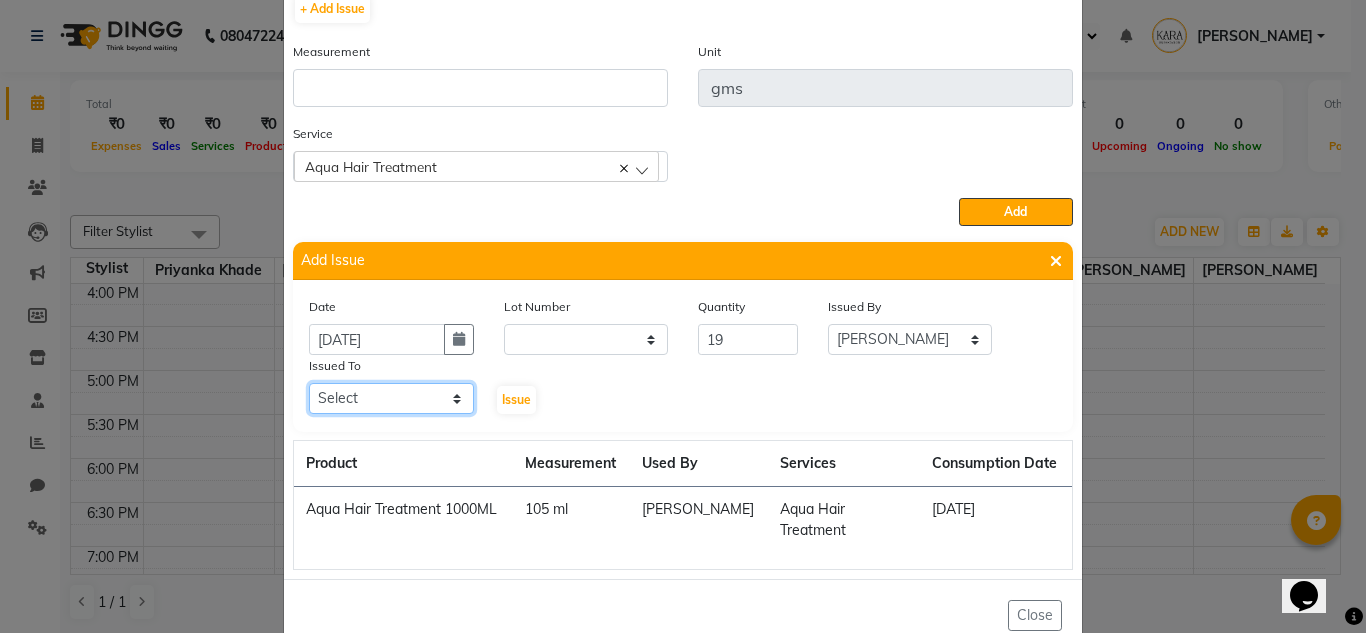 click on "Select [PERSON_NAME] [PERSON_NAME] Priyanka [PERSON_NAME] [PERSON_NAME]  [PERSON_NAME] [PERSON_NAME]  [PERSON_NAME]" 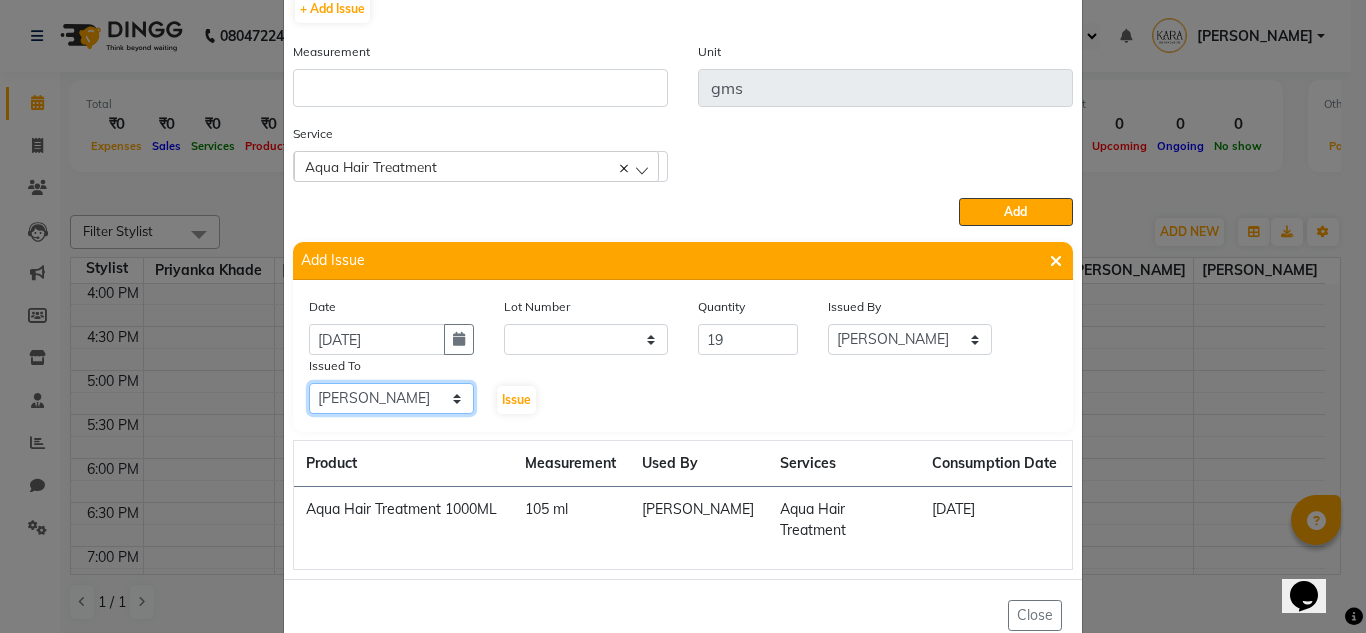 click on "Select [PERSON_NAME] [PERSON_NAME] Priyanka [PERSON_NAME] [PERSON_NAME]  [PERSON_NAME] [PERSON_NAME]  [PERSON_NAME]" 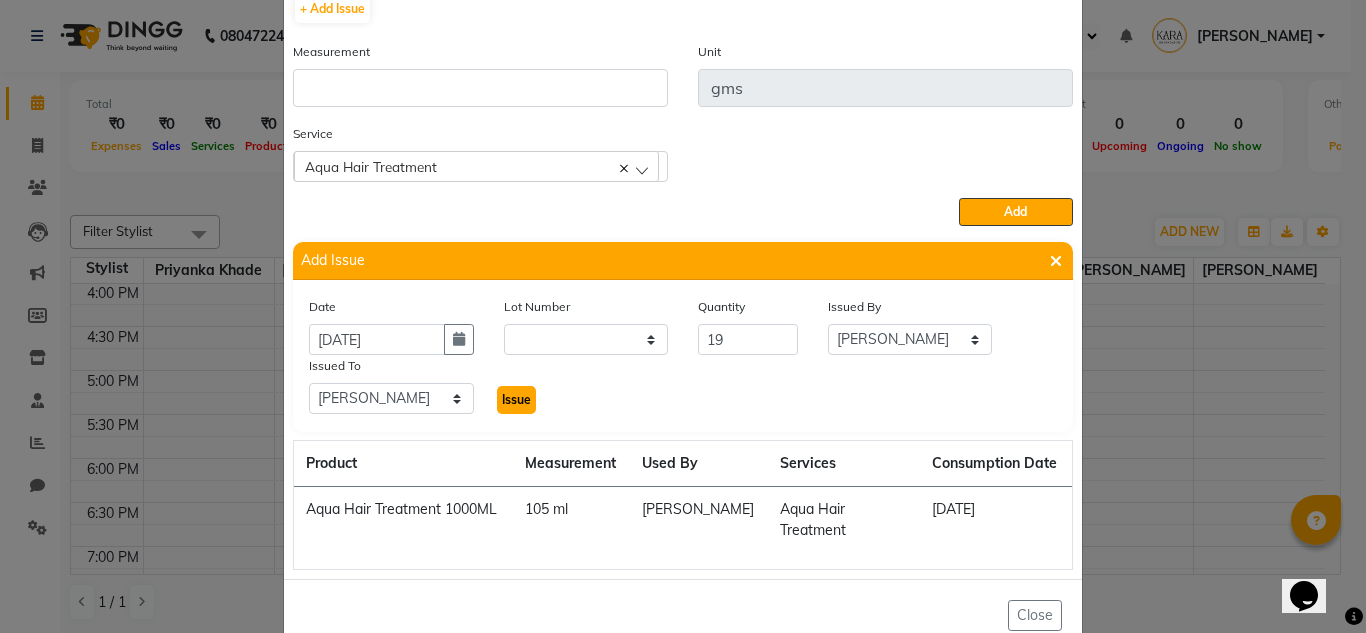click on "Issue" 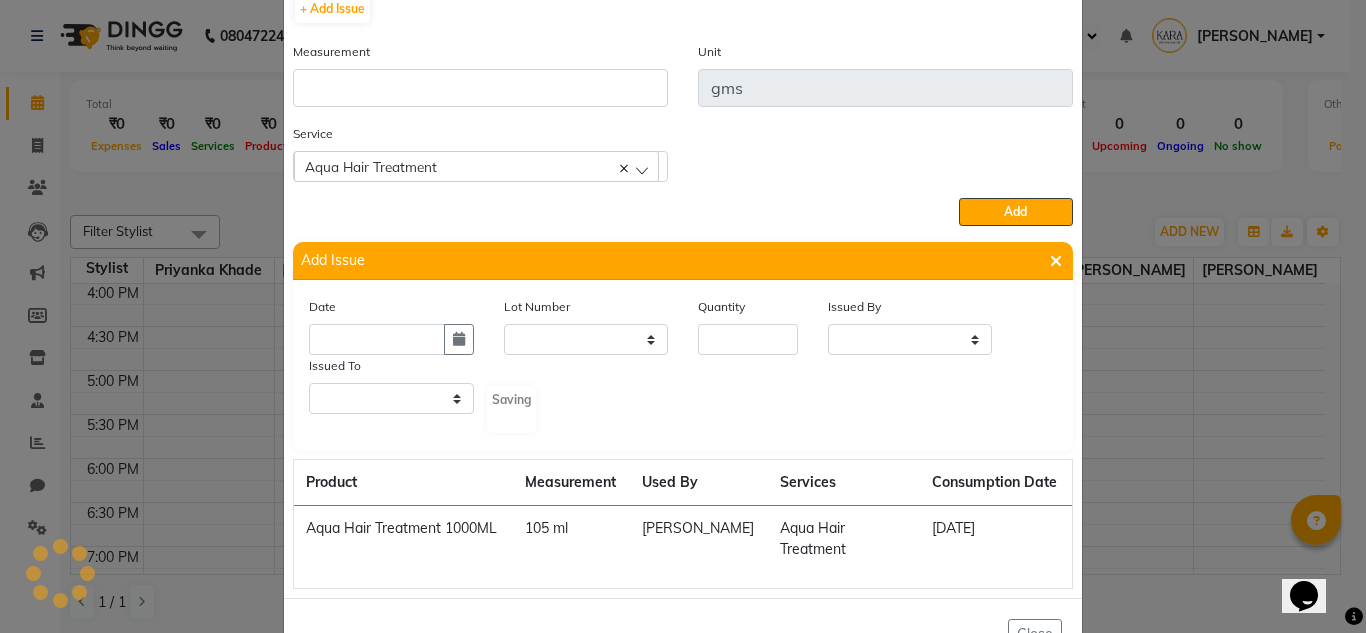 scroll, scrollTop: 0, scrollLeft: 0, axis: both 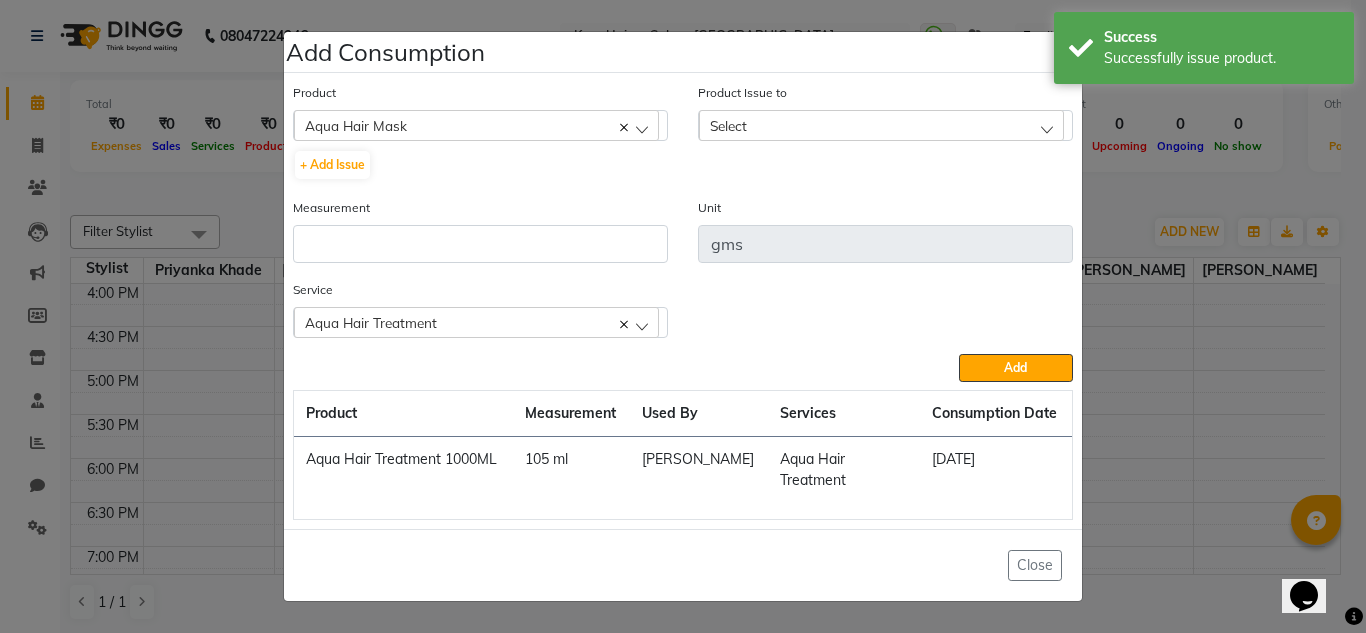 click on "Select" 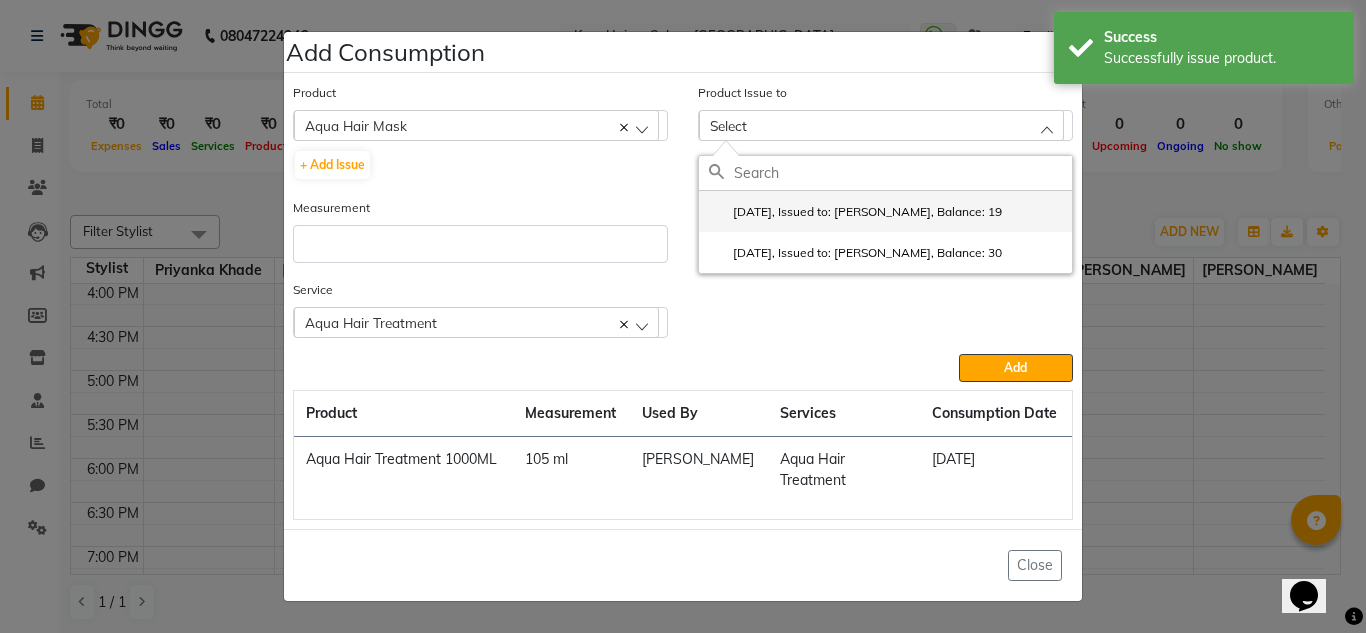 click on "2025-07-08, Issued to: Priti Kalokhe, Balance: 19" 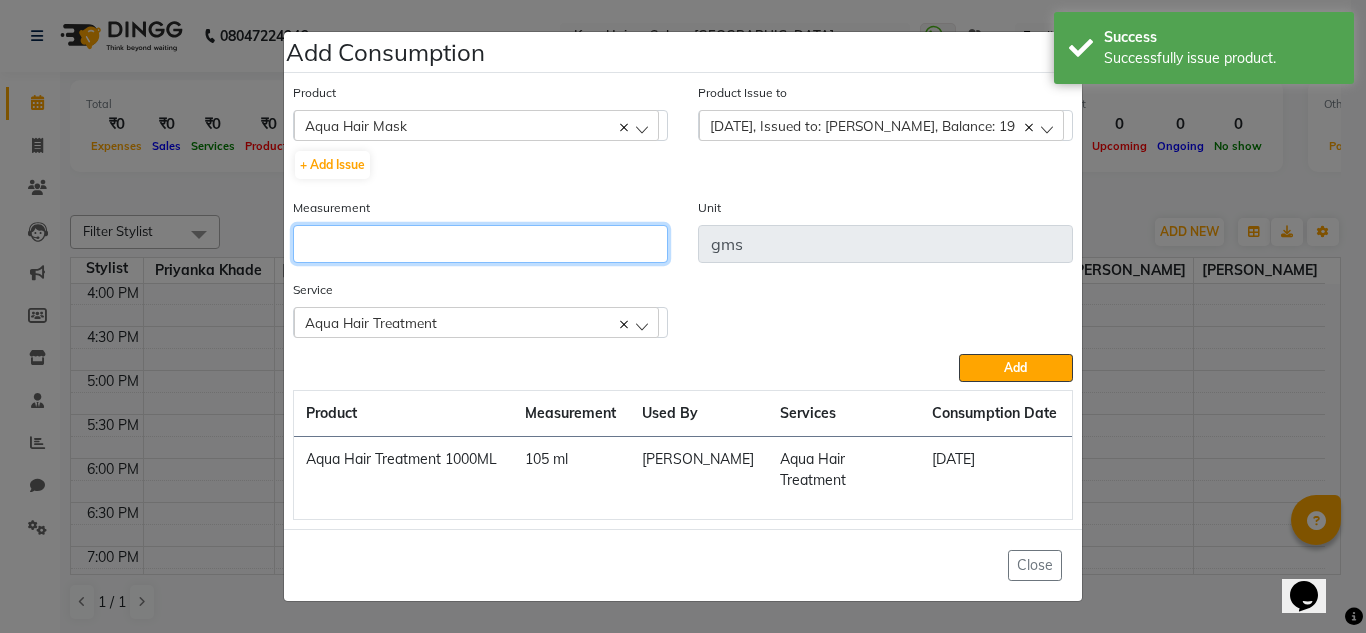 click 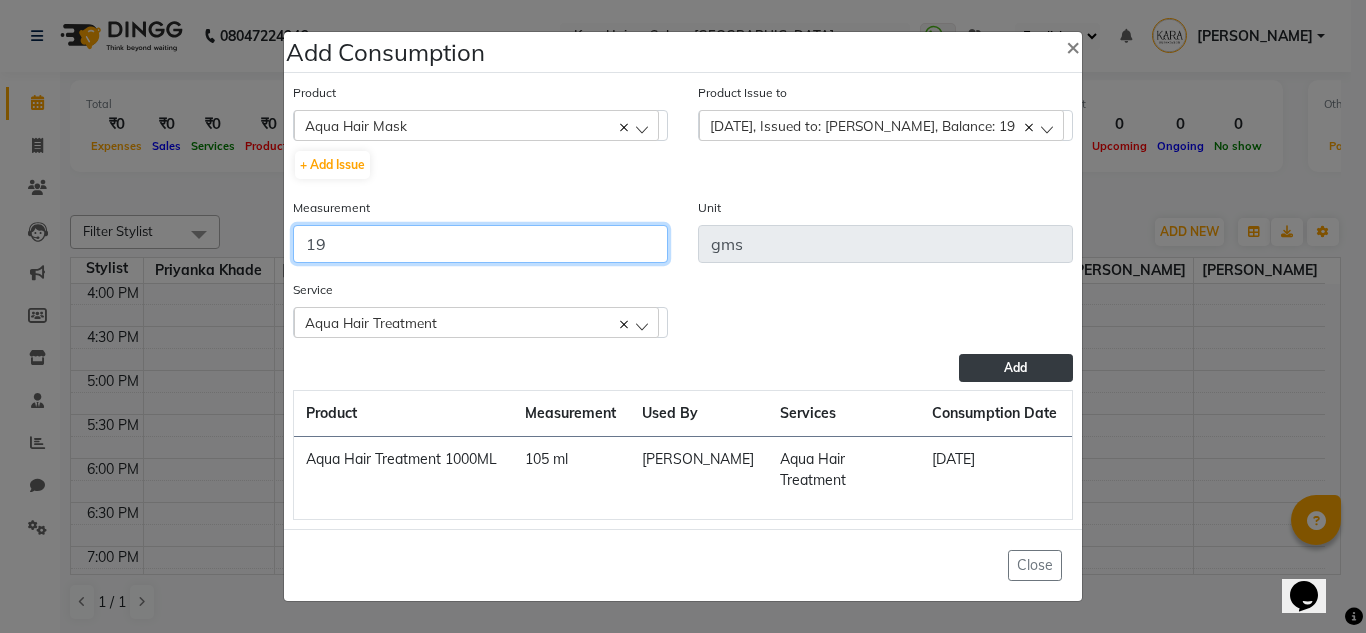 type on "19" 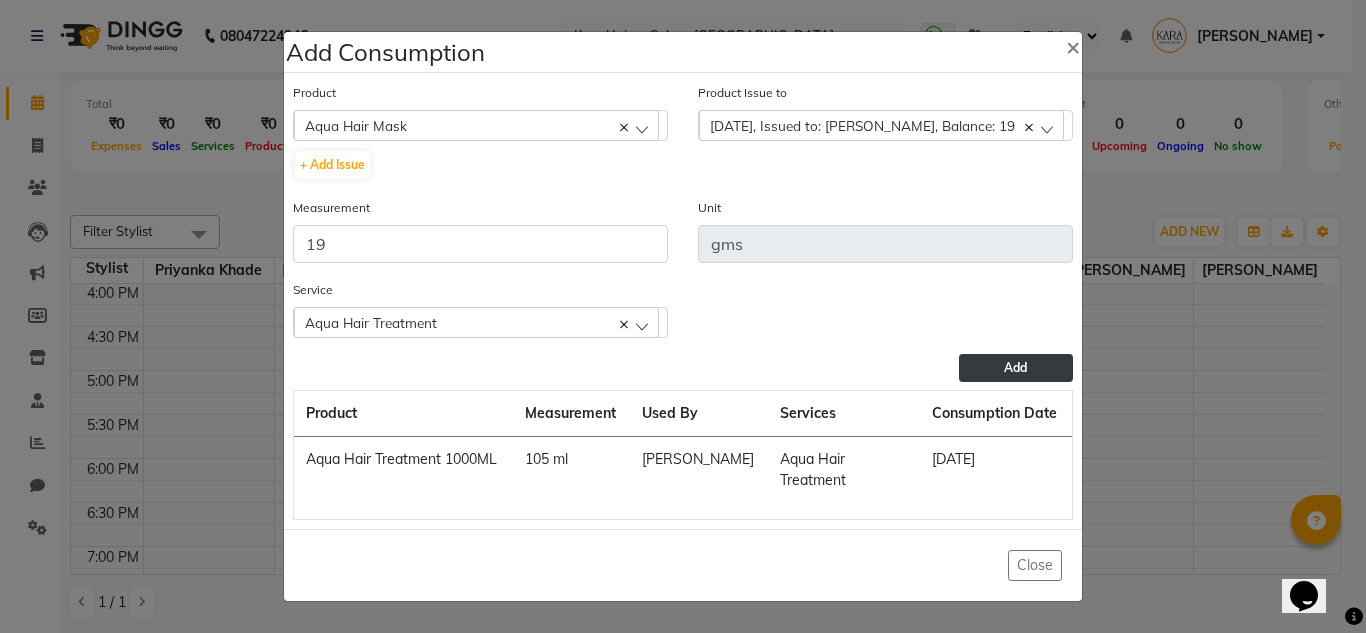 click on "Add" 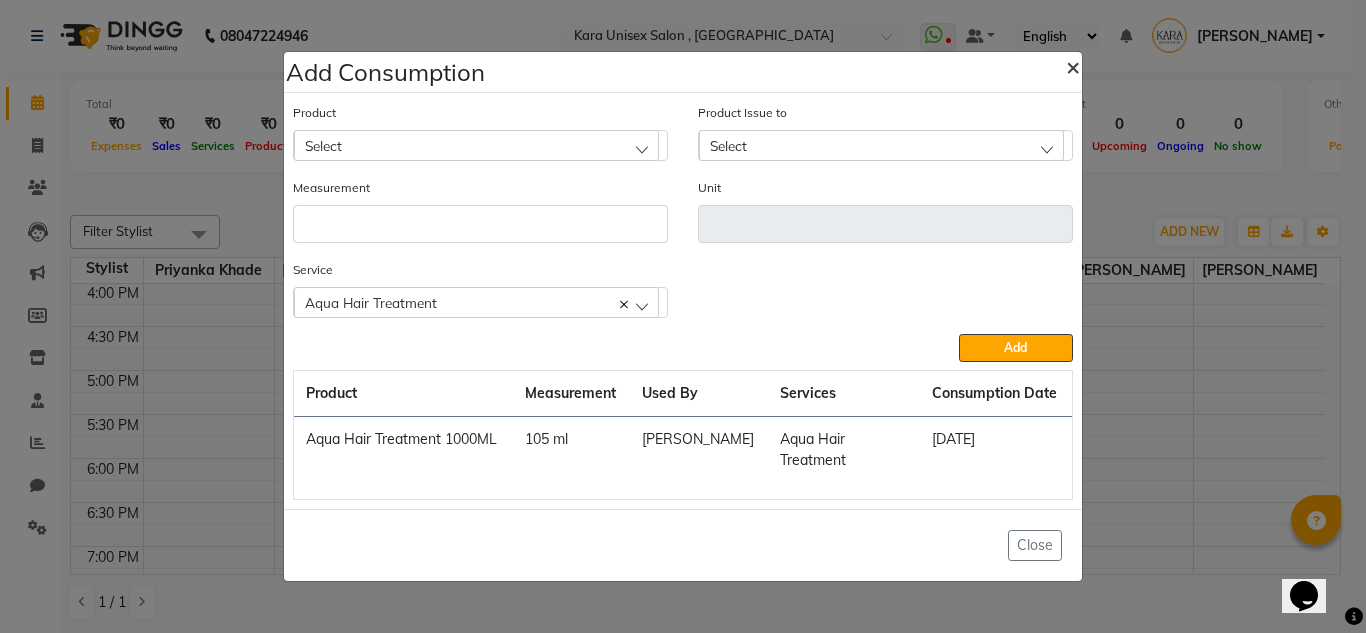 click on "×" 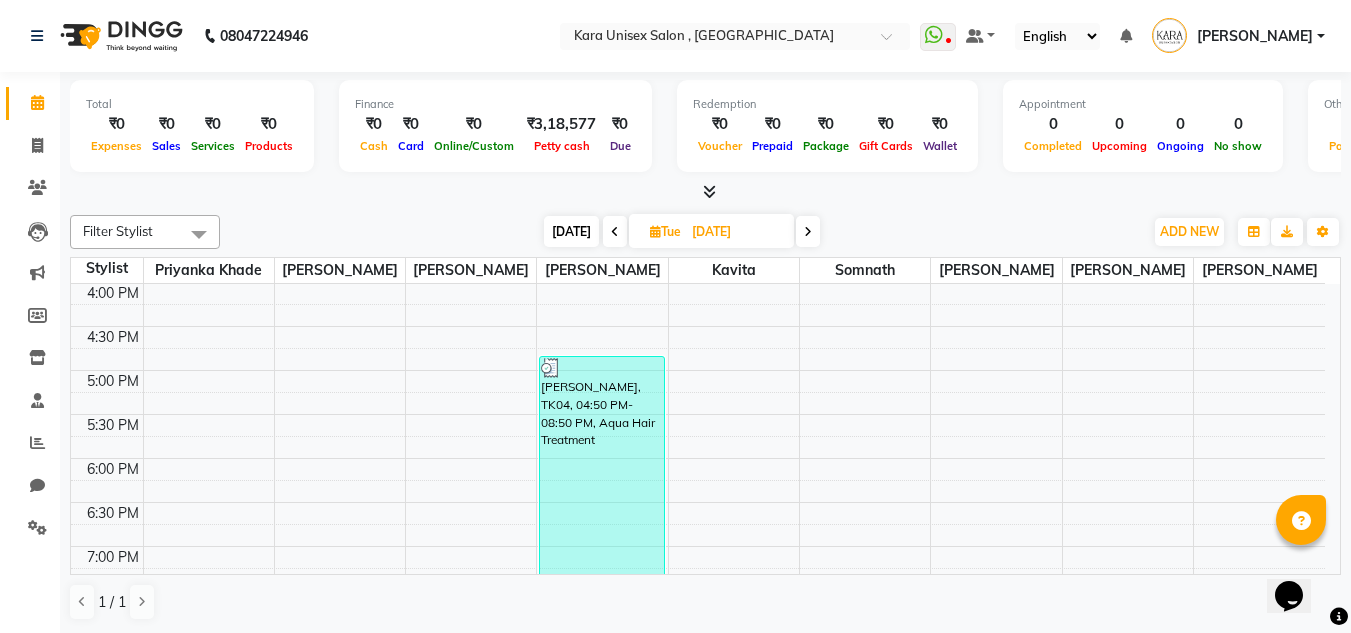 click on "[PERSON_NAME], TK04, 04:50 PM-08:50 PM, Aqua Hair Treatment" at bounding box center (601, 531) 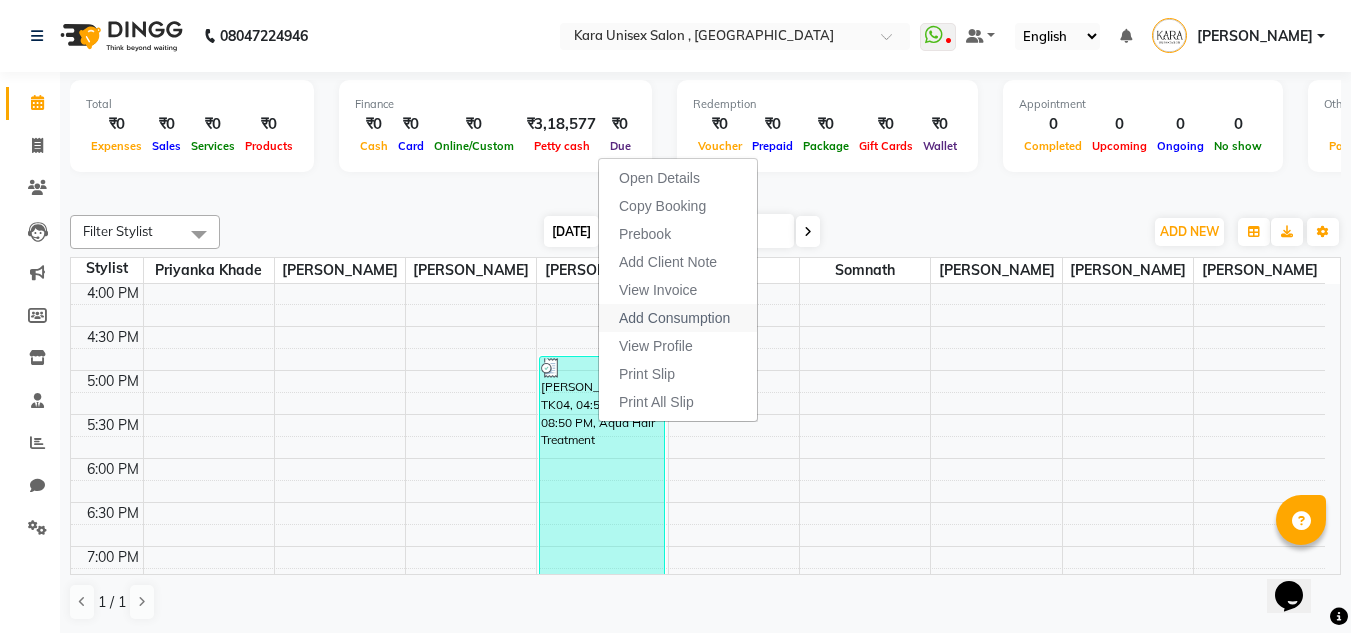 click on "Add Consumption" at bounding box center (674, 318) 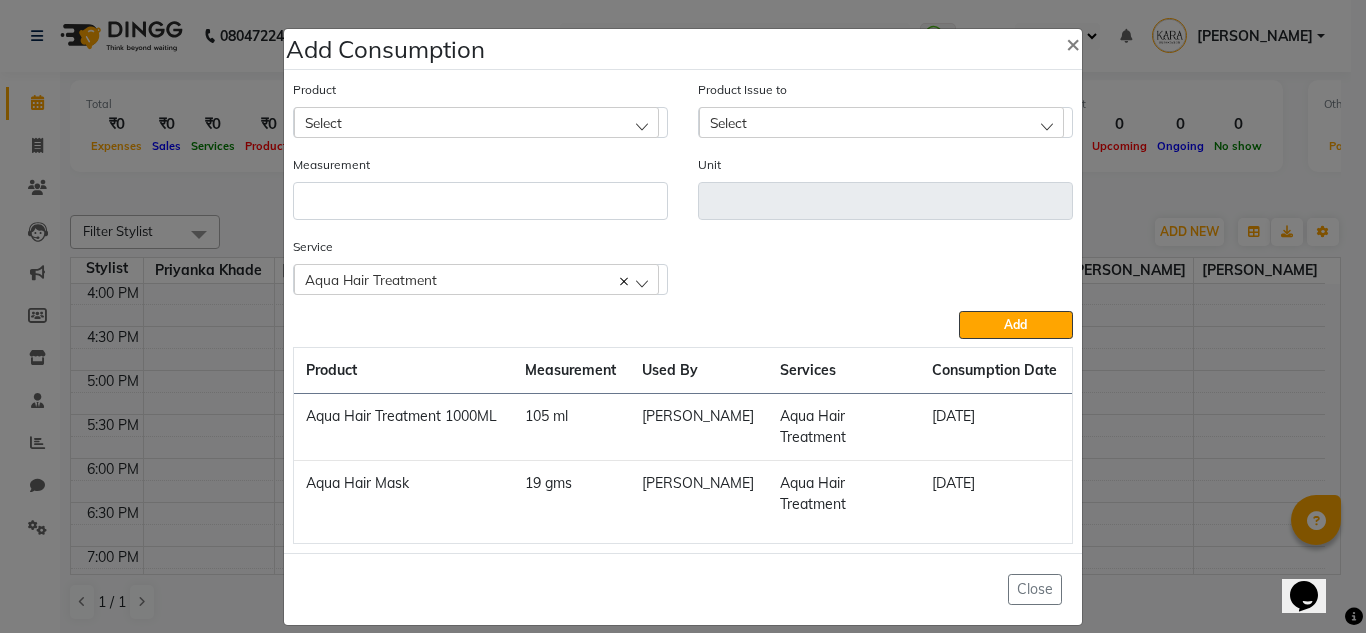 scroll, scrollTop: 21, scrollLeft: 0, axis: vertical 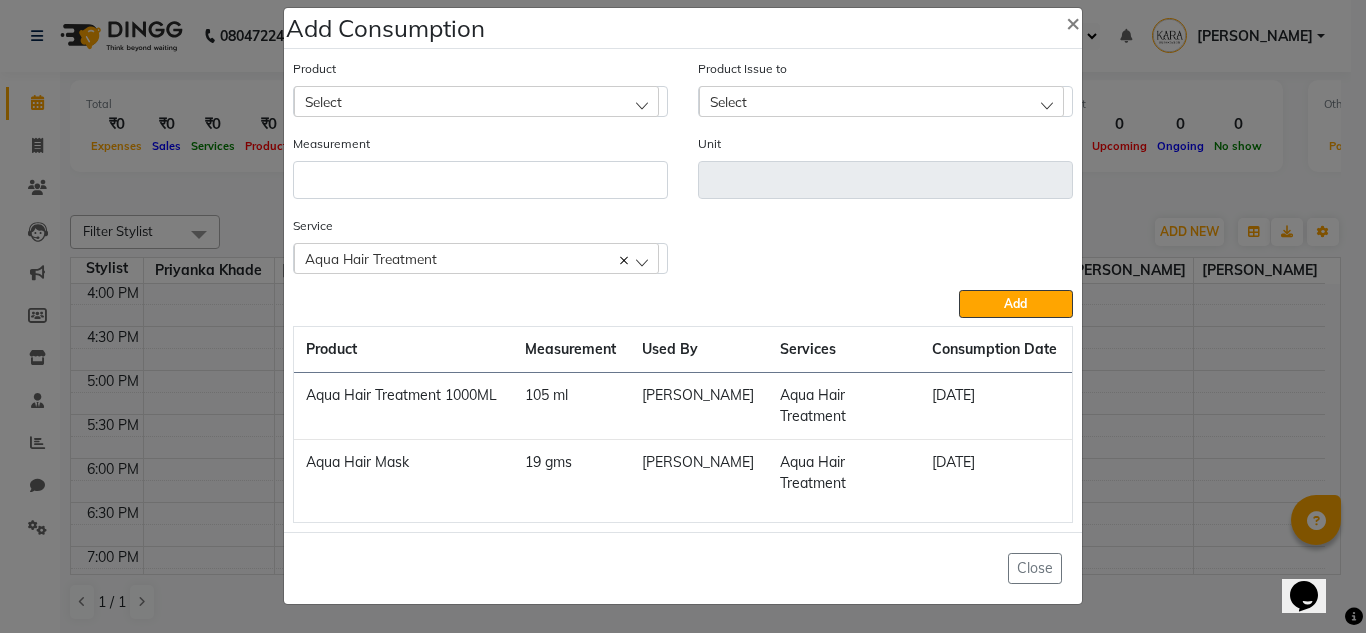 click on "Select" 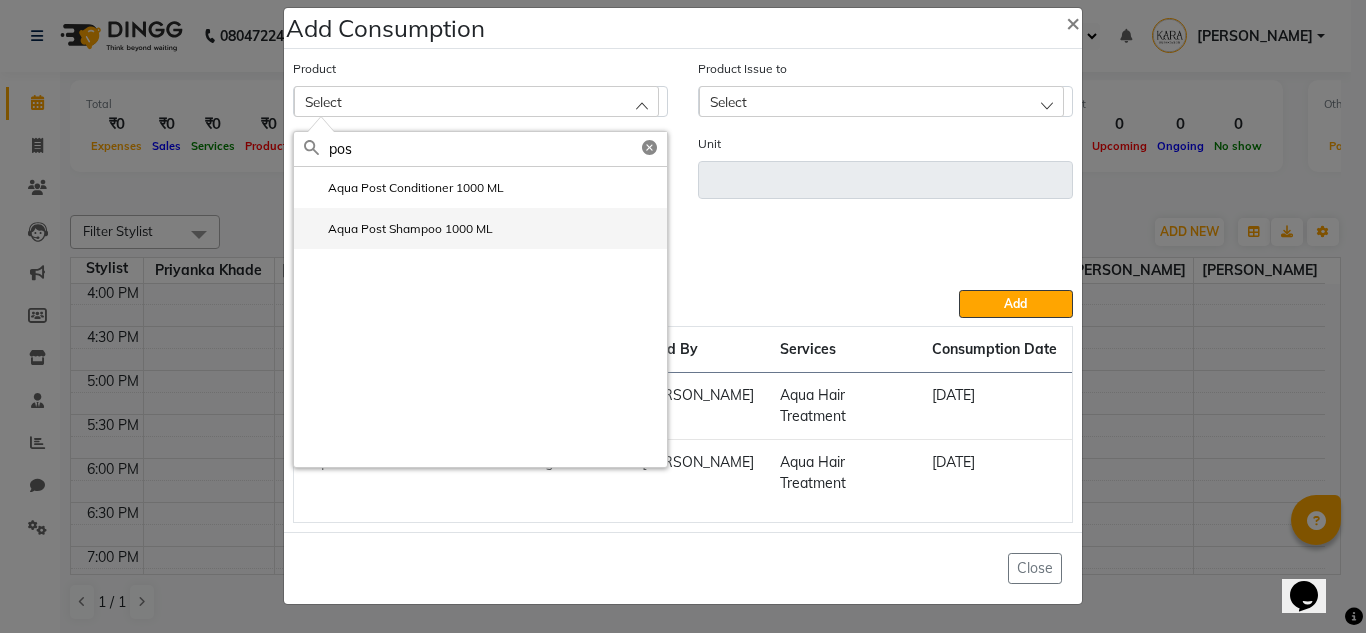 type on "pos" 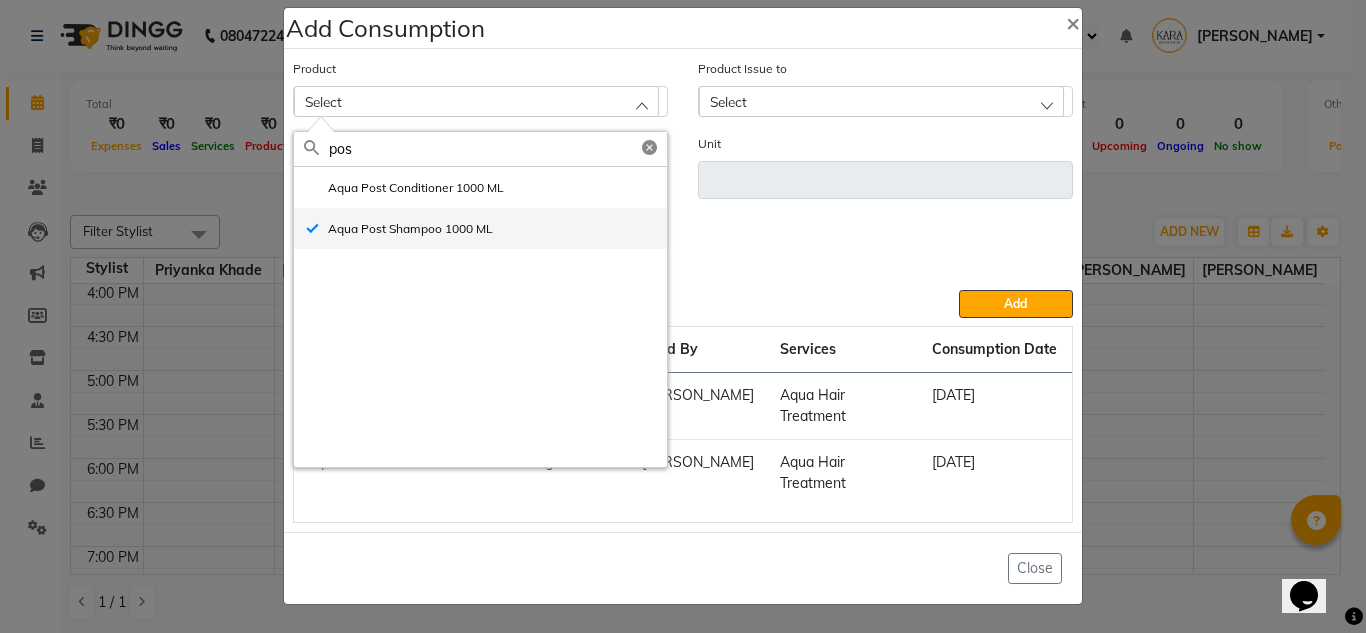 type on "ml" 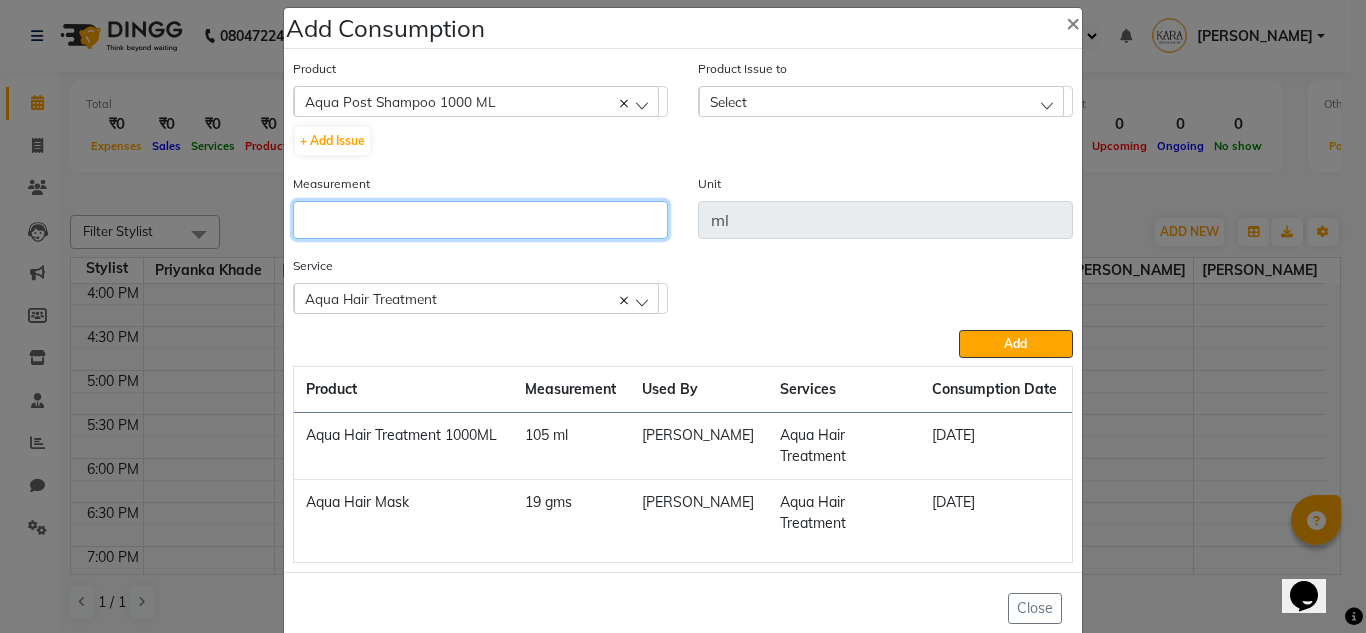 click 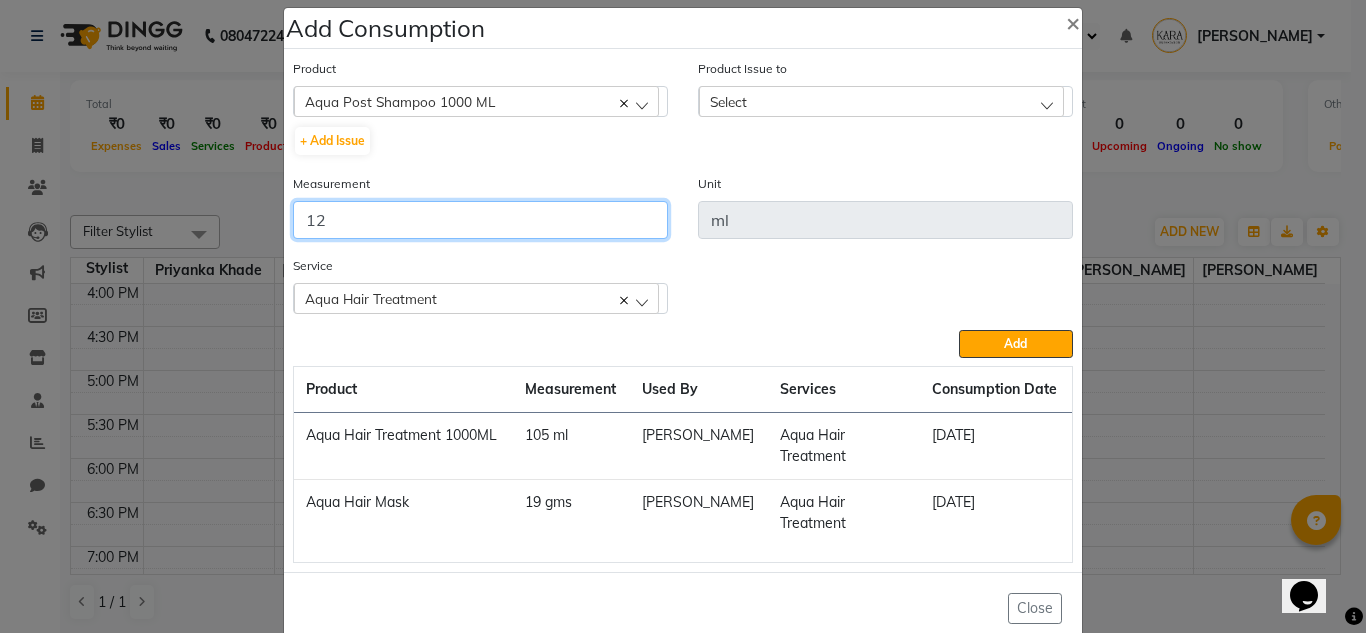 type on "12" 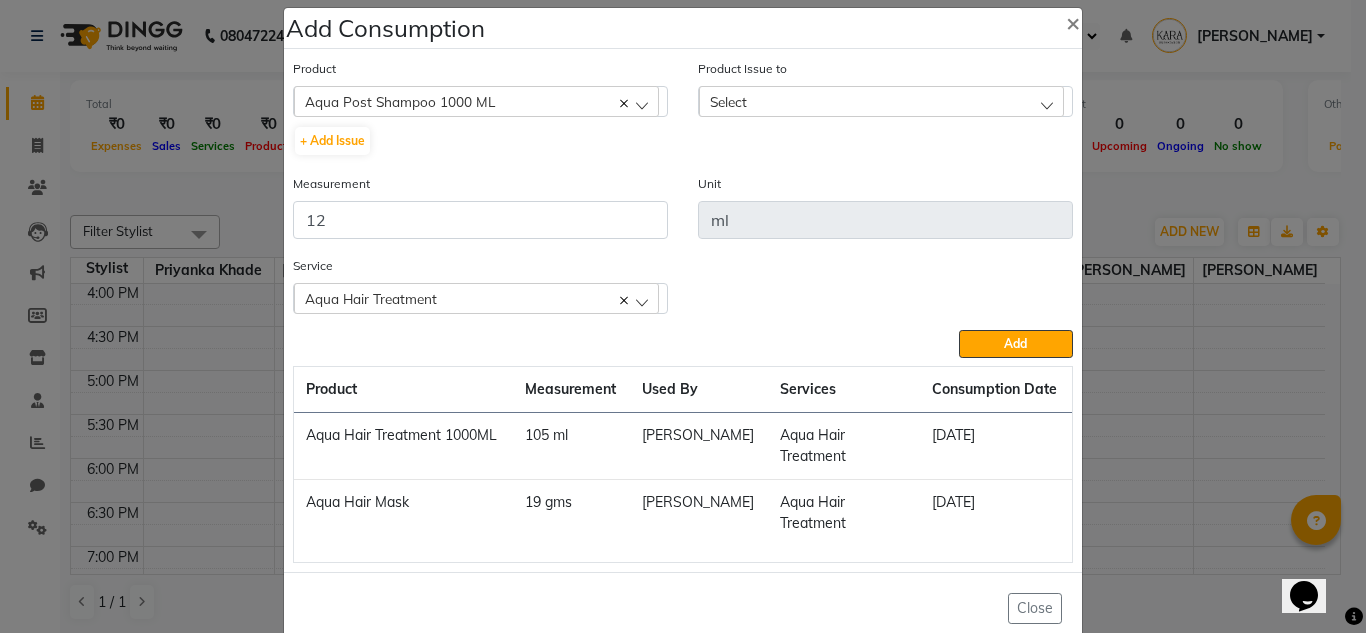 click on "Select" 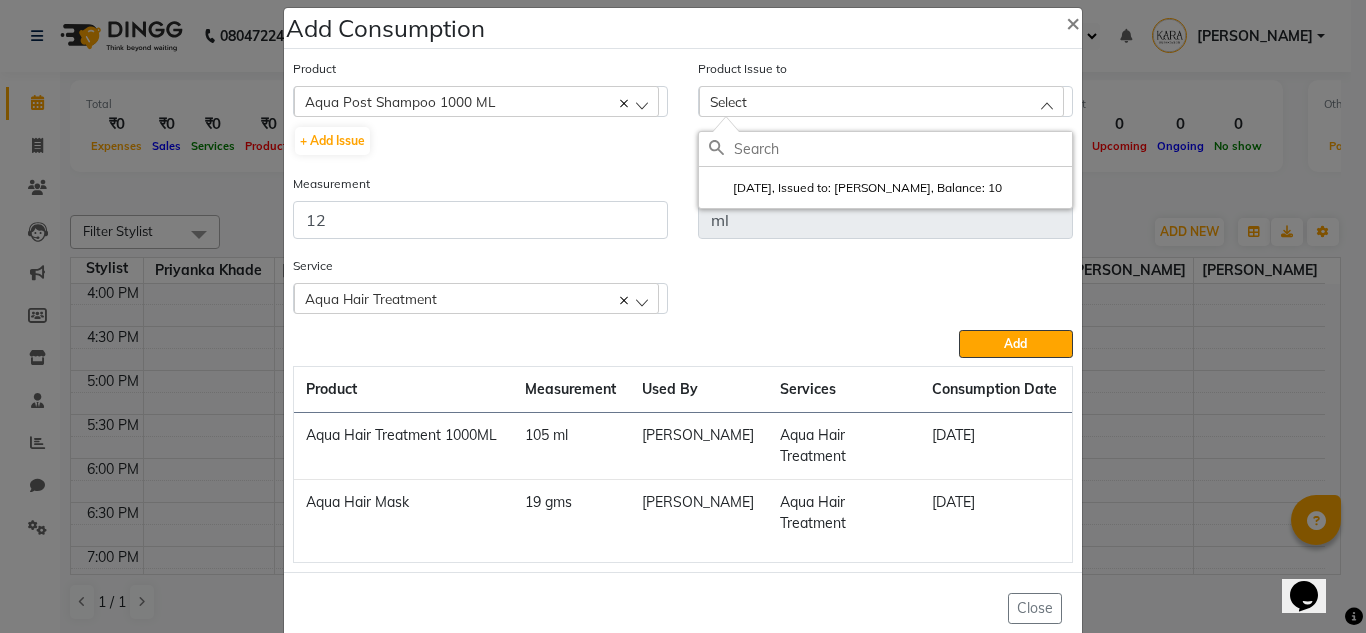 click on "Select" 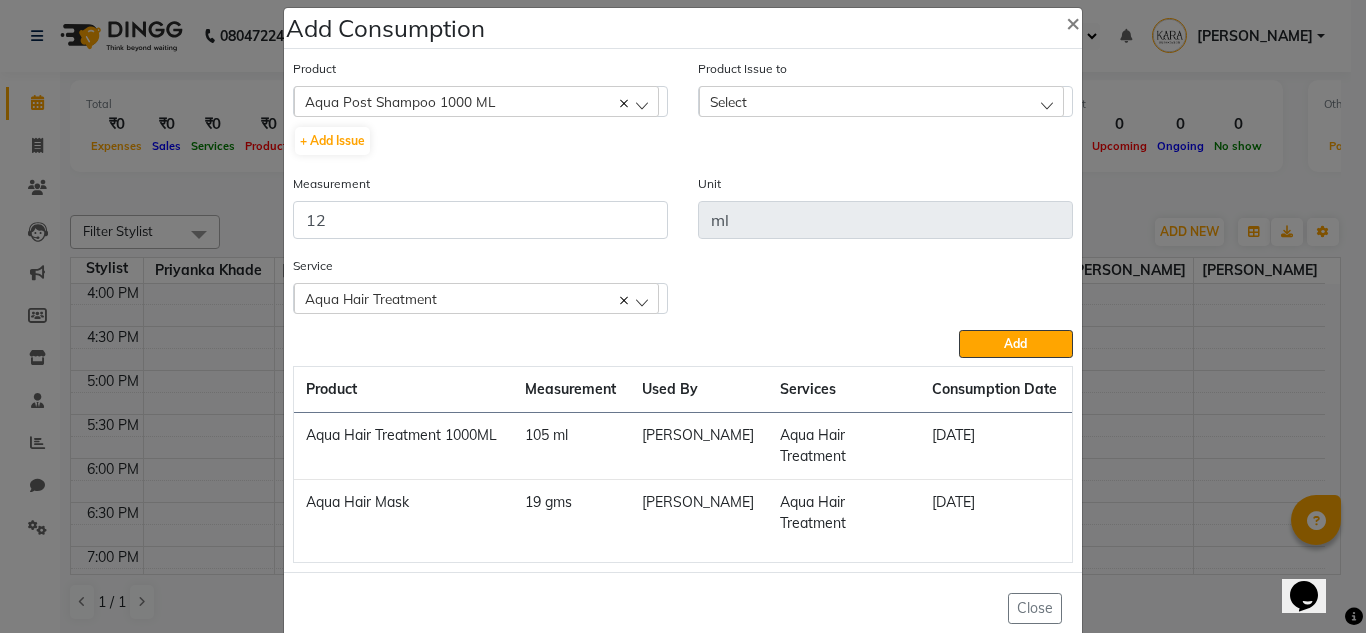 click on "Select" 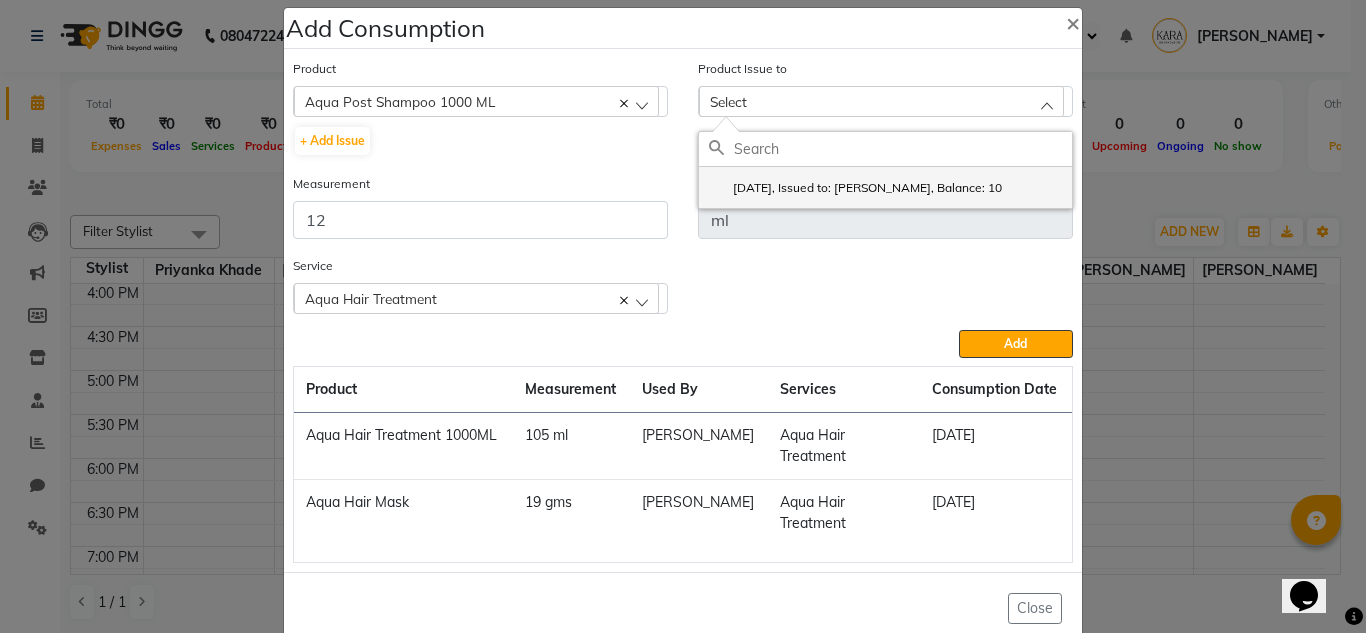 click on "2025-07-08, Issued to: Priyanka khade, Balance: 10" 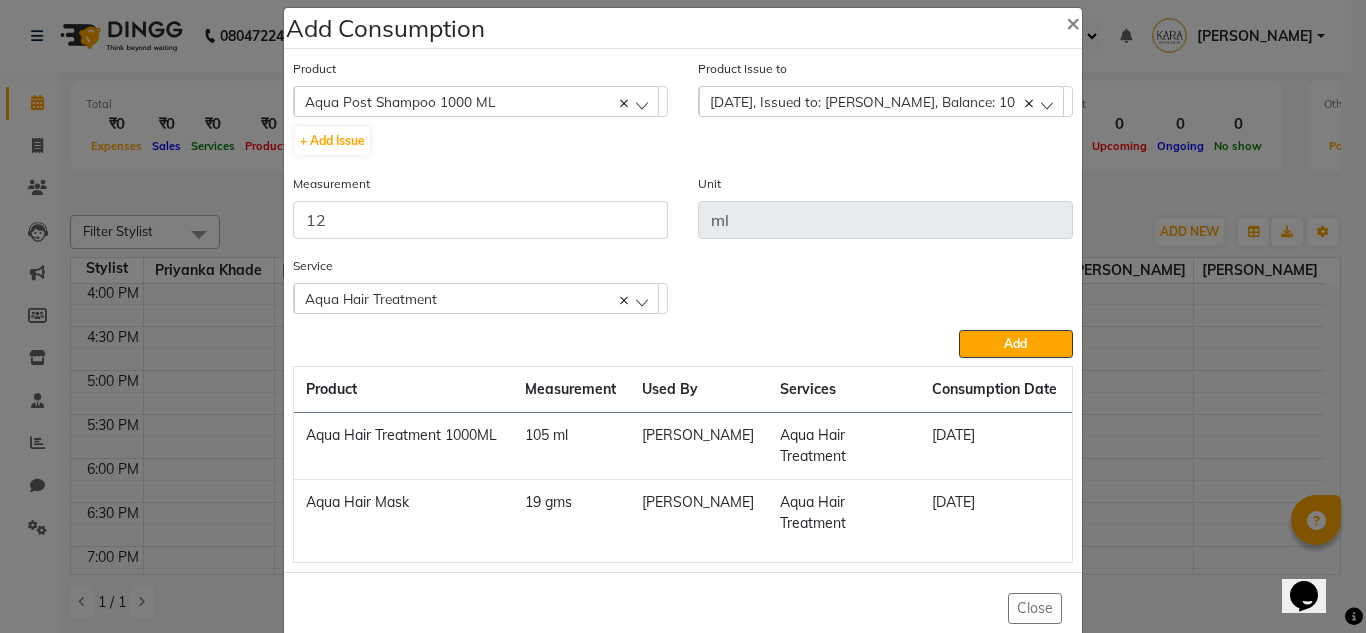 scroll, scrollTop: 61, scrollLeft: 0, axis: vertical 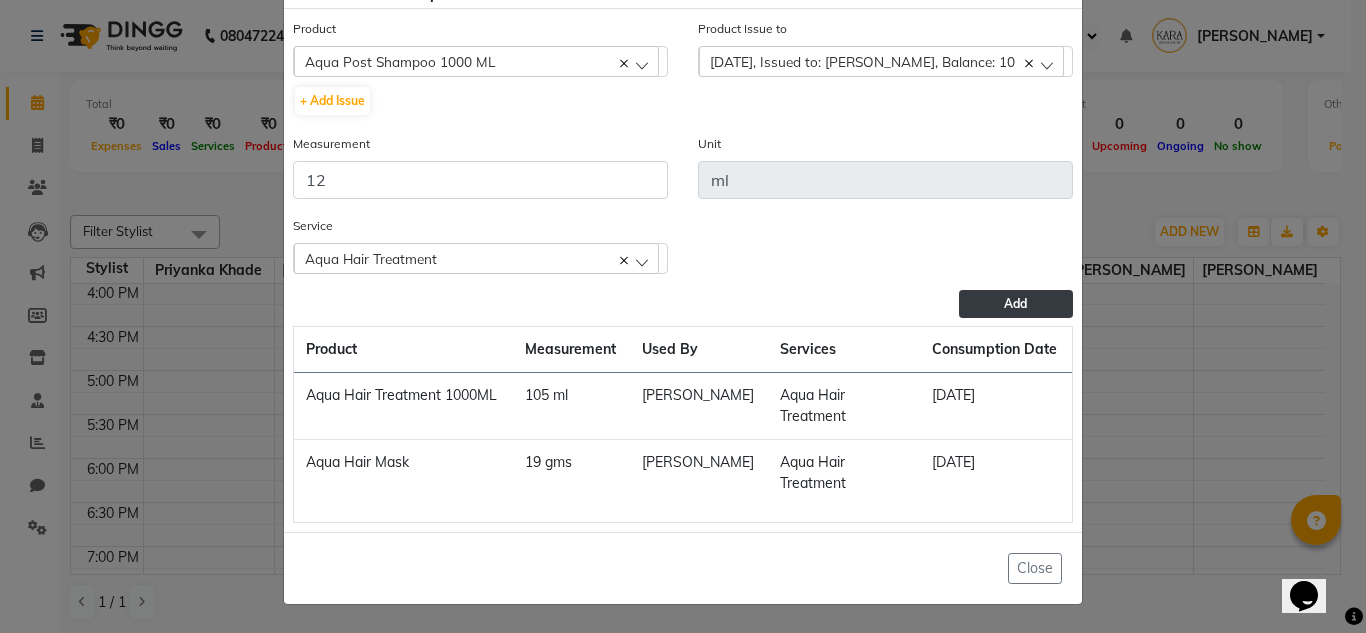 click on "Add" 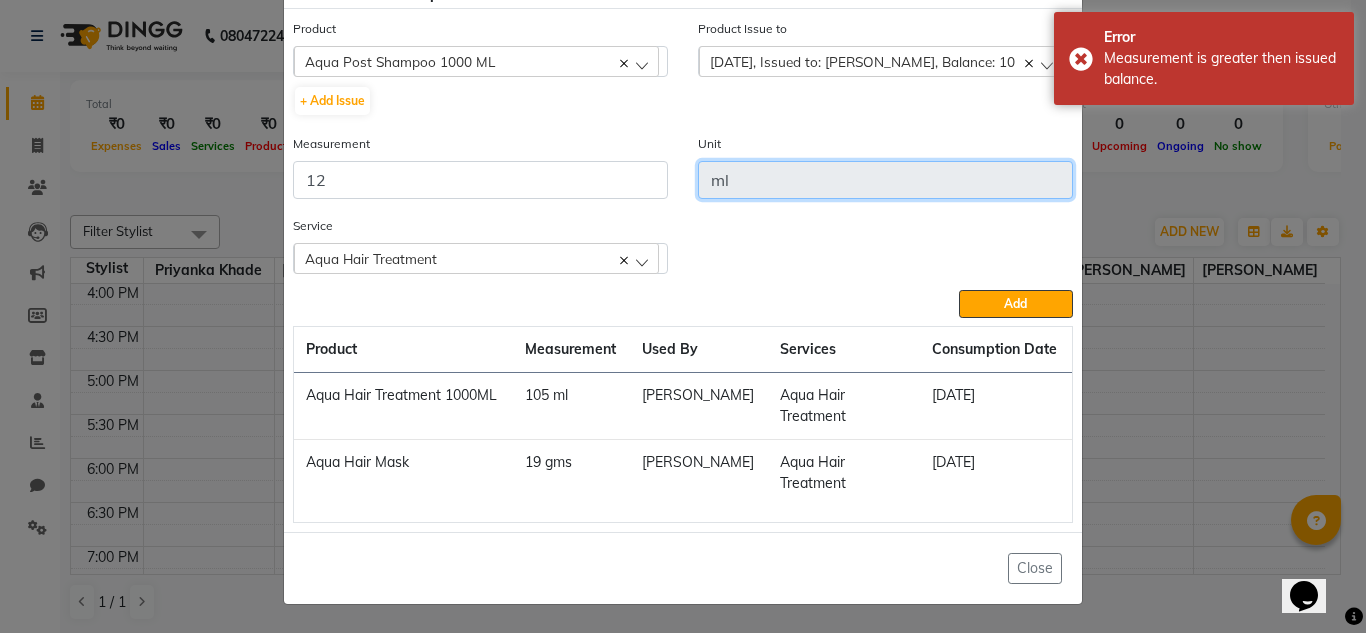 click on "ml" 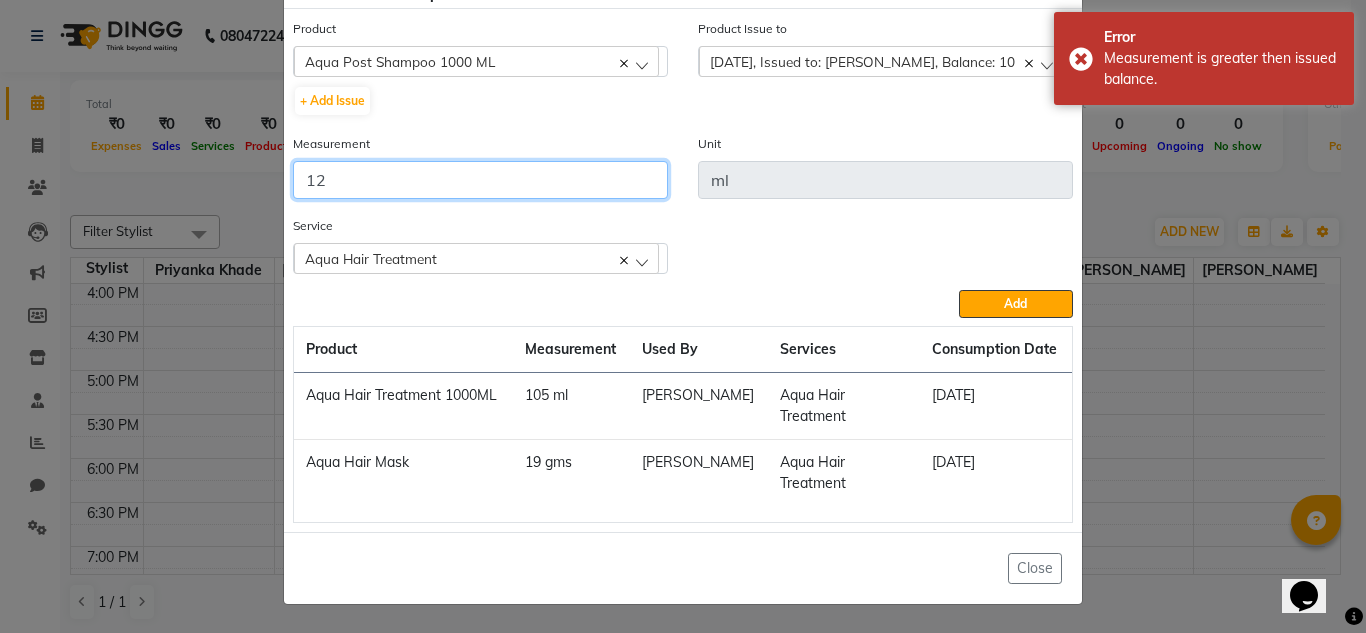 click on "12" 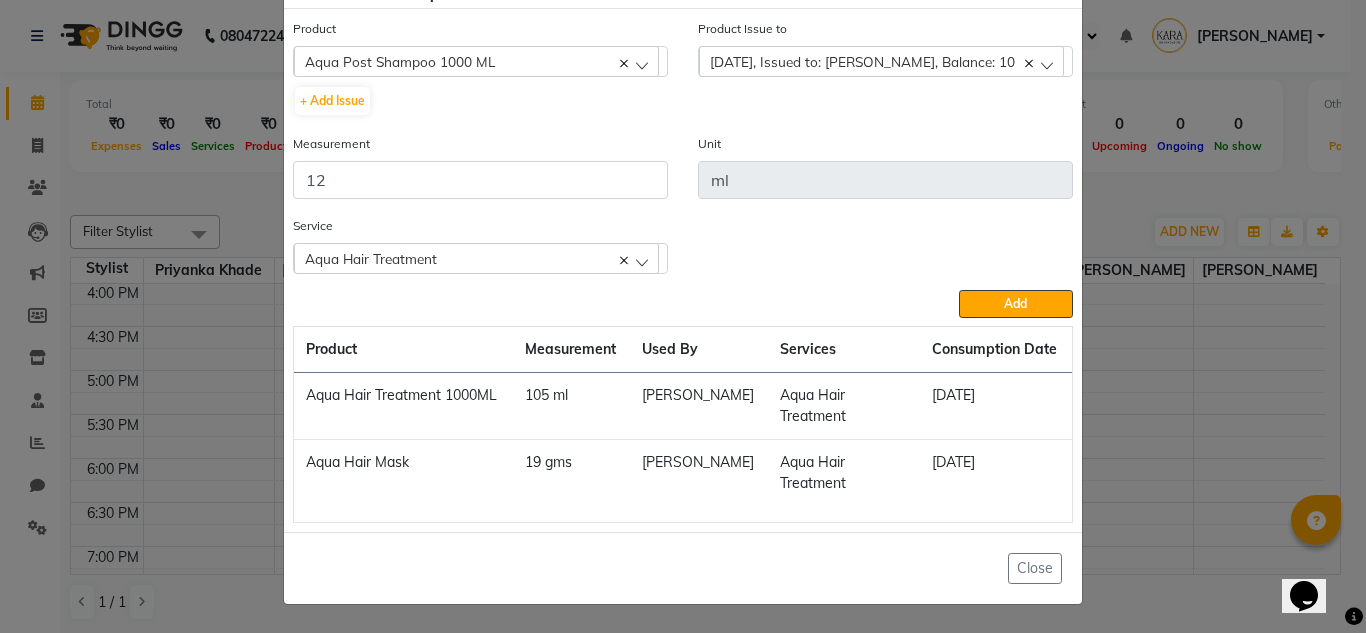 click on "2025-07-08, Issued to: Priyanka khade, Balance: 10" 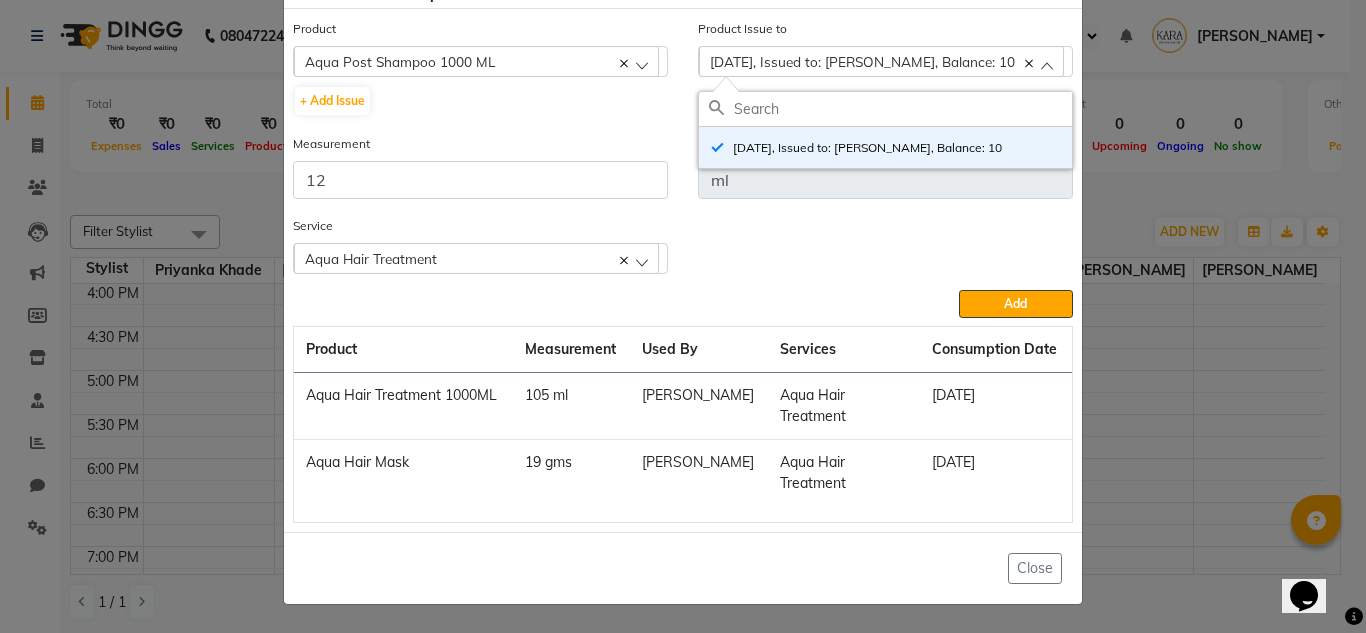 click 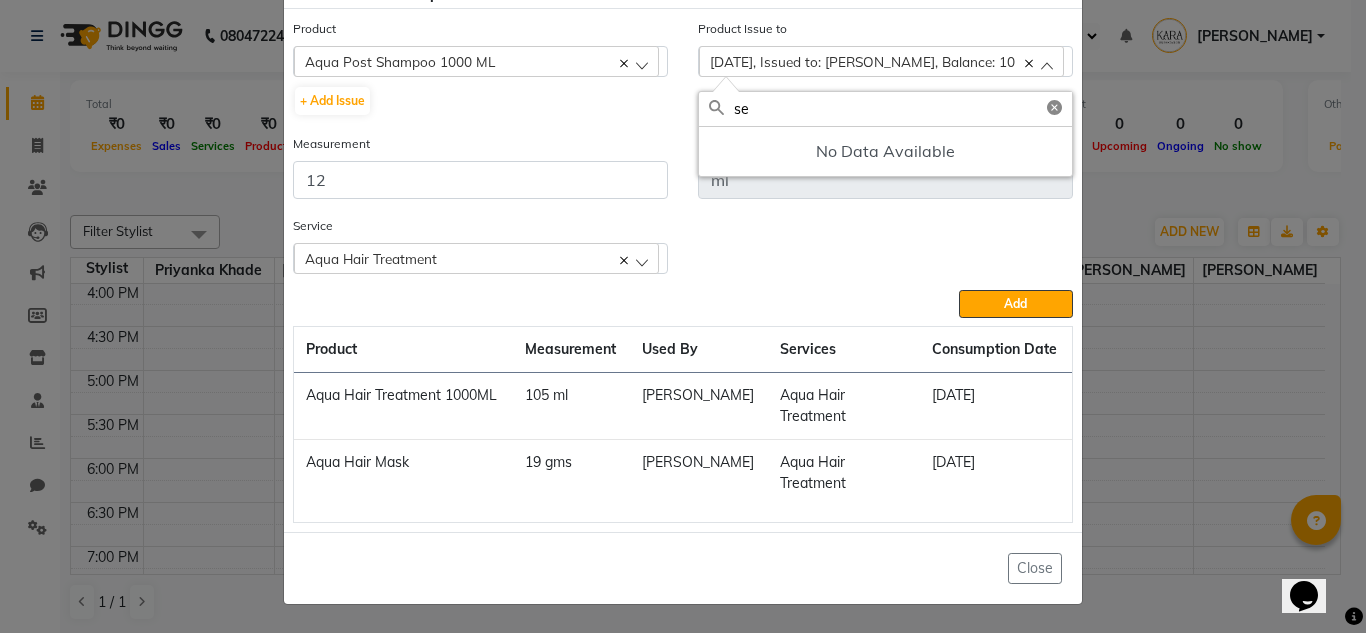 type on "s" 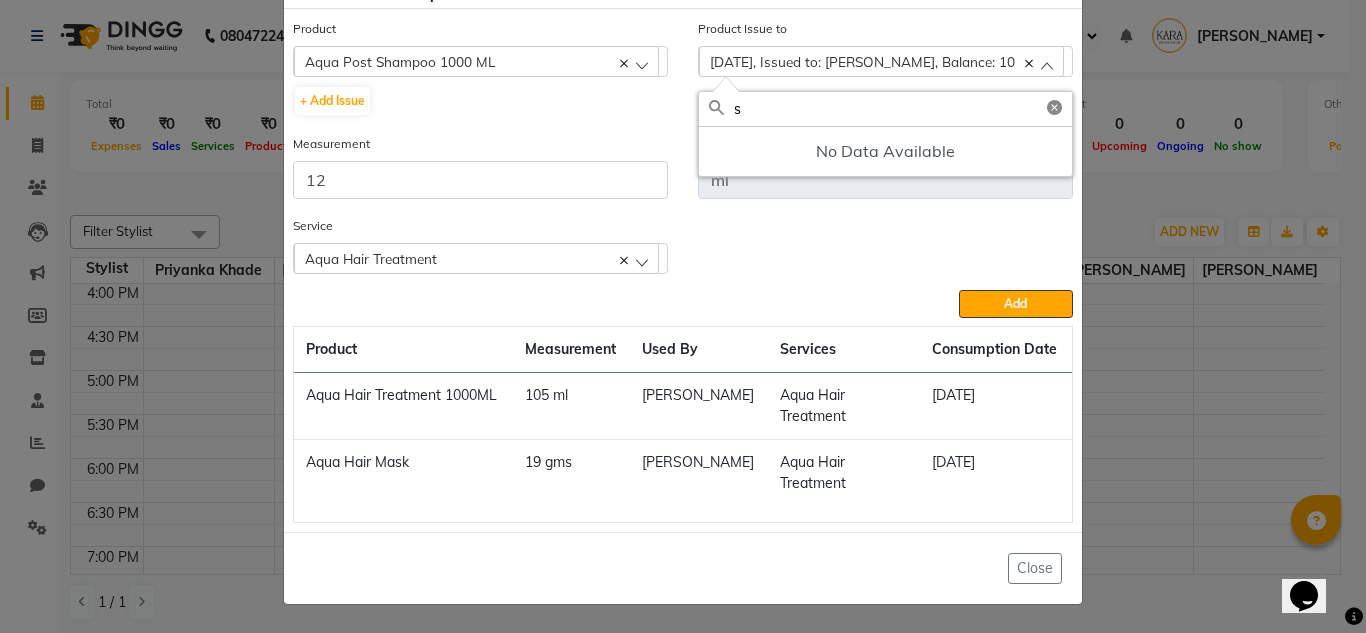 type 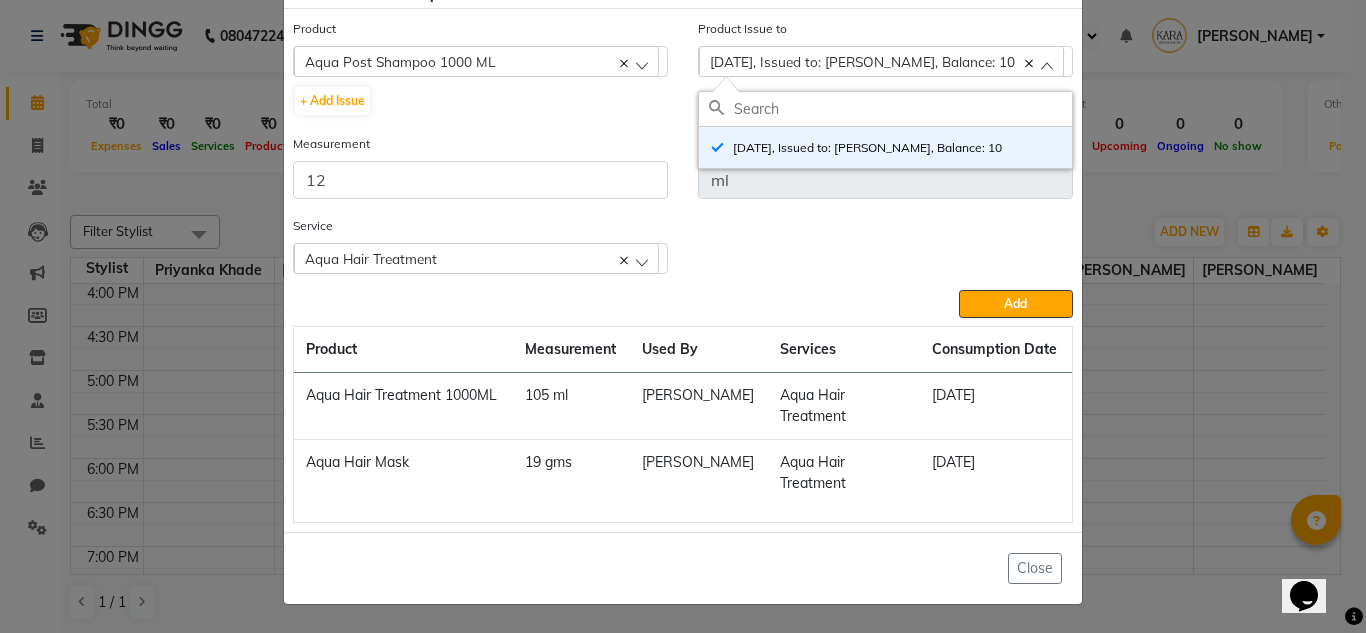 click 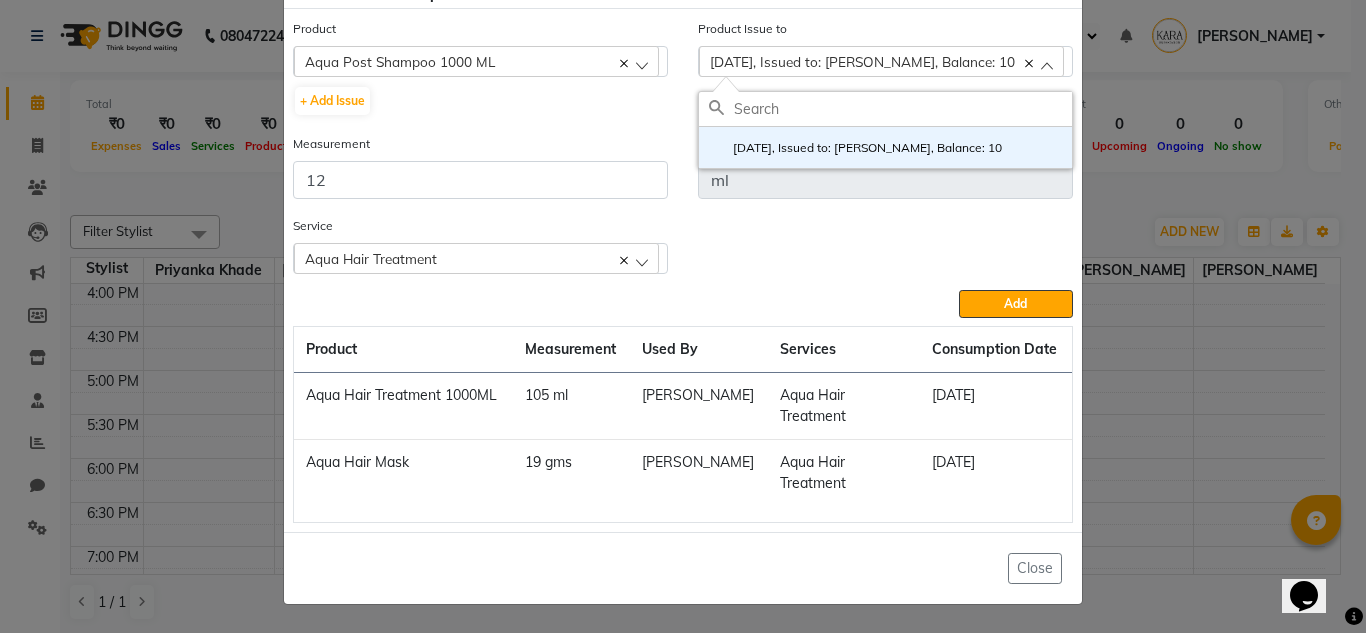 checkbox on "false" 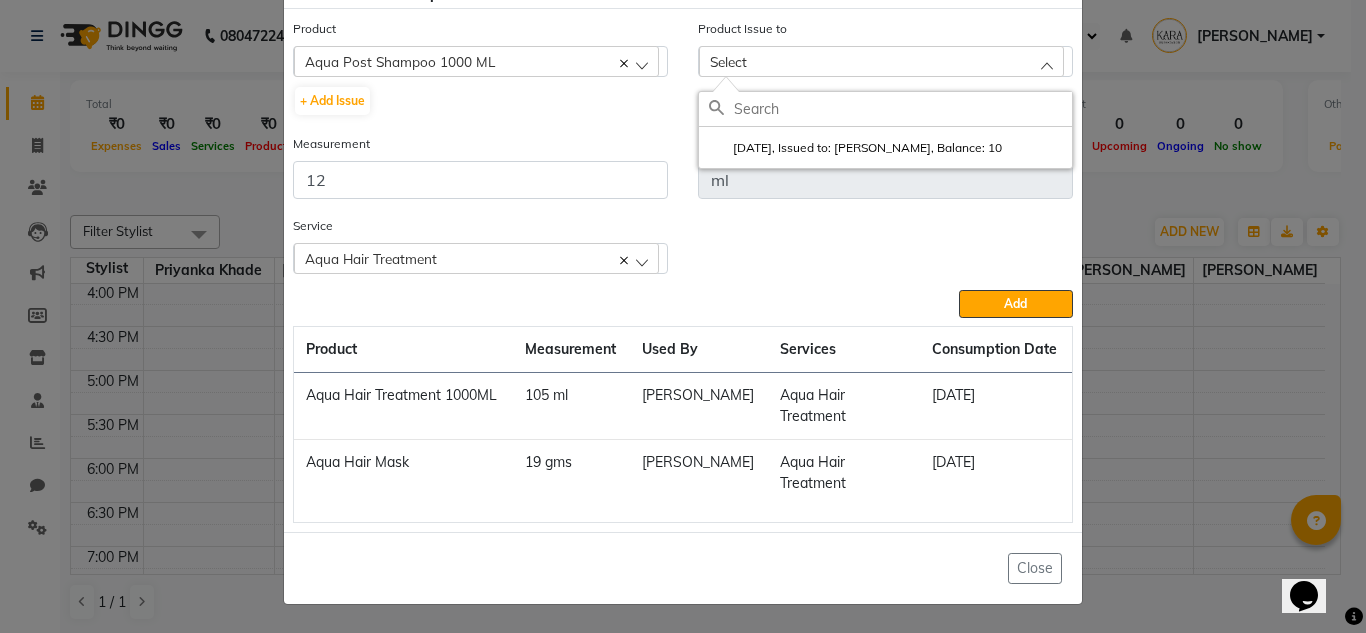 click on "Select" 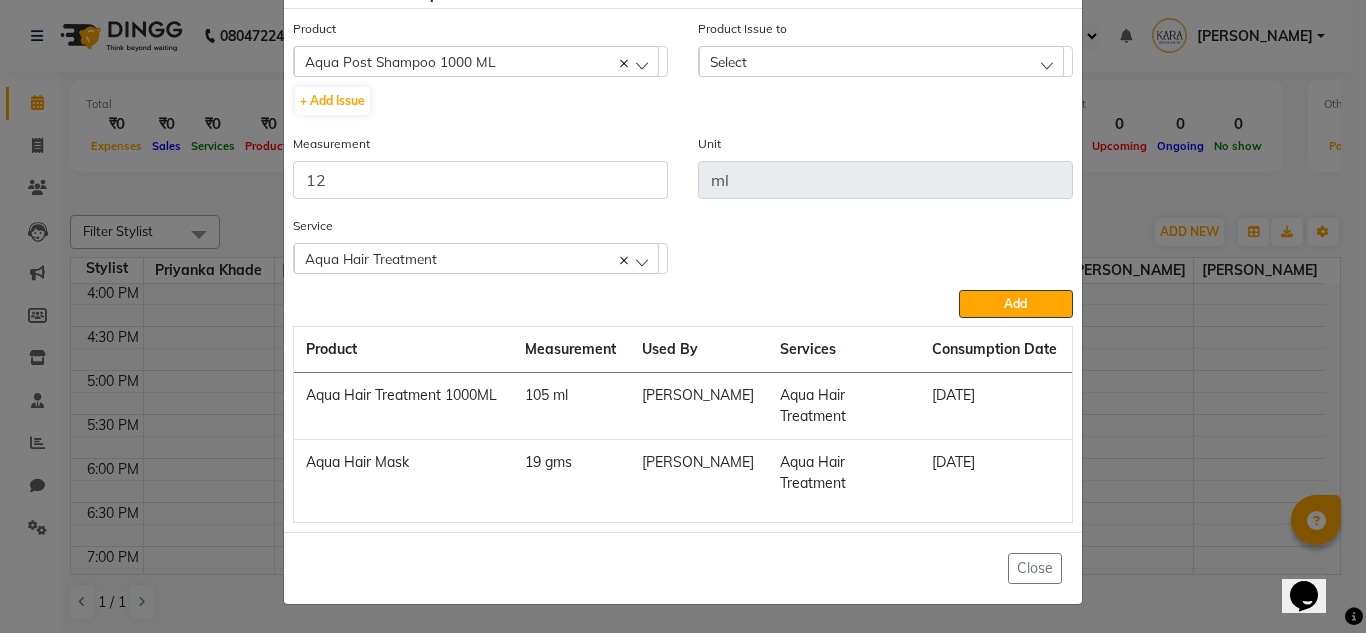 click on "Select" 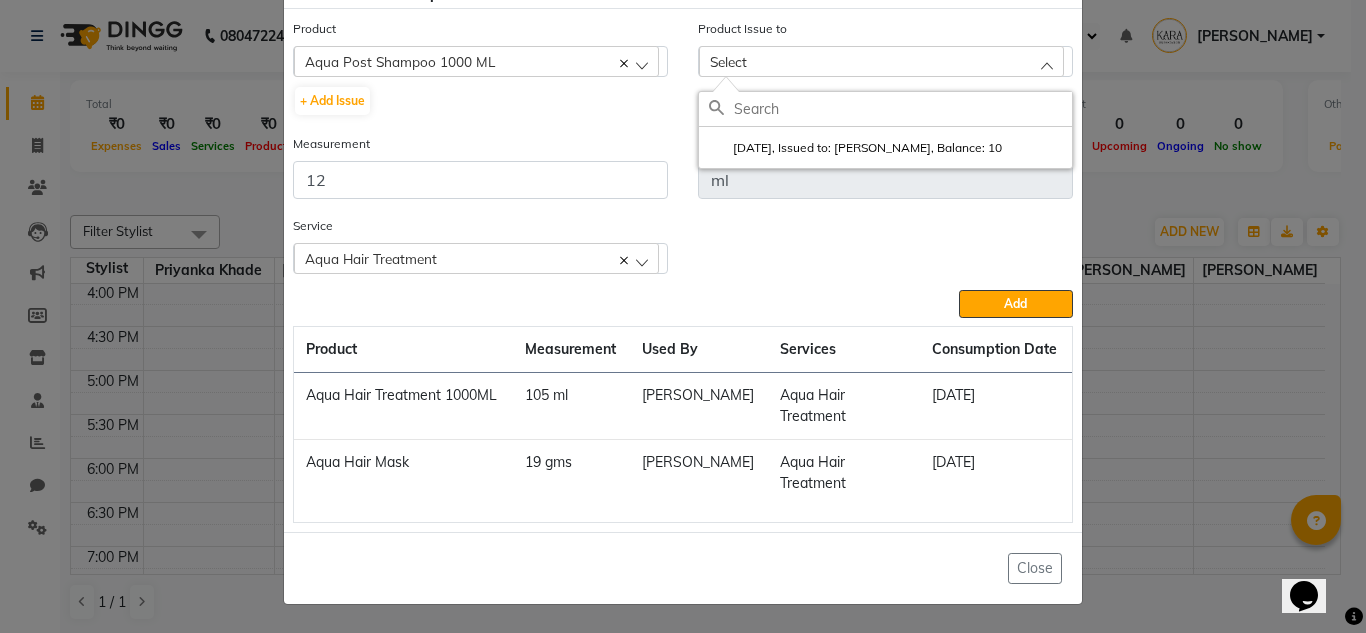click 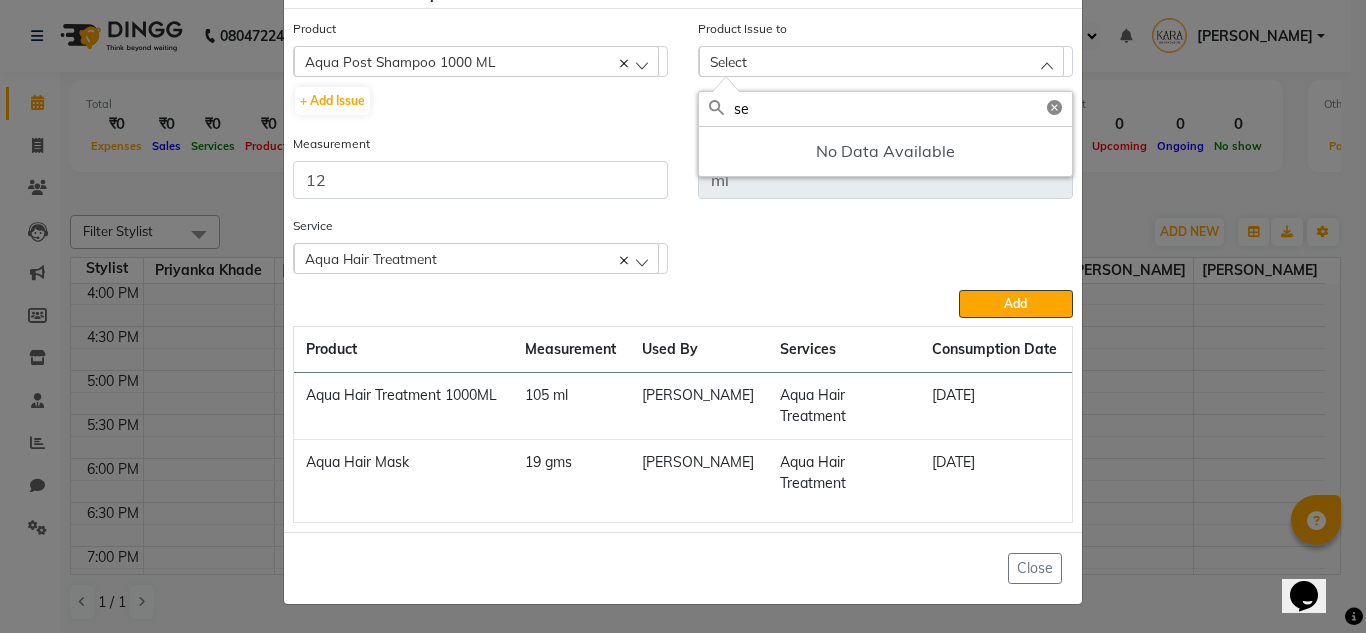 type on "s" 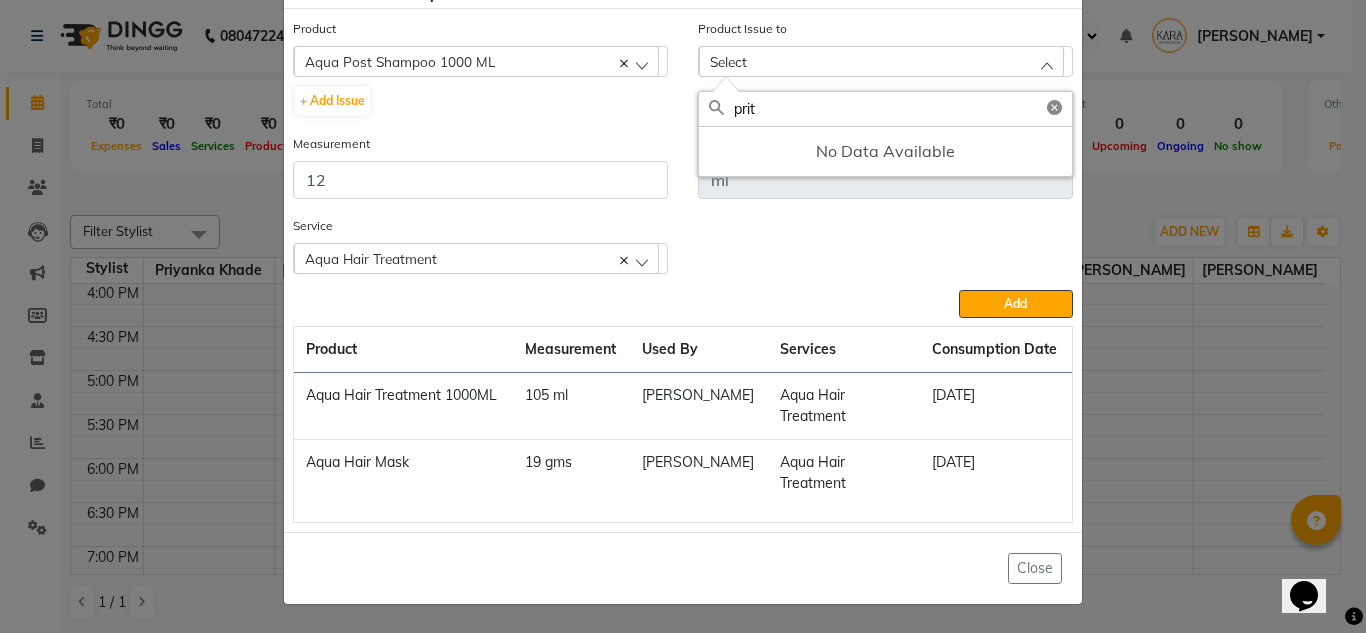 type on "prit" 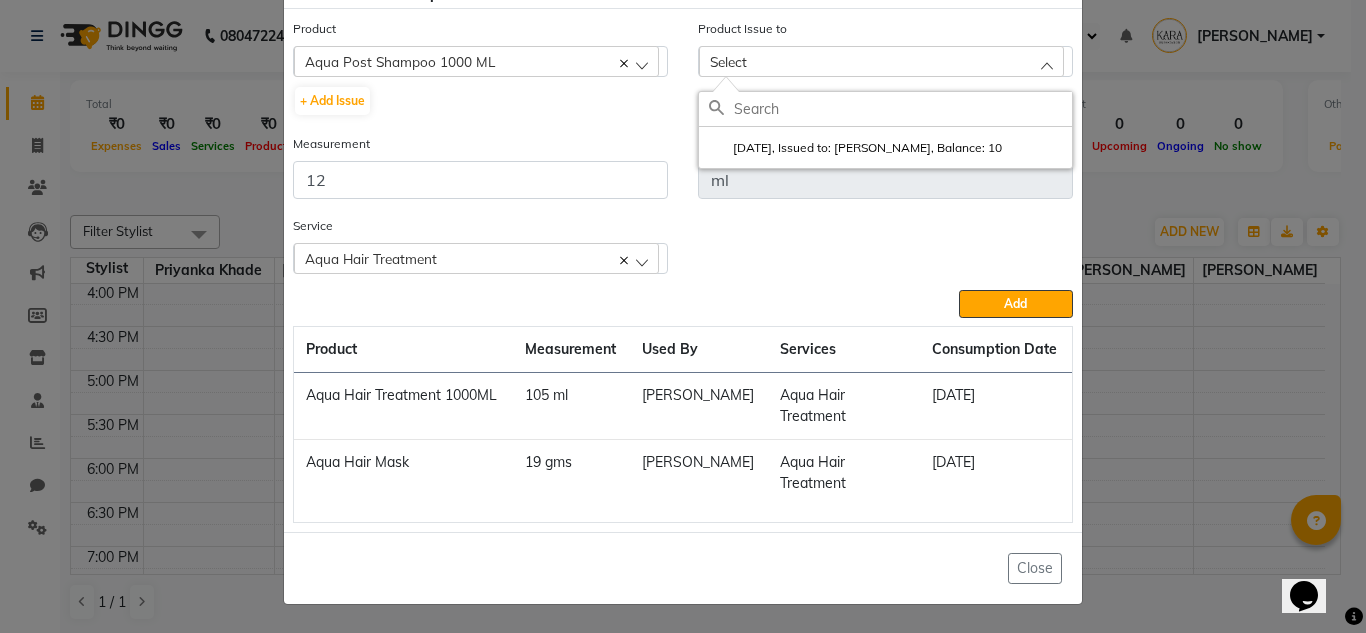 click on "Select" 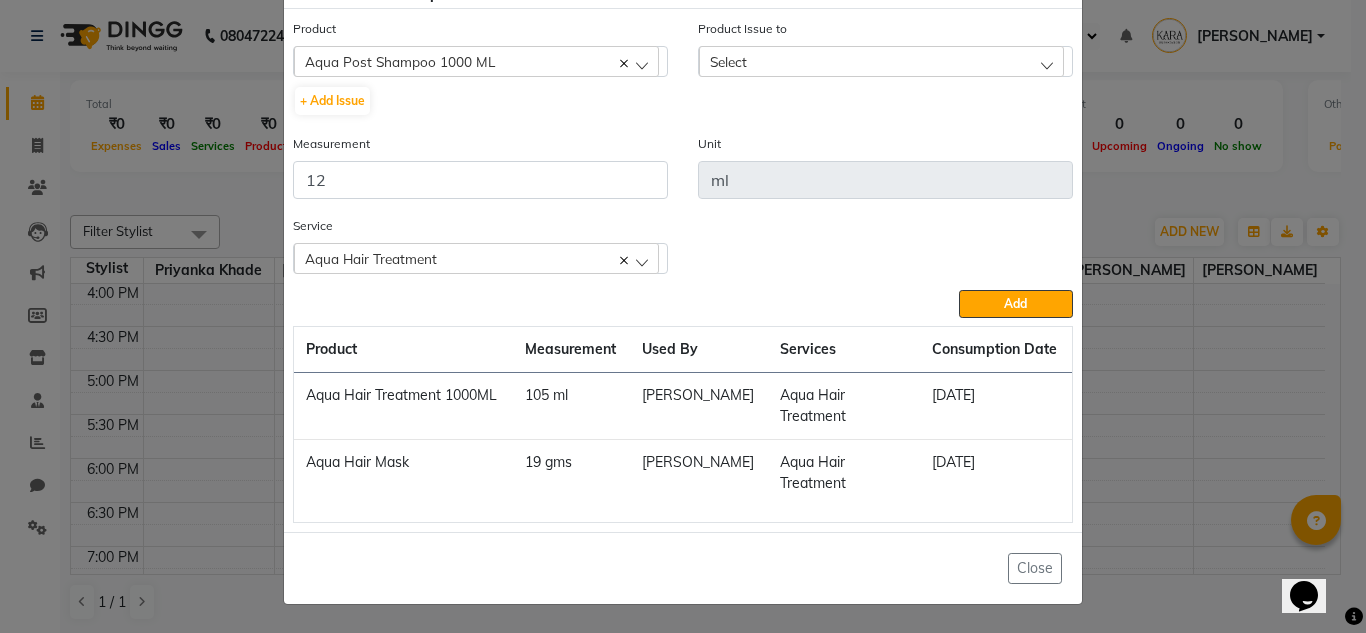 click on "Select" 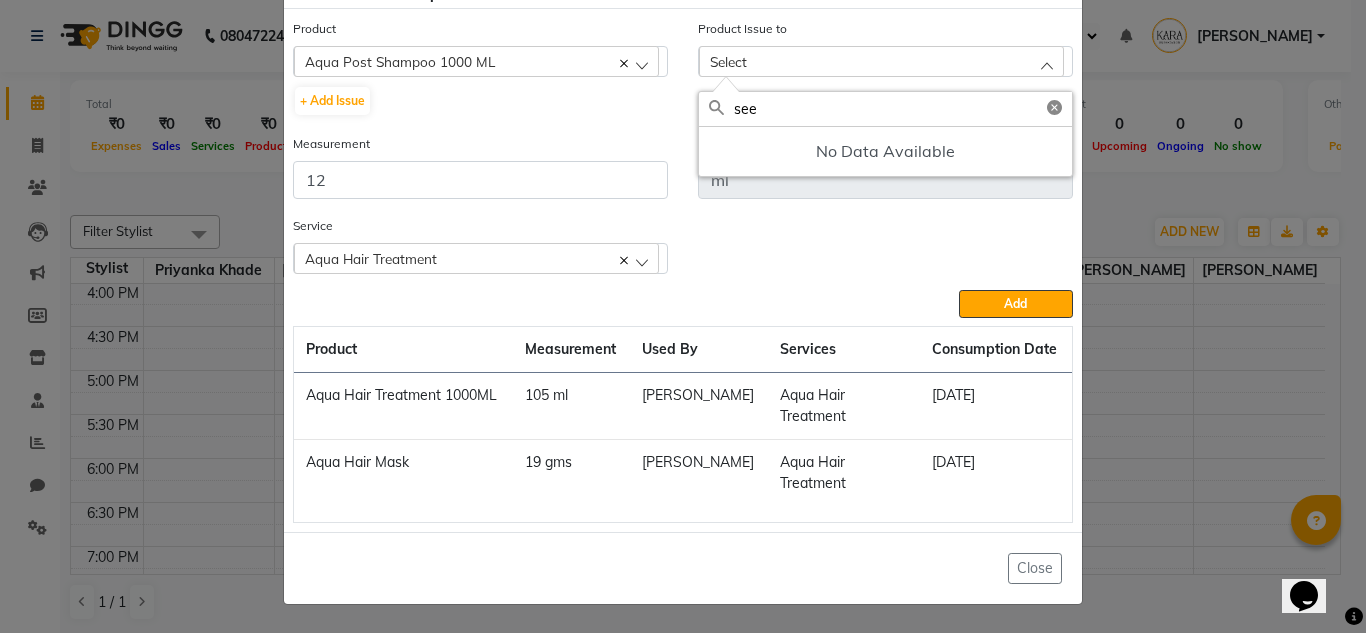 click on "see" 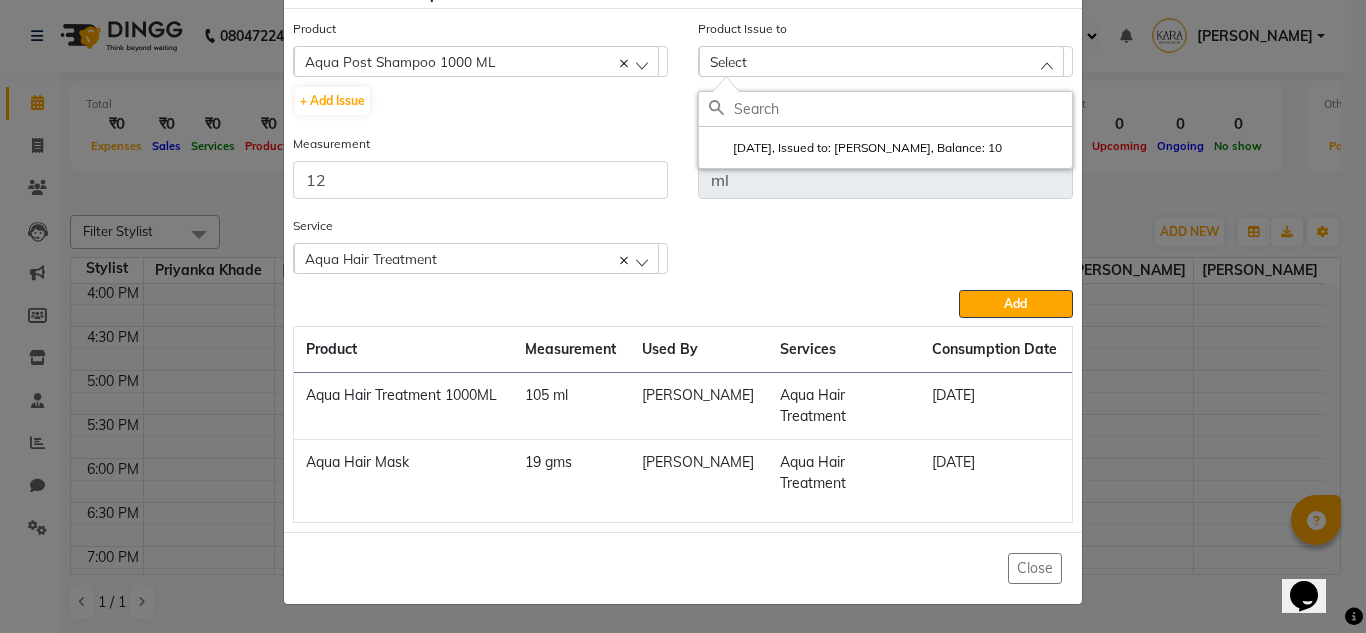 click 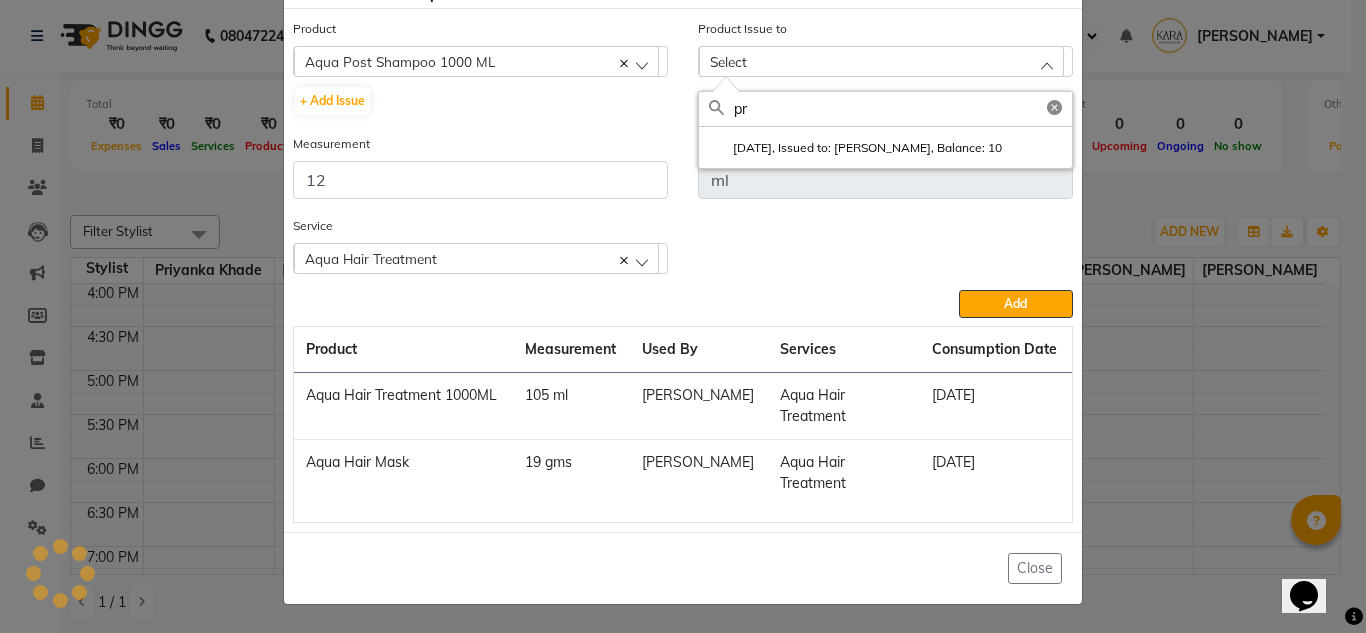 type on "p" 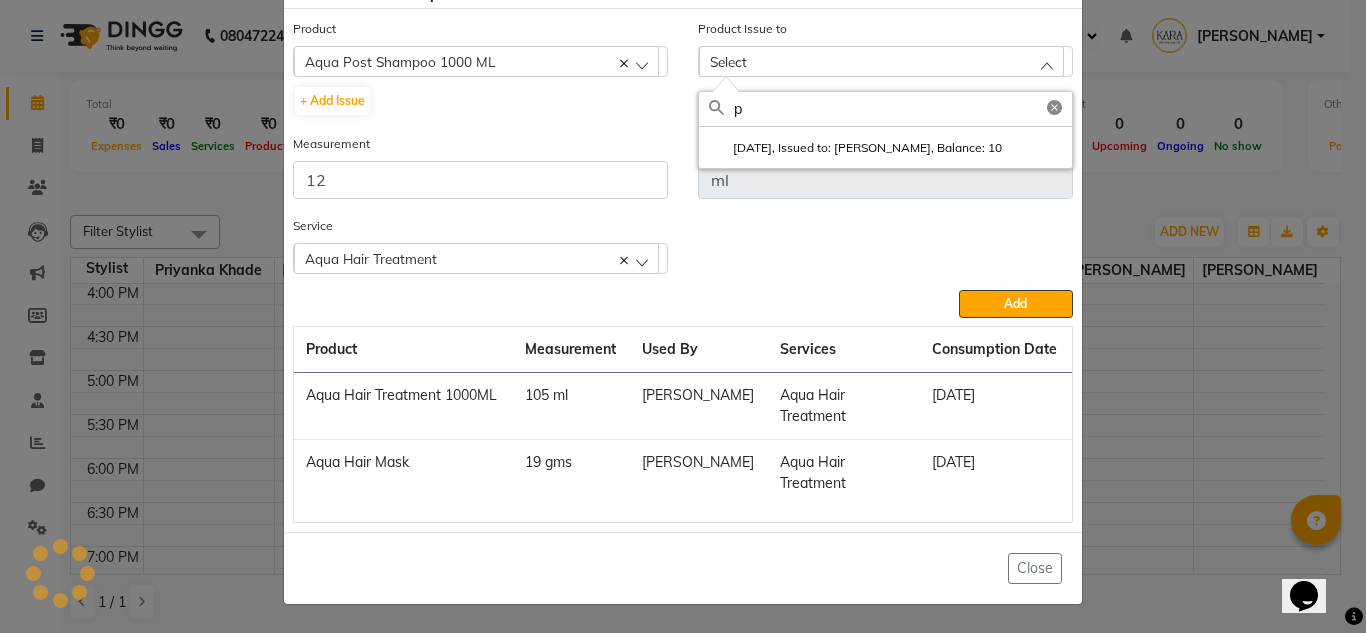 type 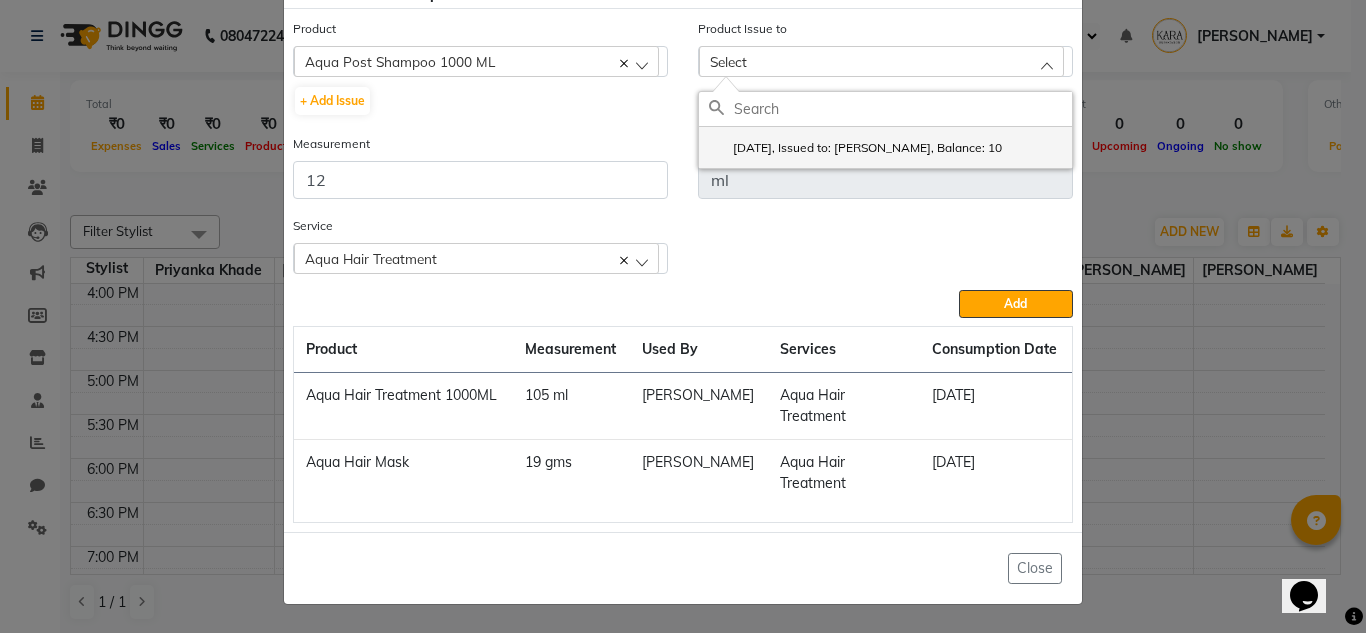 click on "2025-07-08, Issued to: Priyanka khade, Balance: 10" 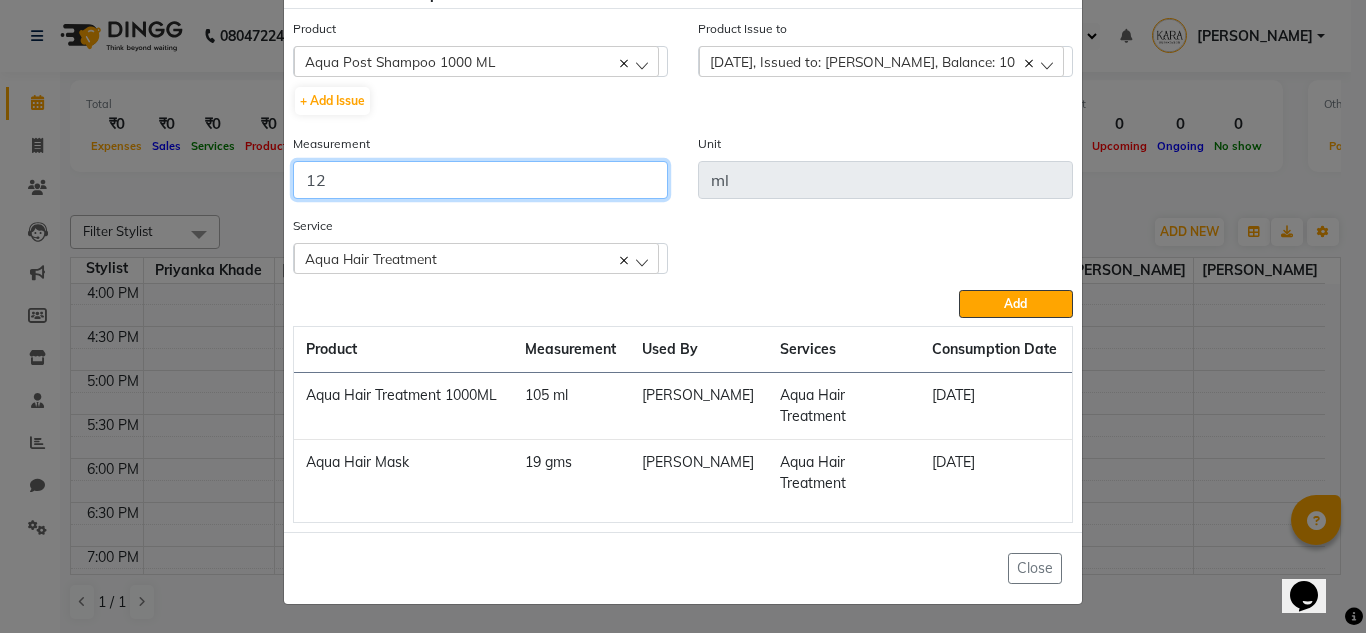 click on "12" 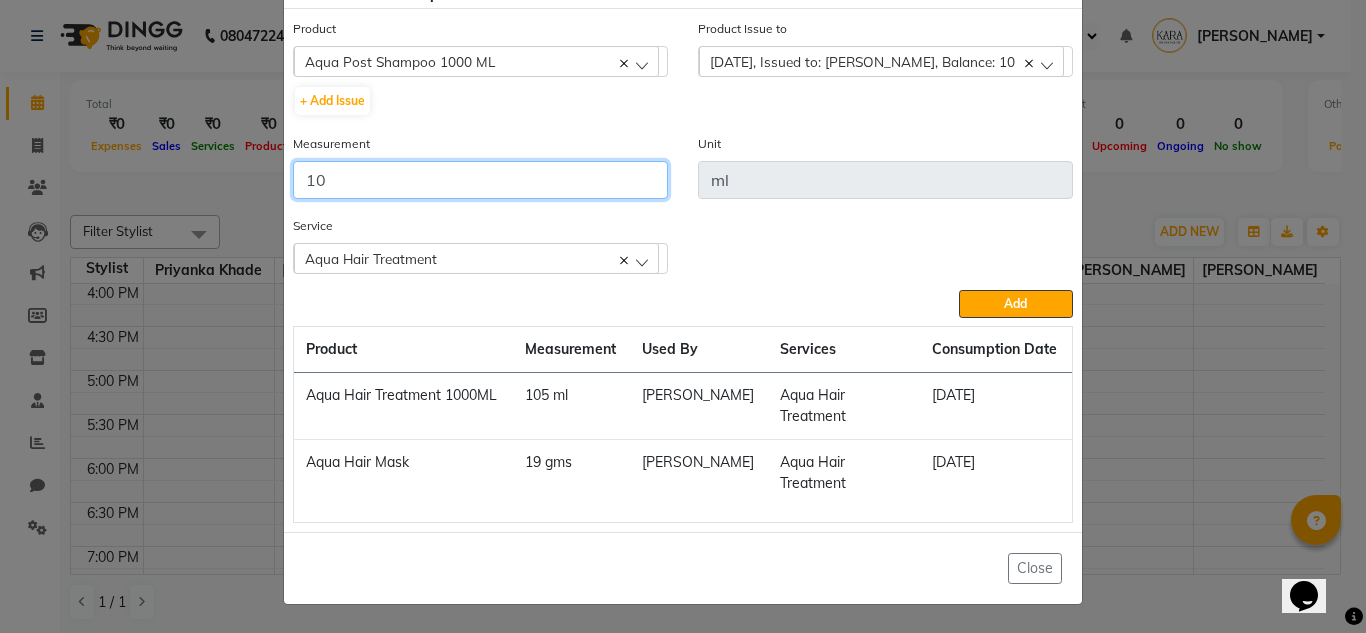 type on "10" 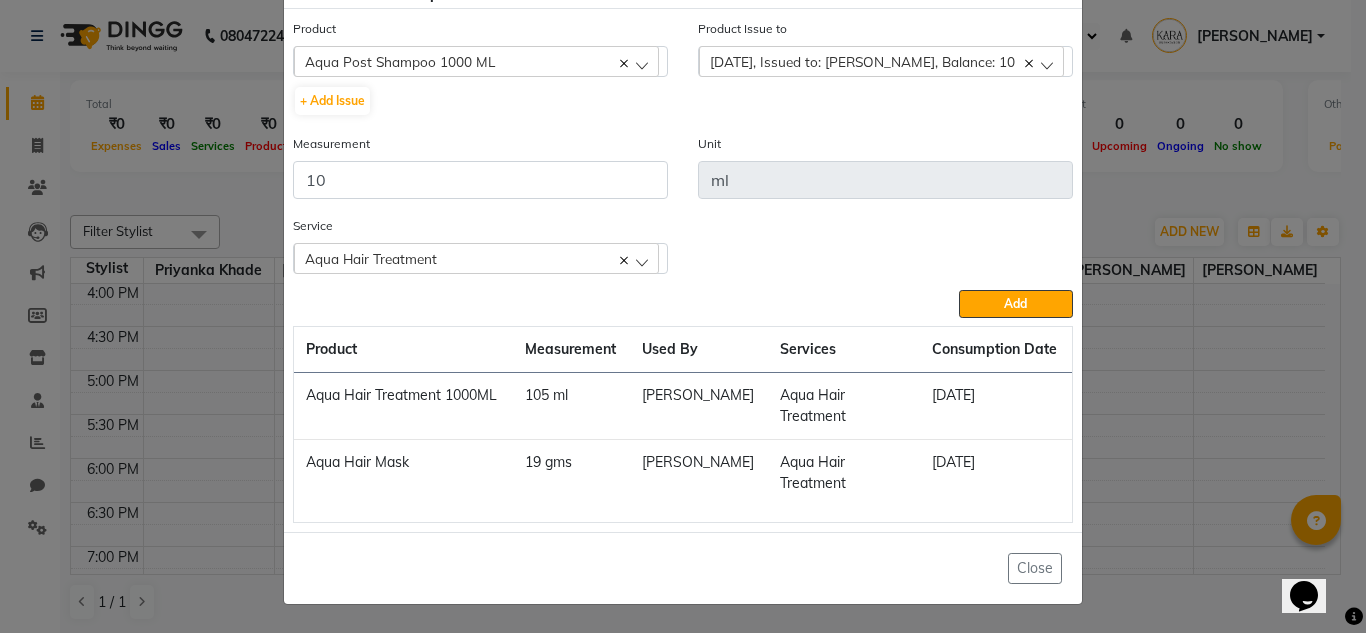 click on "Service  Aqua Hair Treatment  Aqua Hair Treatment" 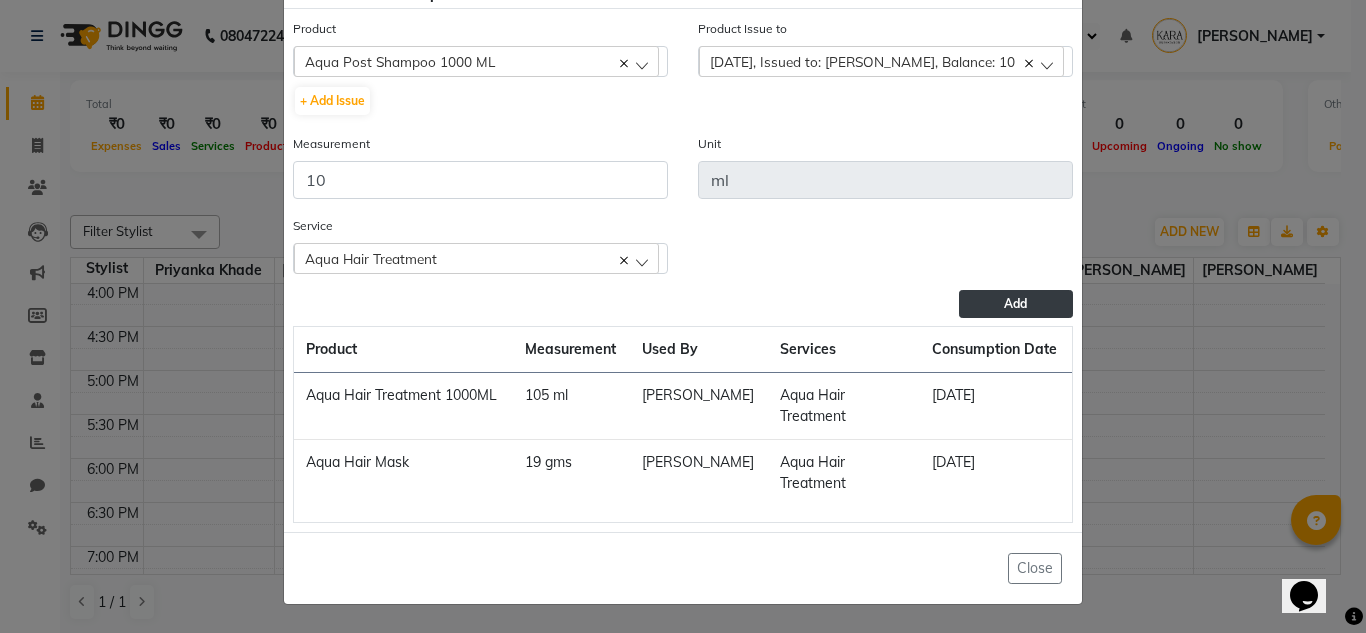 click on "Add" 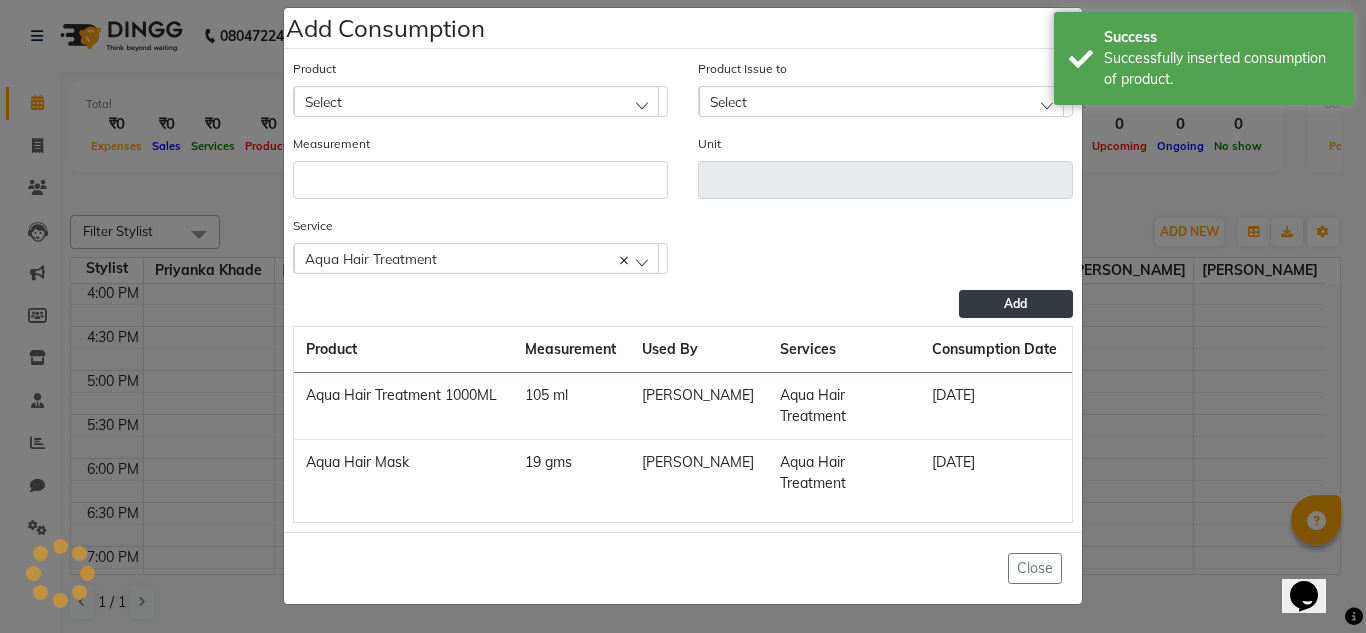 scroll, scrollTop: 21, scrollLeft: 0, axis: vertical 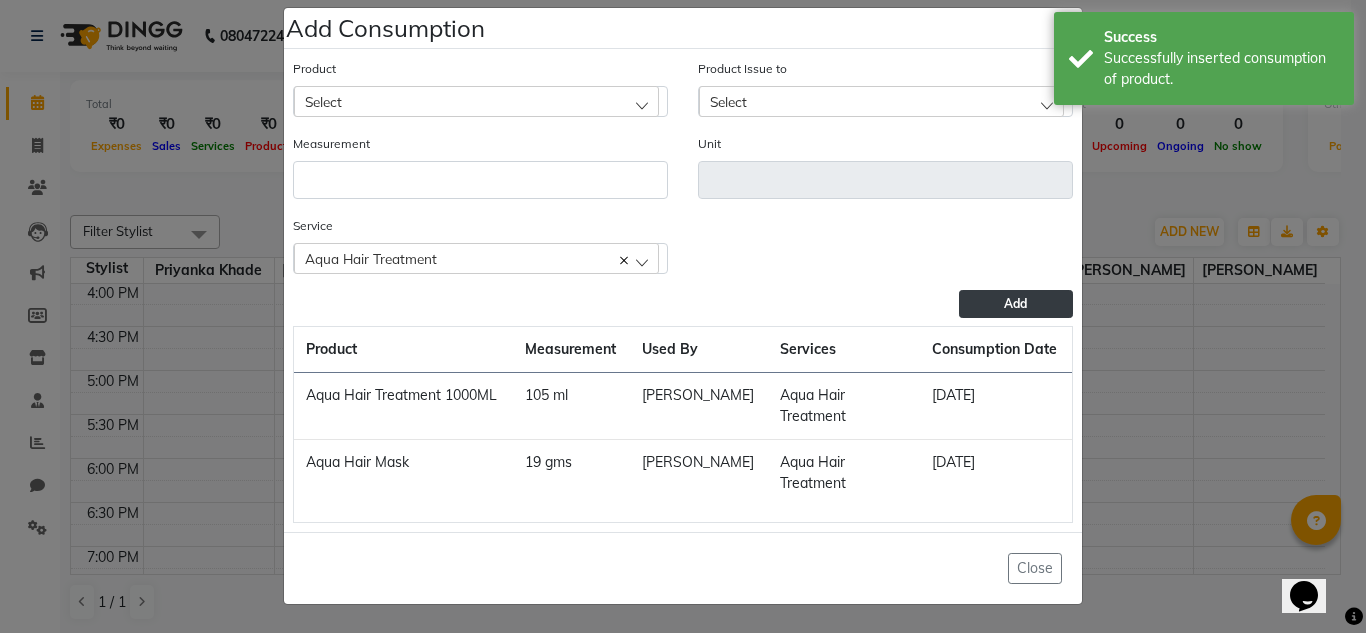 click on "Add" 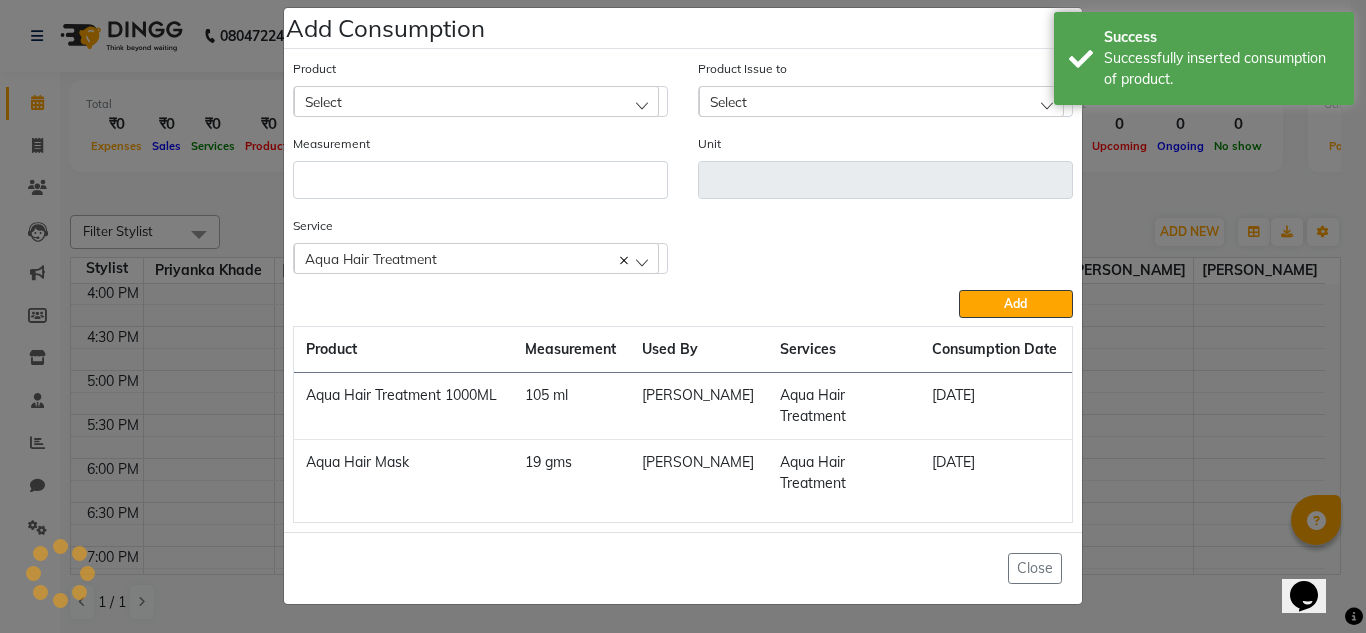 click on "Select" 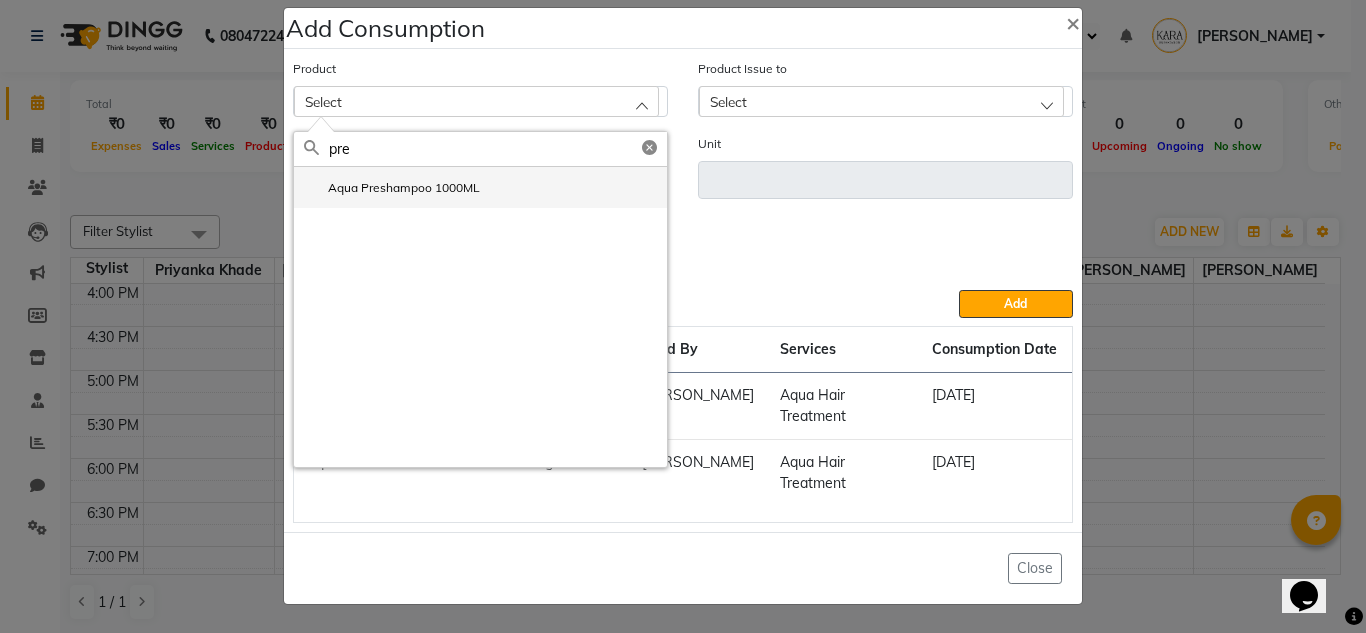 type on "pre" 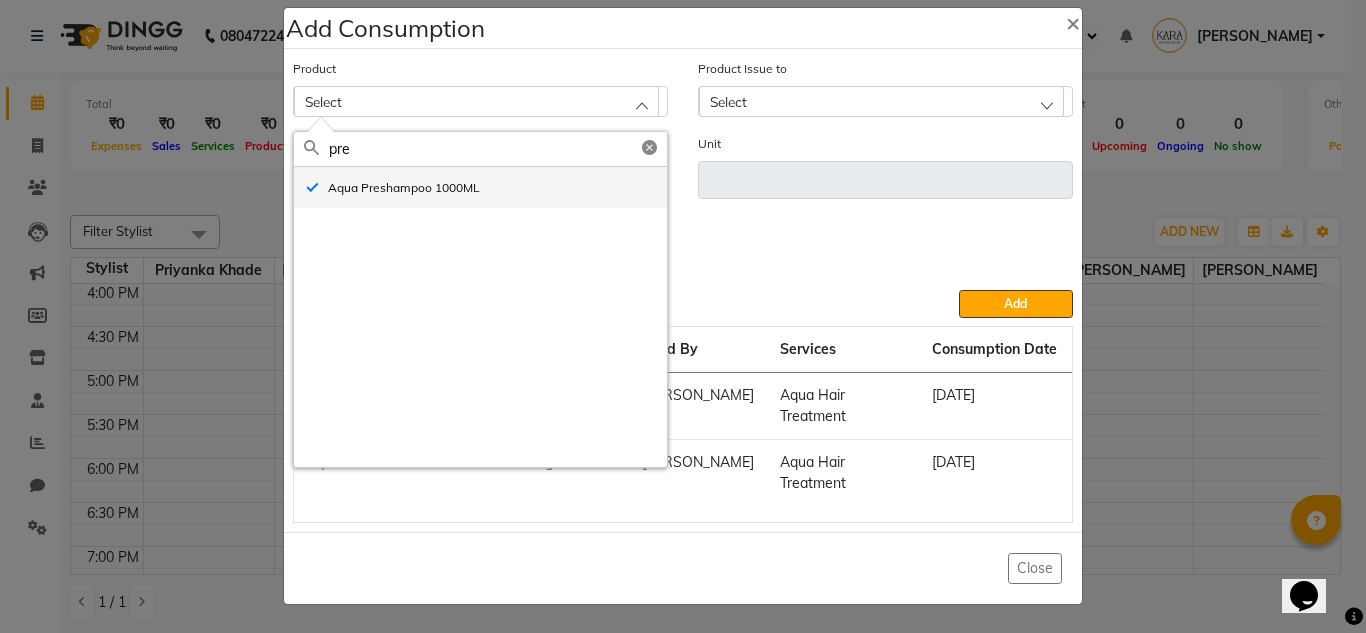 type on "ML" 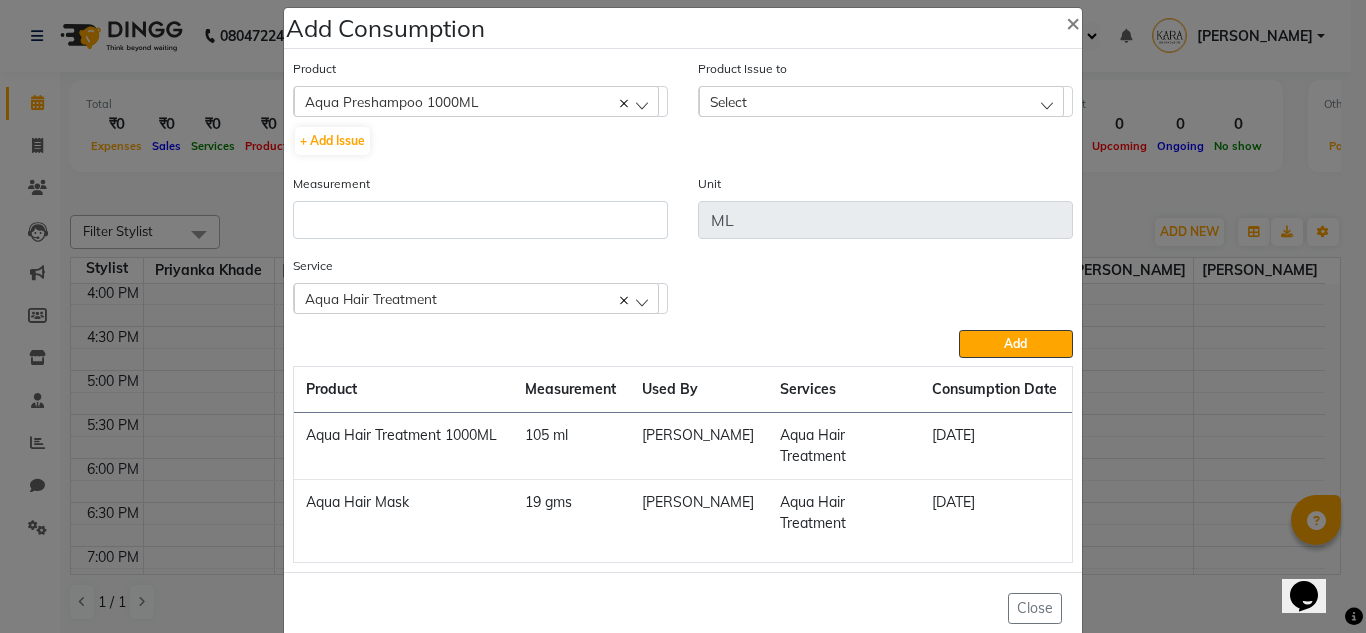 click on "Select" 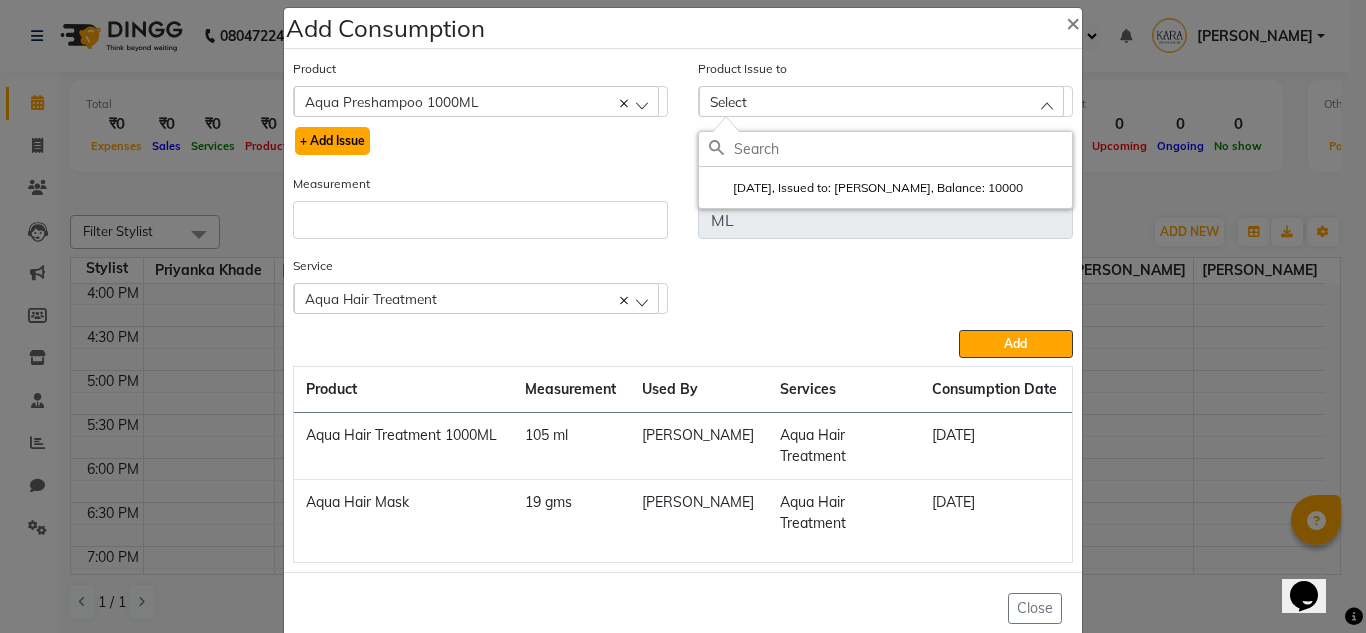 click on "+ Add Issue" 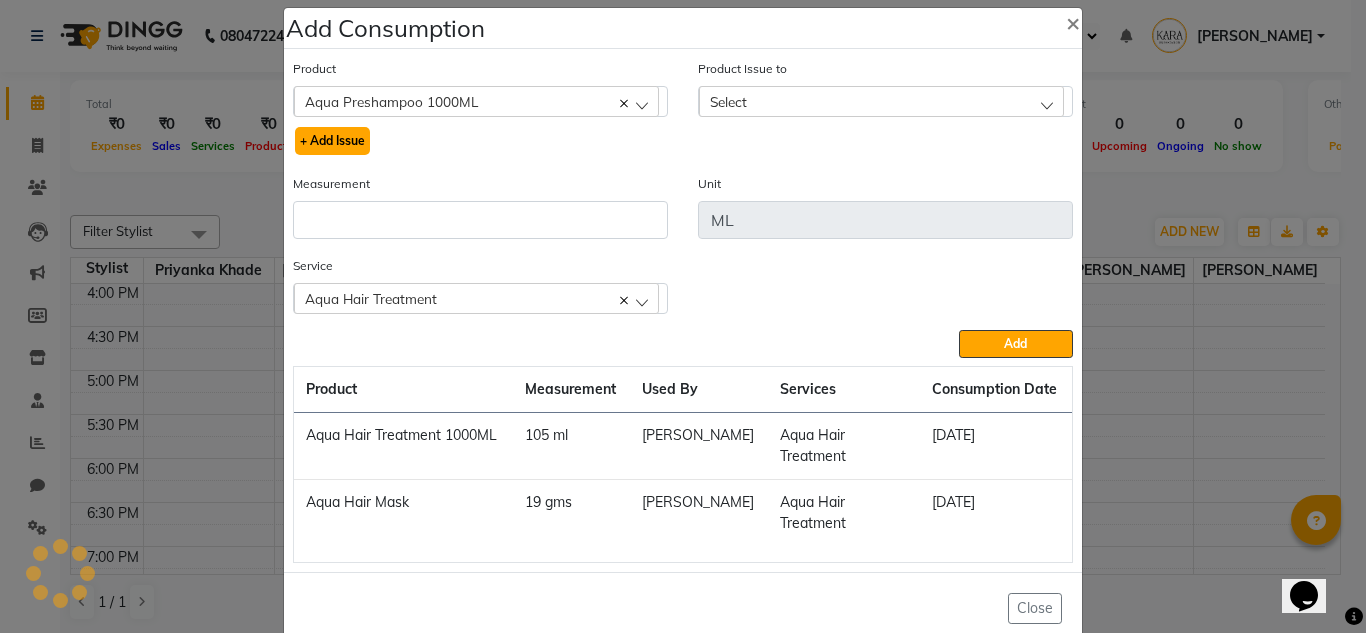select 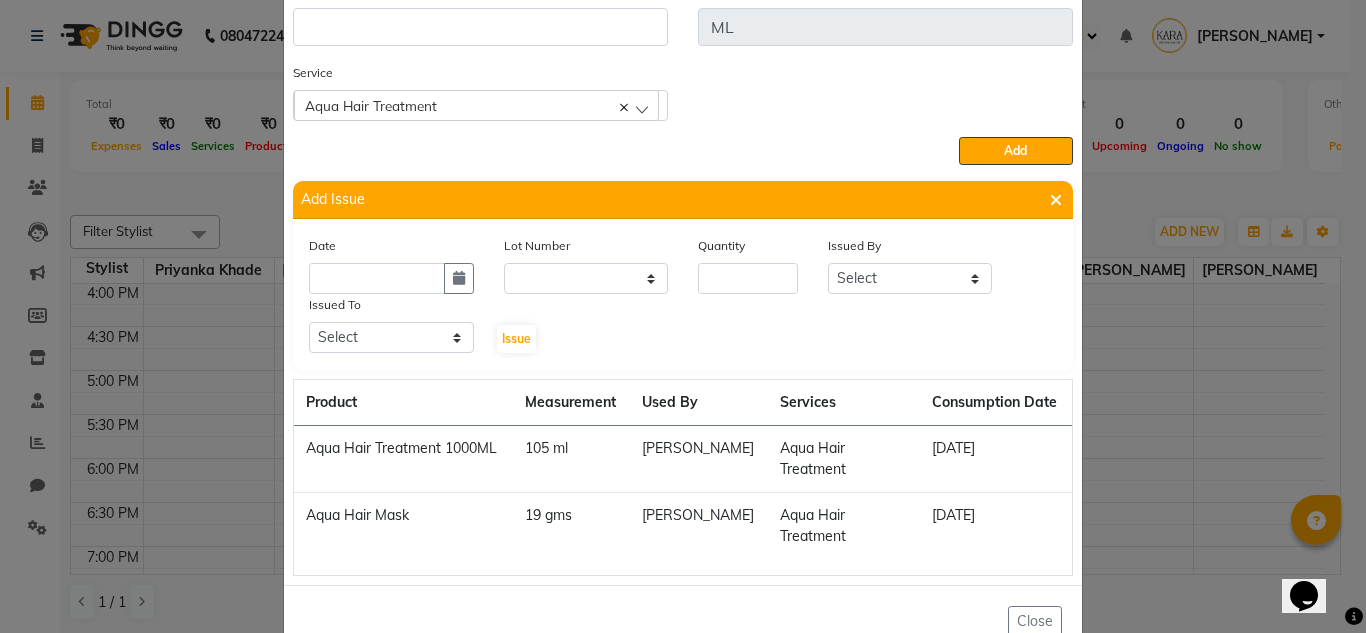 scroll, scrollTop: 0, scrollLeft: 0, axis: both 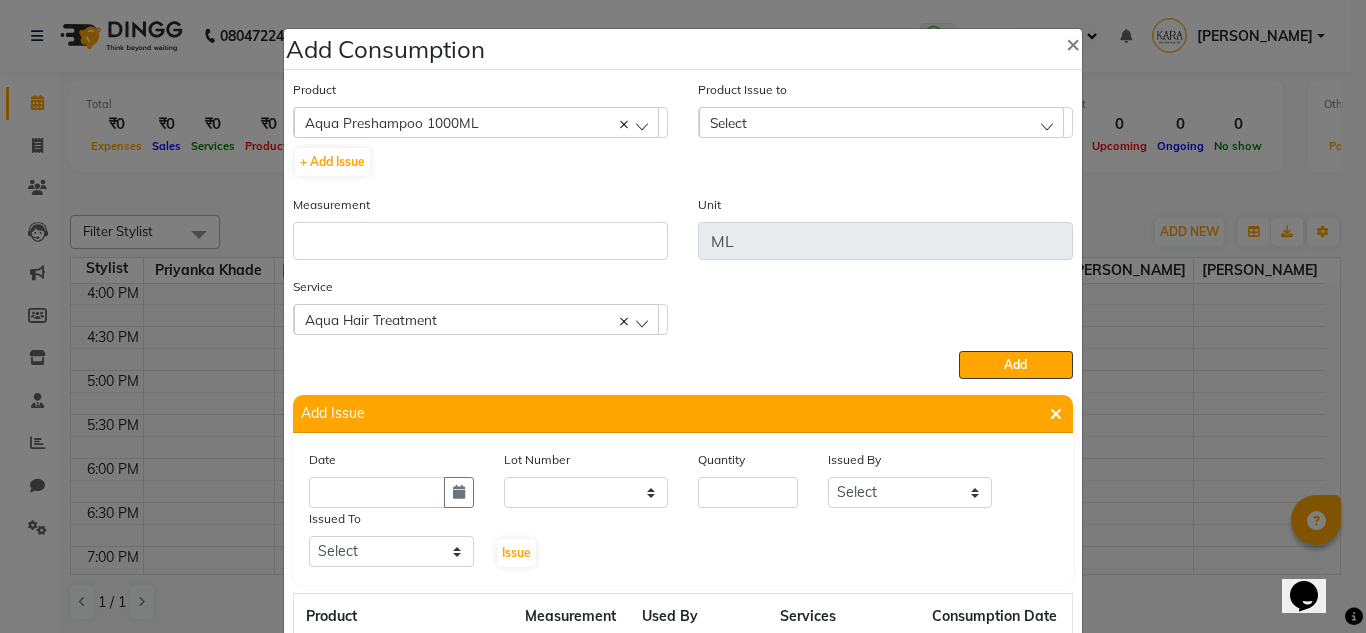 click on "Select" 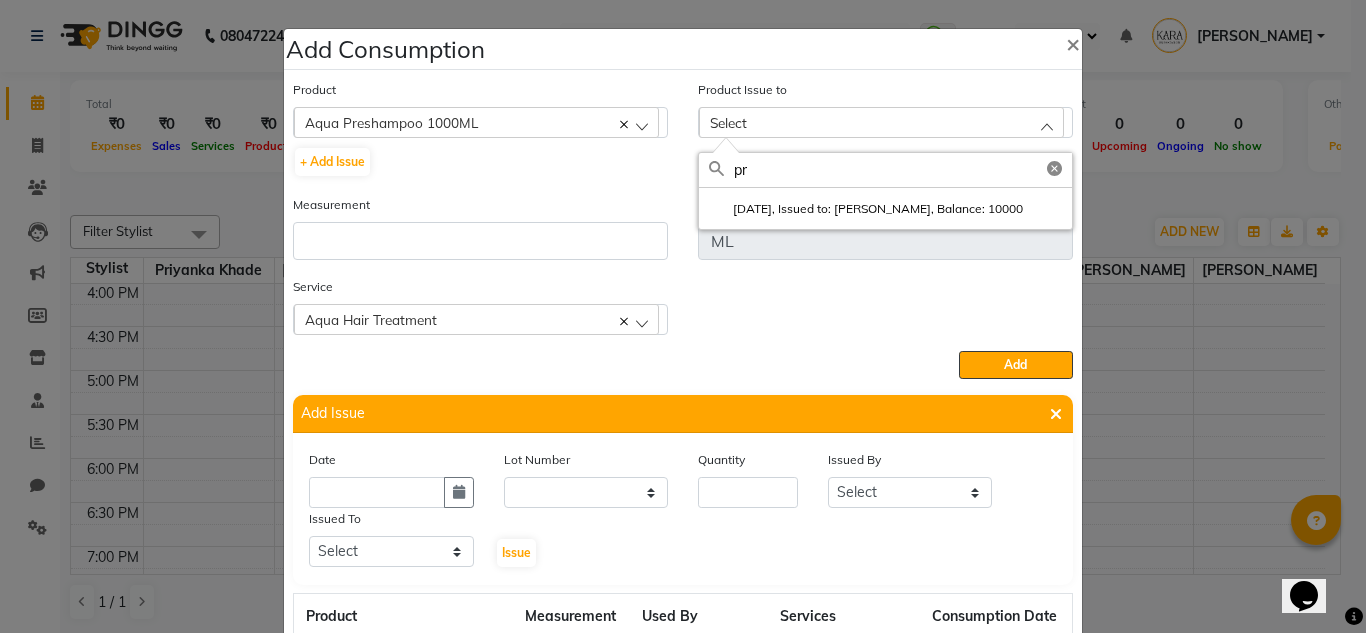 type on "p" 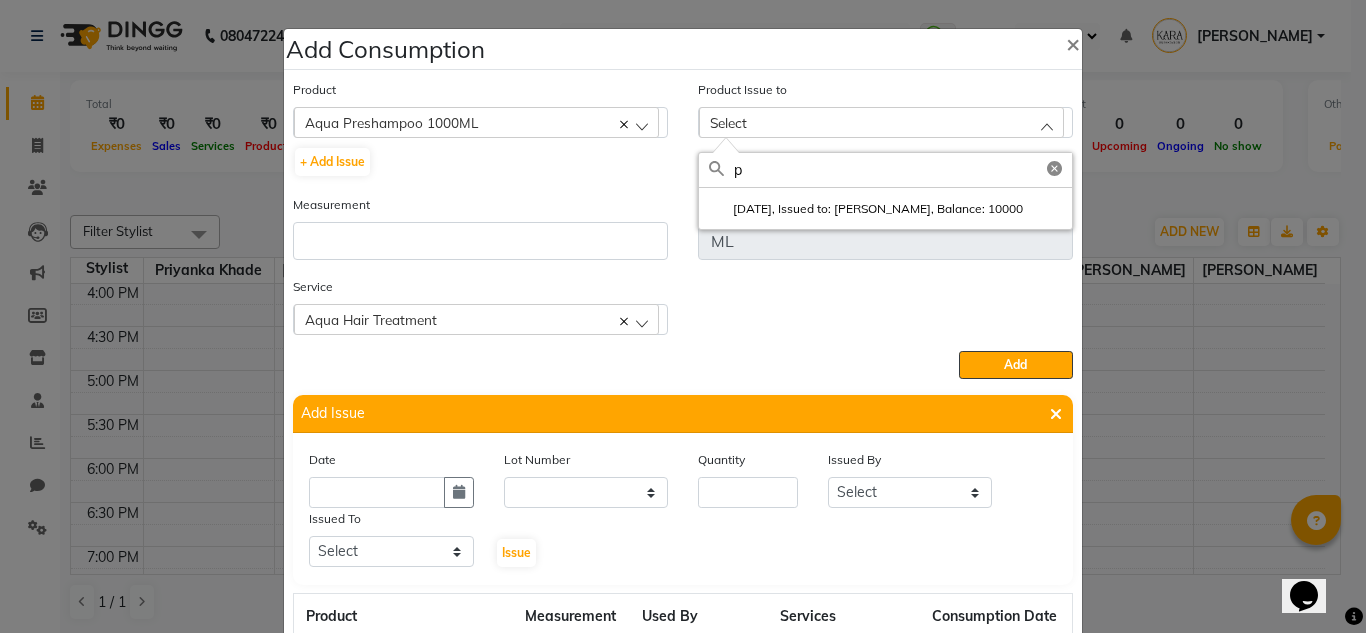 type 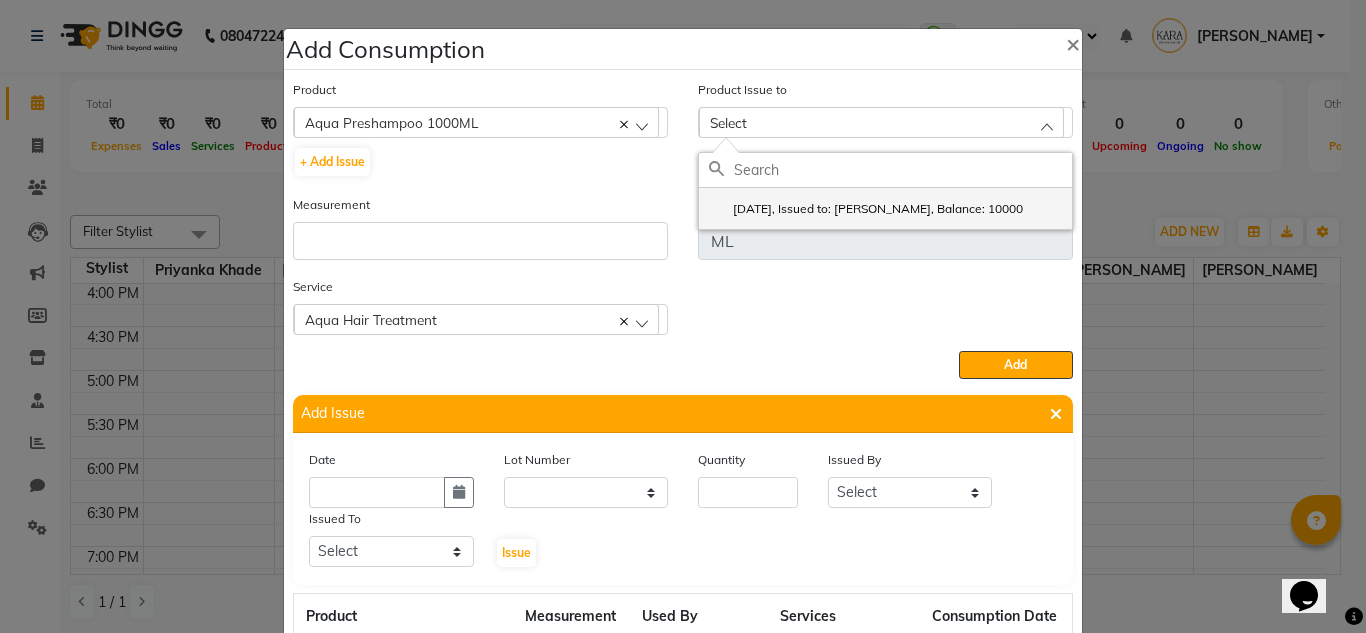 click on "2025-07-06, Issued to: Priyanka khade, Balance: 10000" 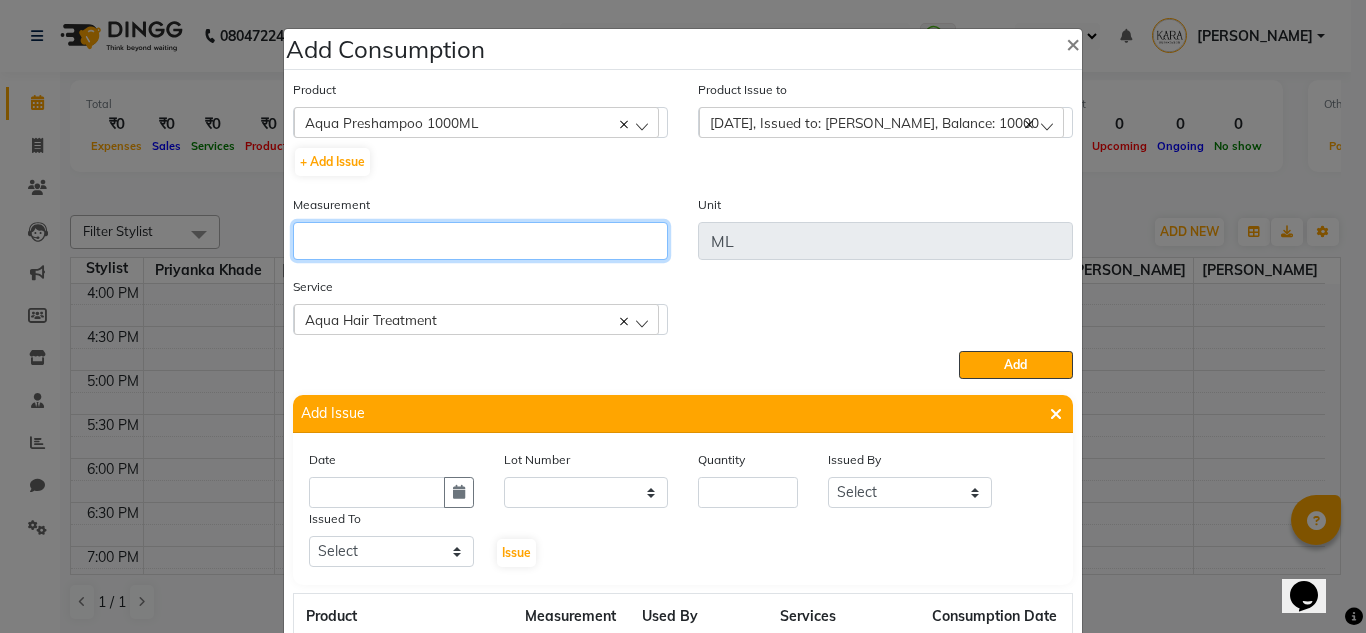 click 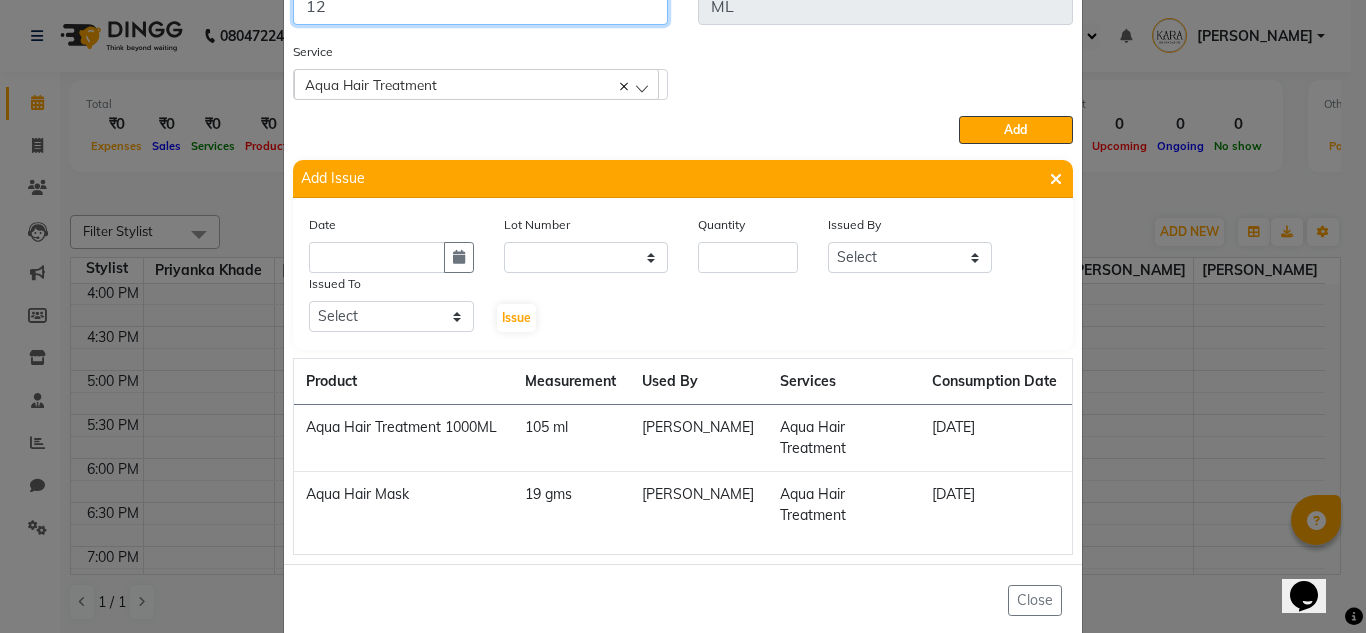 scroll, scrollTop: 267, scrollLeft: 0, axis: vertical 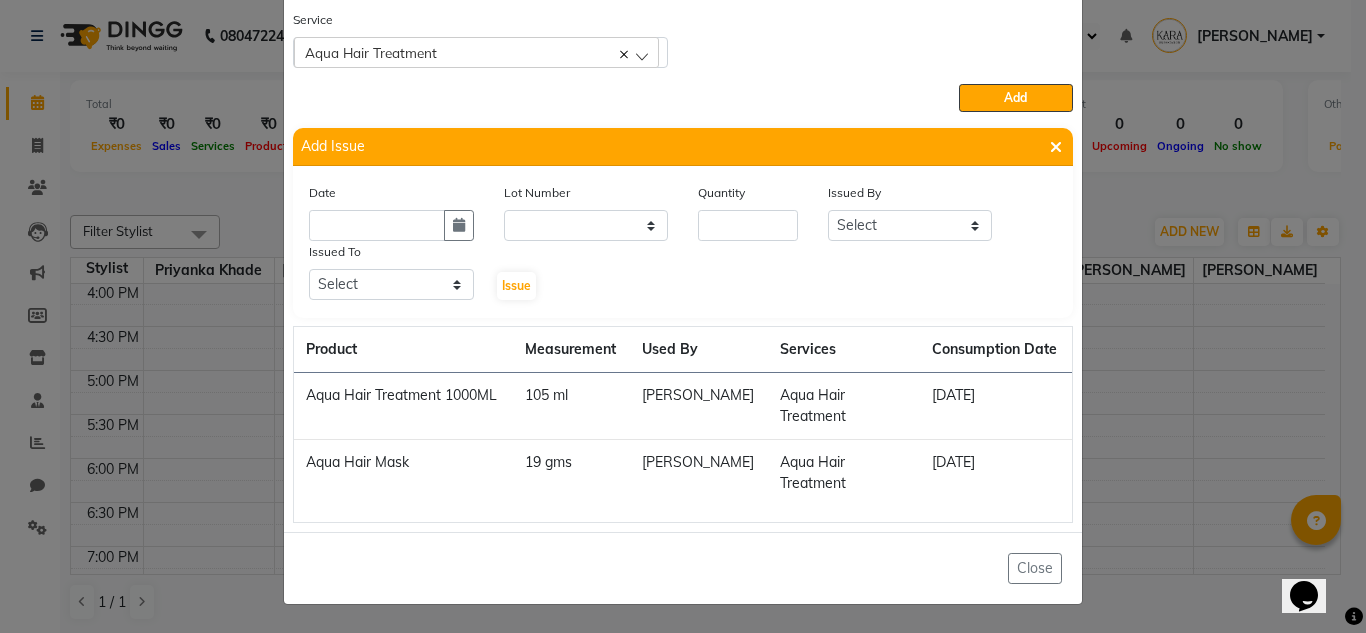 type on "12" 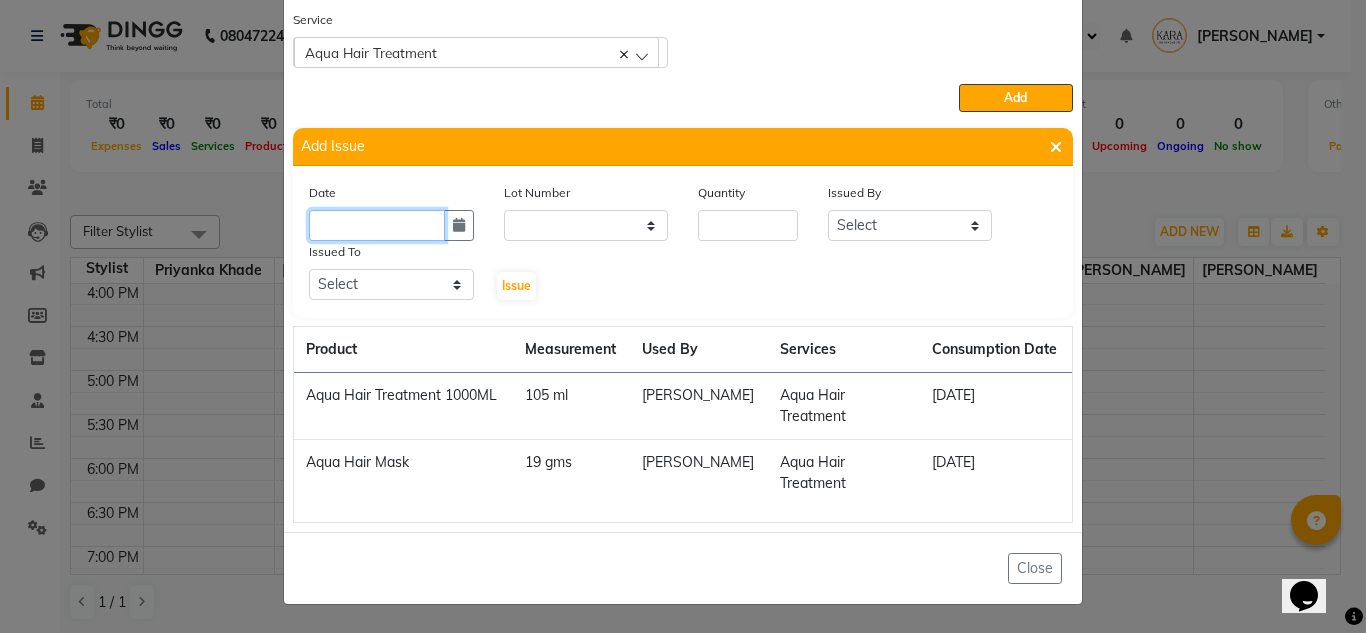 click 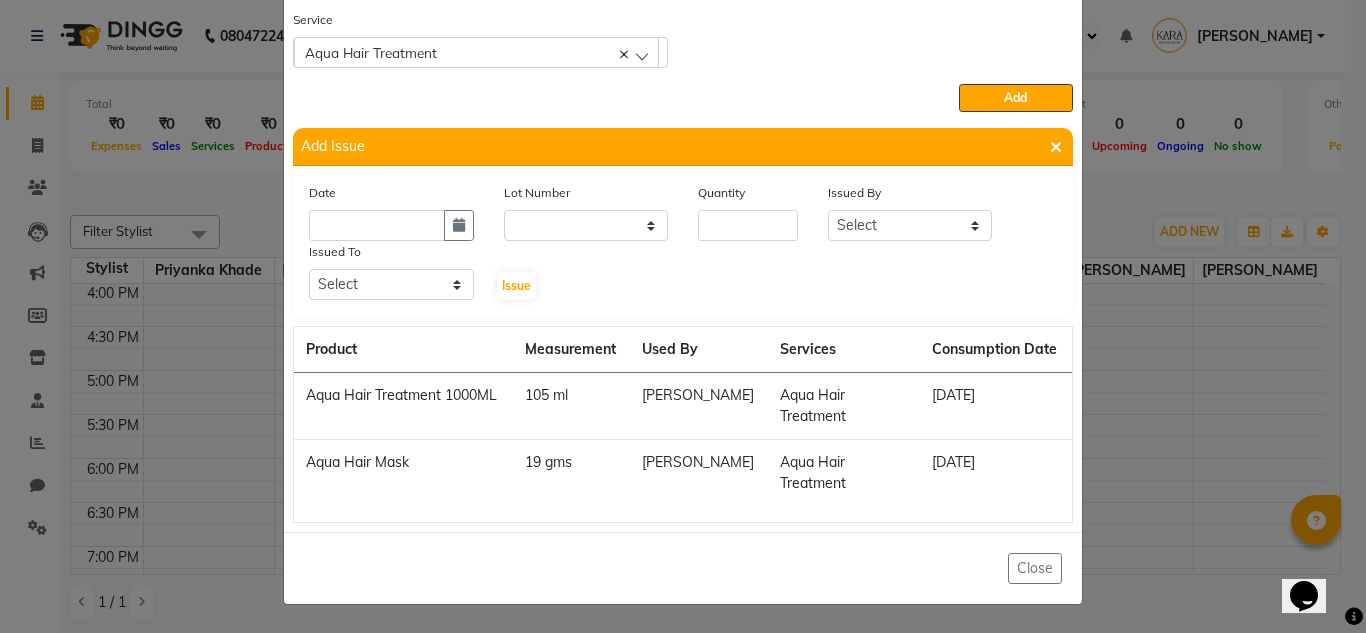 select on "7" 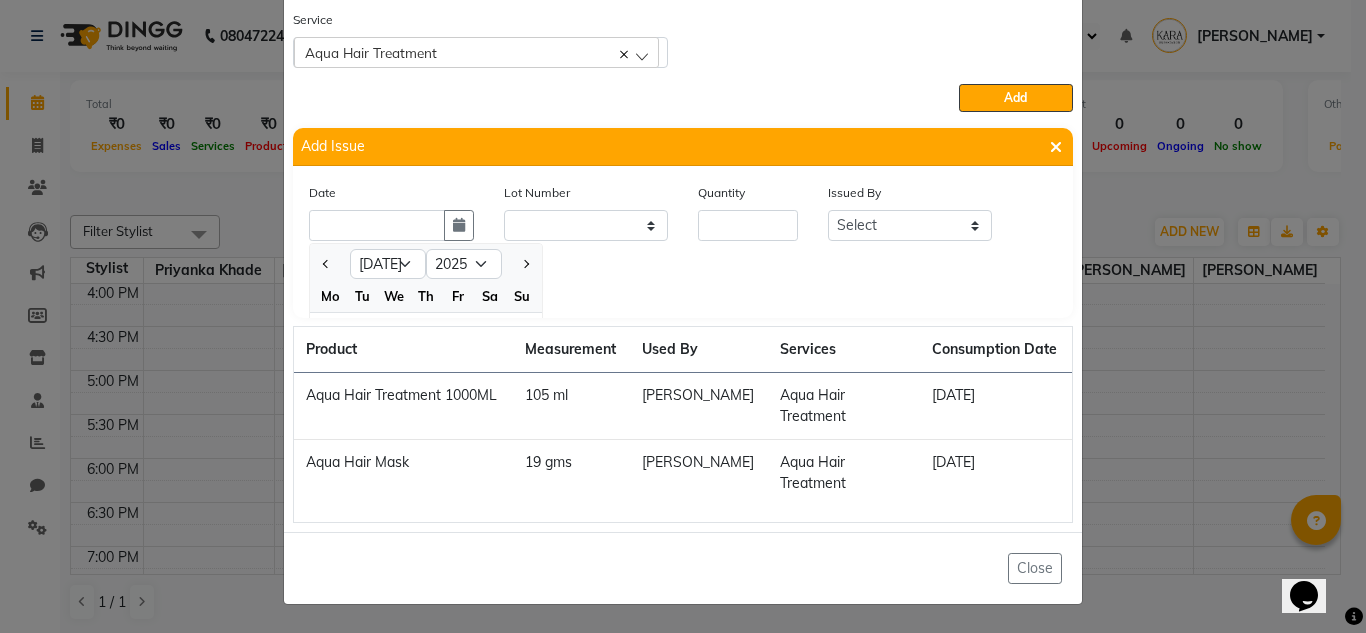 scroll, scrollTop: 138, scrollLeft: 0, axis: vertical 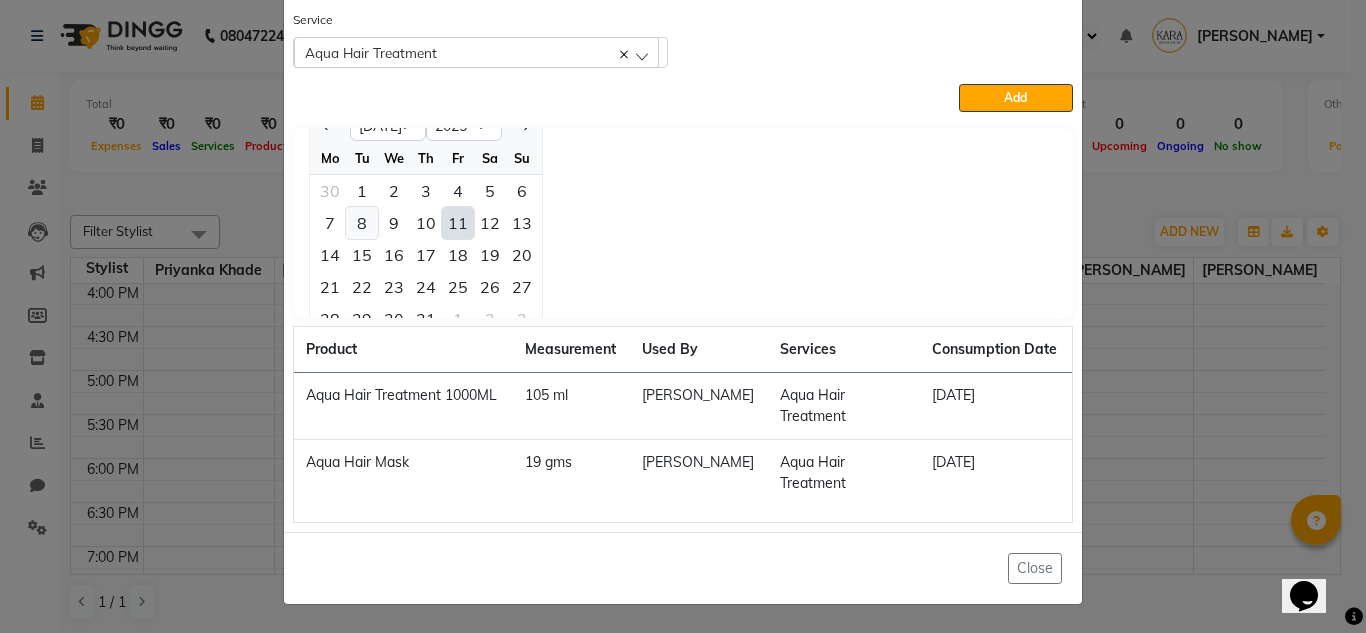 click on "8" 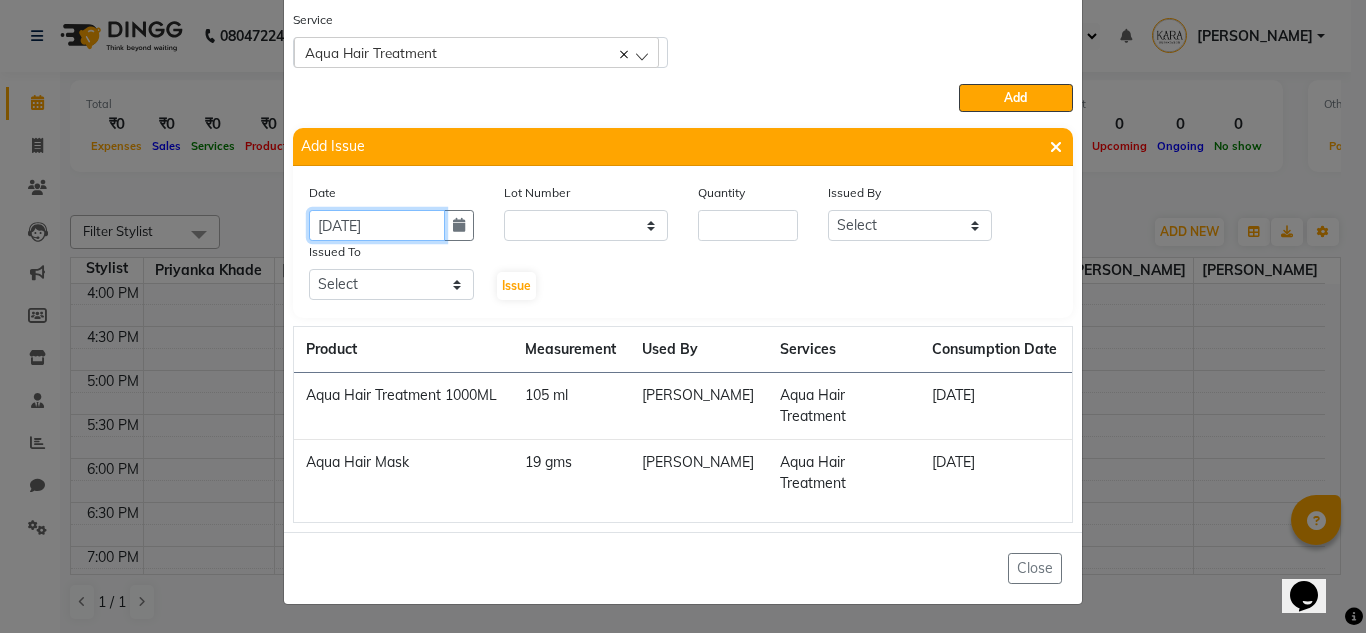 scroll, scrollTop: 0, scrollLeft: 0, axis: both 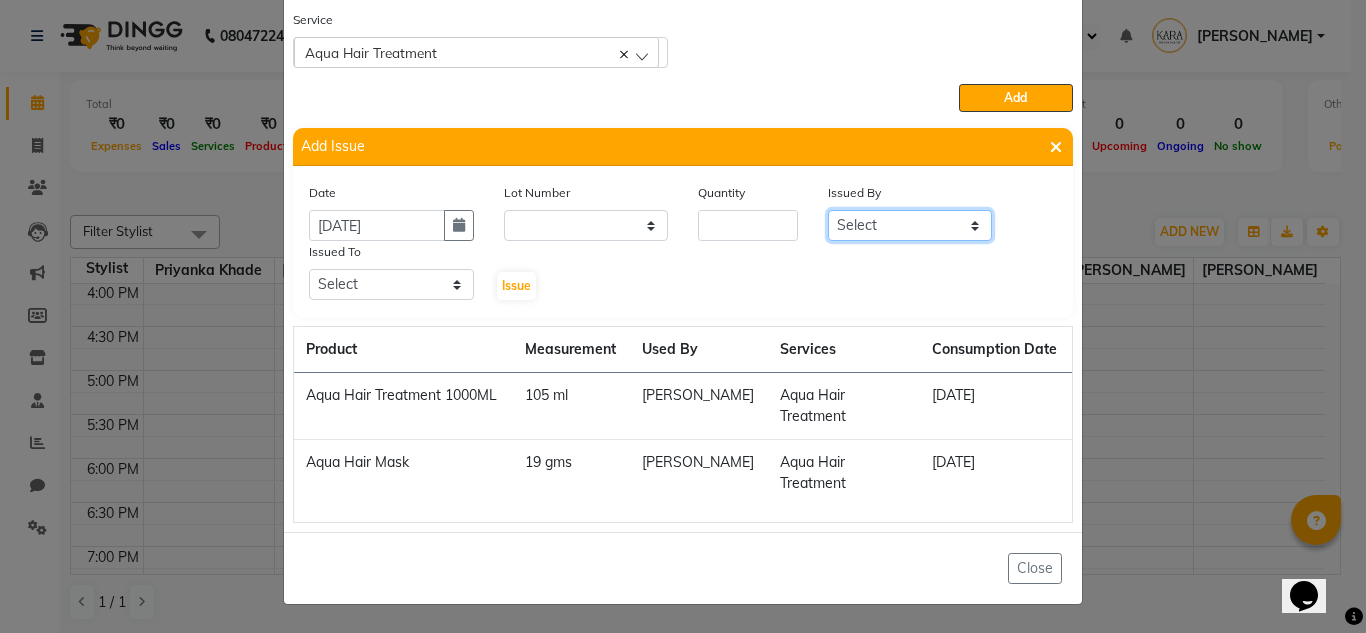 click on "Select [PERSON_NAME] [PERSON_NAME] Priyanka [PERSON_NAME] [PERSON_NAME]  [PERSON_NAME] [PERSON_NAME]  [PERSON_NAME]" 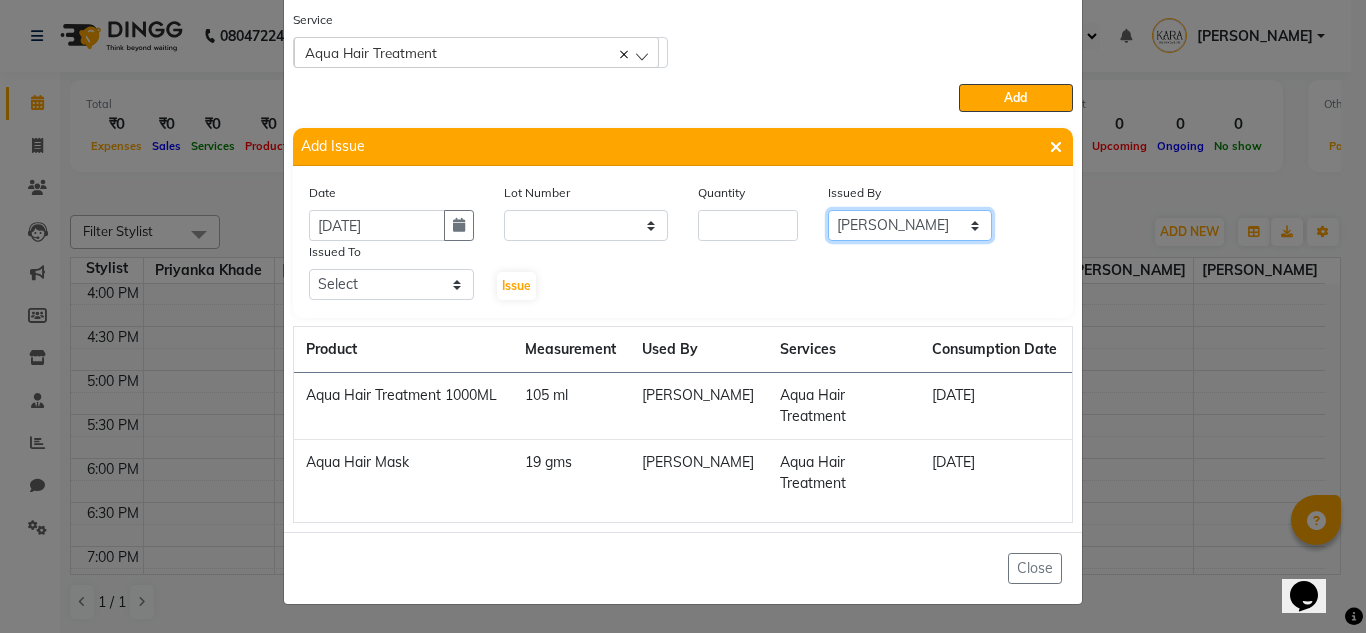 click on "Select [PERSON_NAME] [PERSON_NAME] Priyanka [PERSON_NAME] [PERSON_NAME]  [PERSON_NAME] [PERSON_NAME]  [PERSON_NAME]" 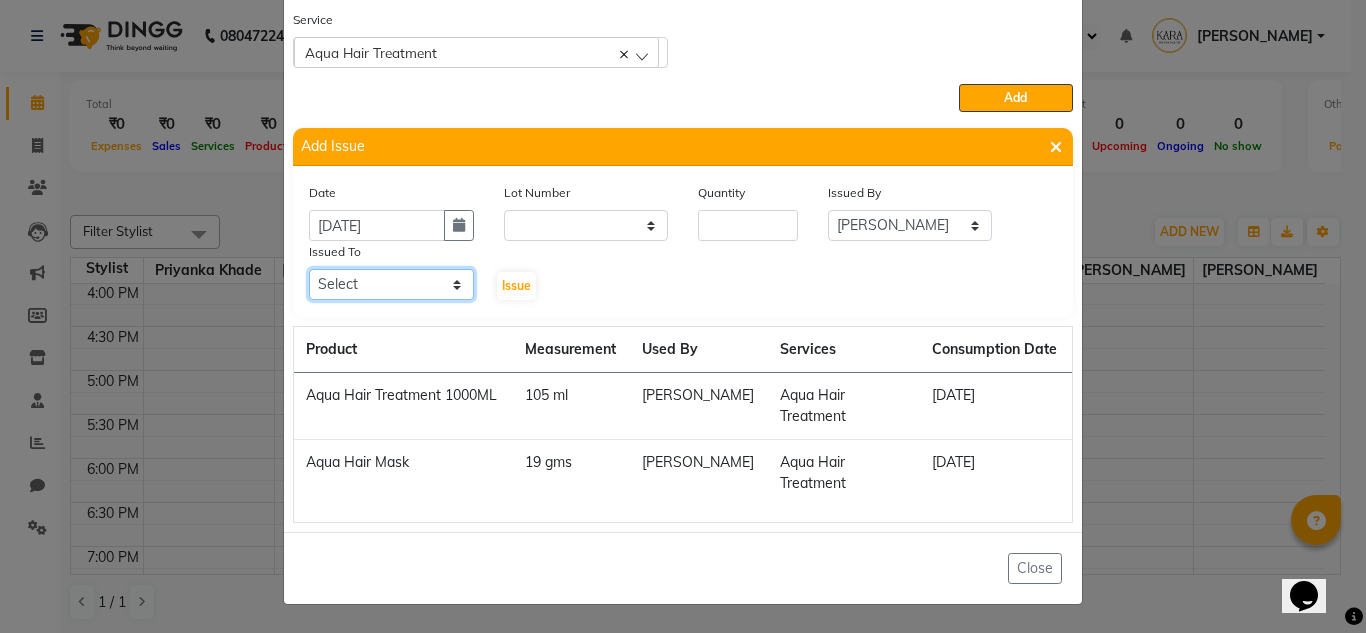 click on "Select [PERSON_NAME] [PERSON_NAME] Priyanka [PERSON_NAME] [PERSON_NAME]  [PERSON_NAME] [PERSON_NAME]  [PERSON_NAME]" 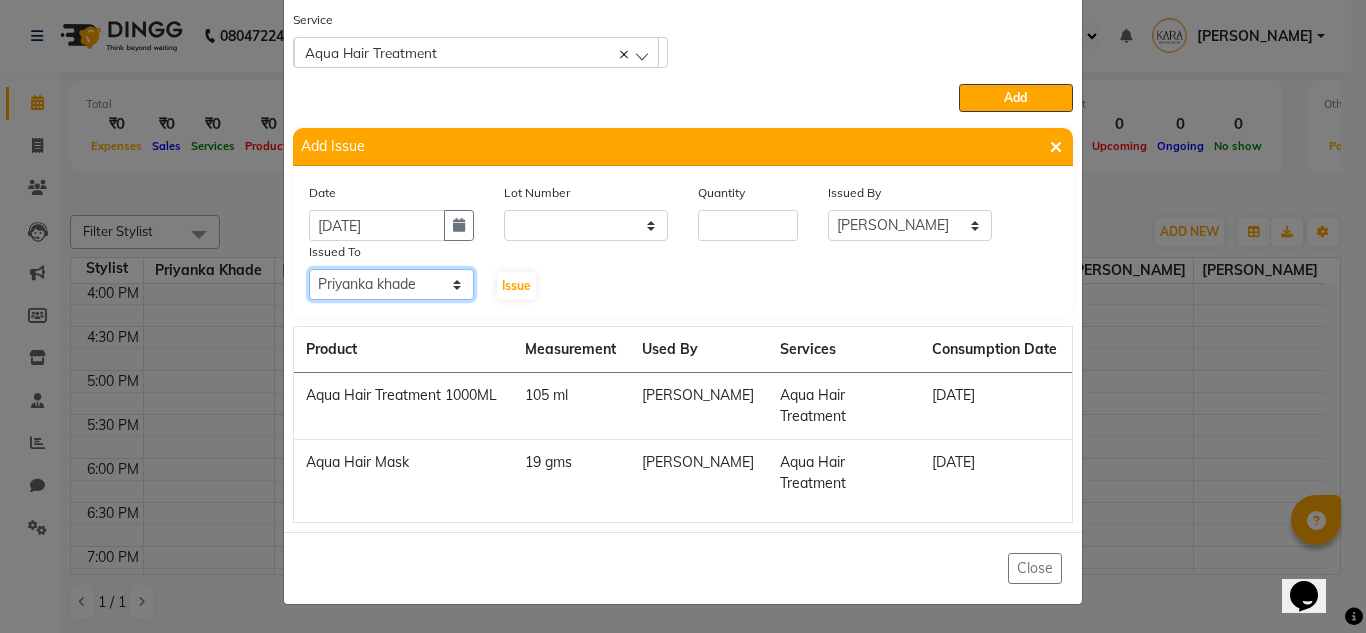 click on "Select [PERSON_NAME] [PERSON_NAME] Priyanka [PERSON_NAME] [PERSON_NAME]  [PERSON_NAME] [PERSON_NAME]  [PERSON_NAME]" 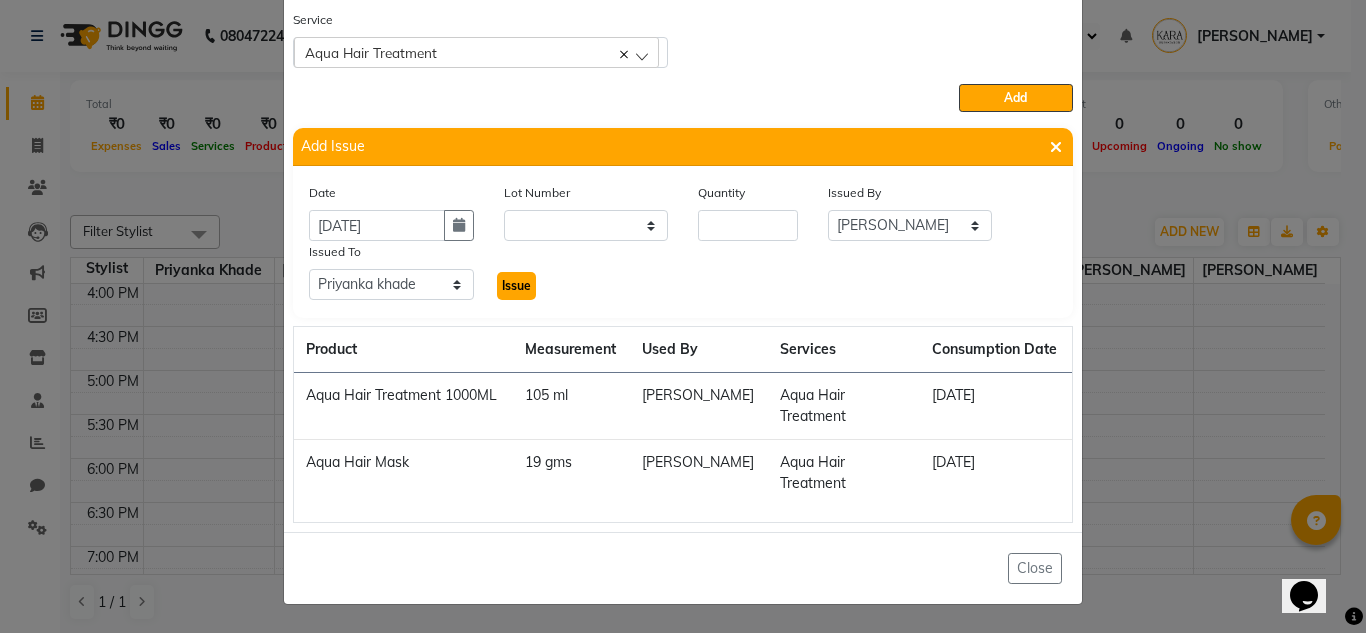 click on "Issue" 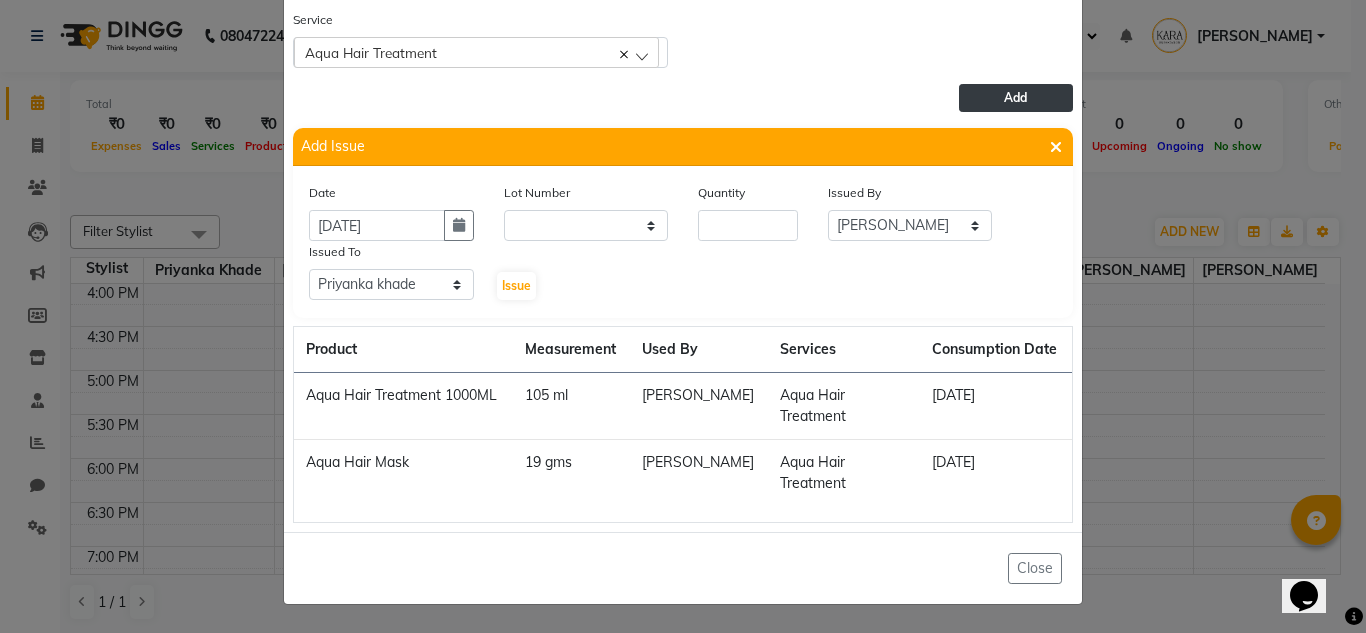 click on "Add" 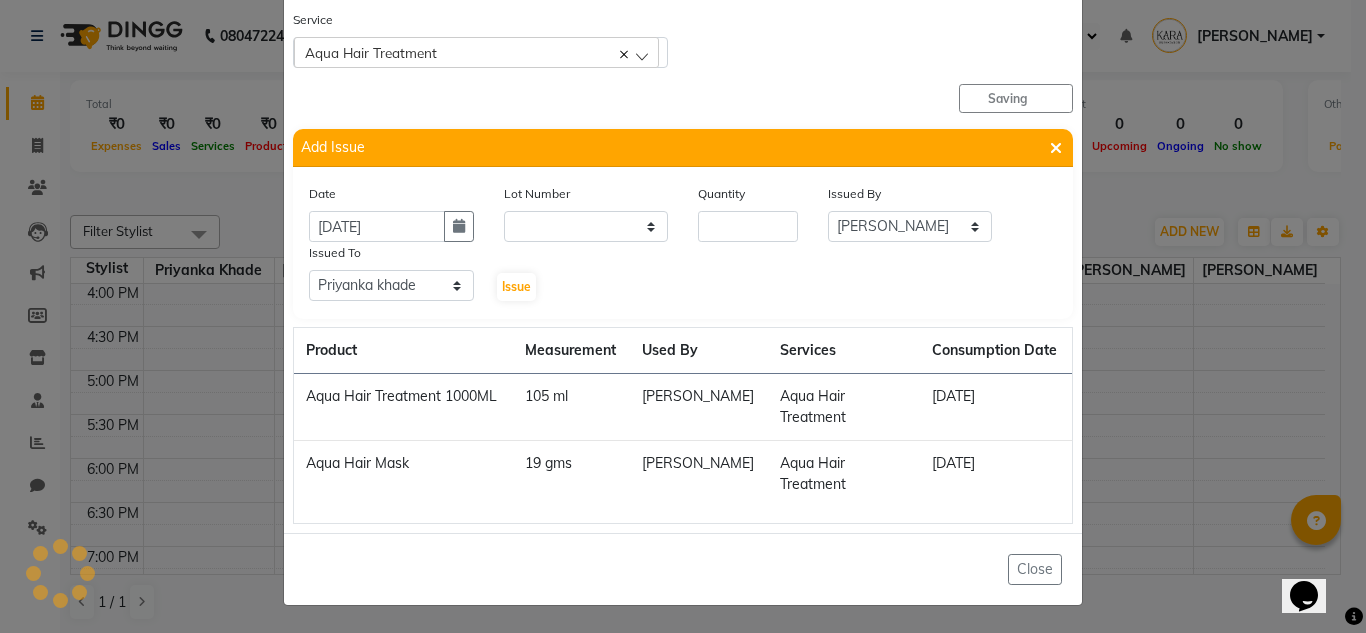 type 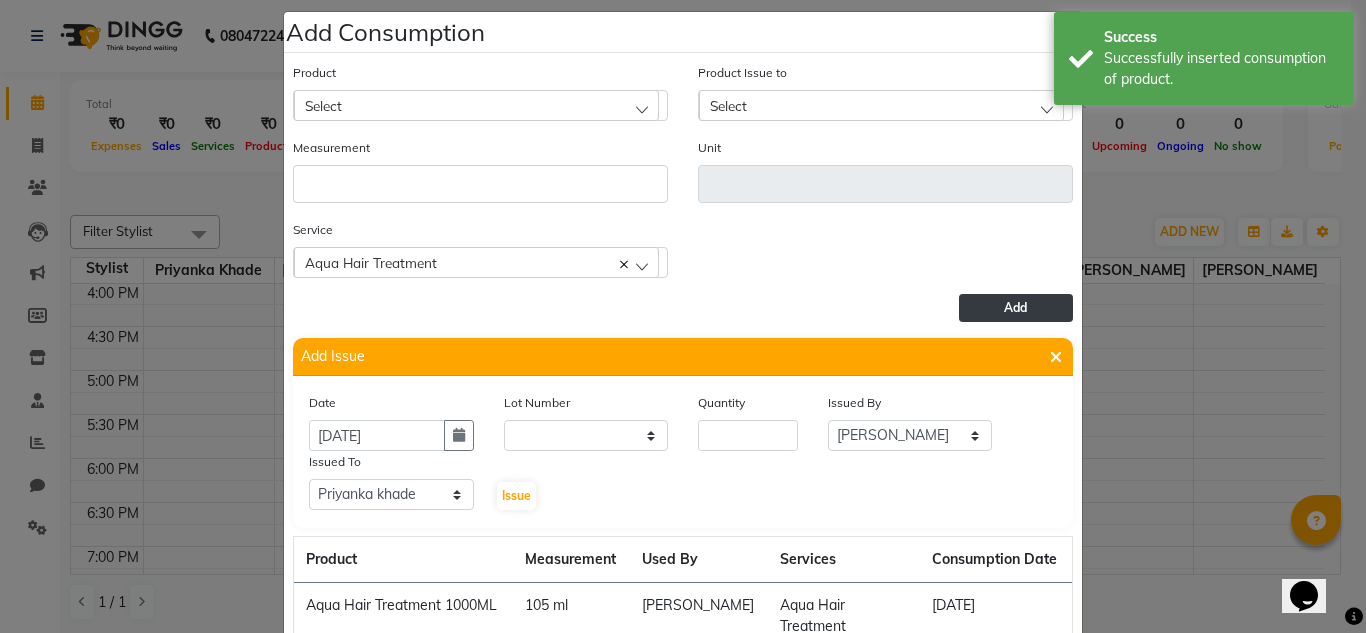 scroll, scrollTop: 0, scrollLeft: 0, axis: both 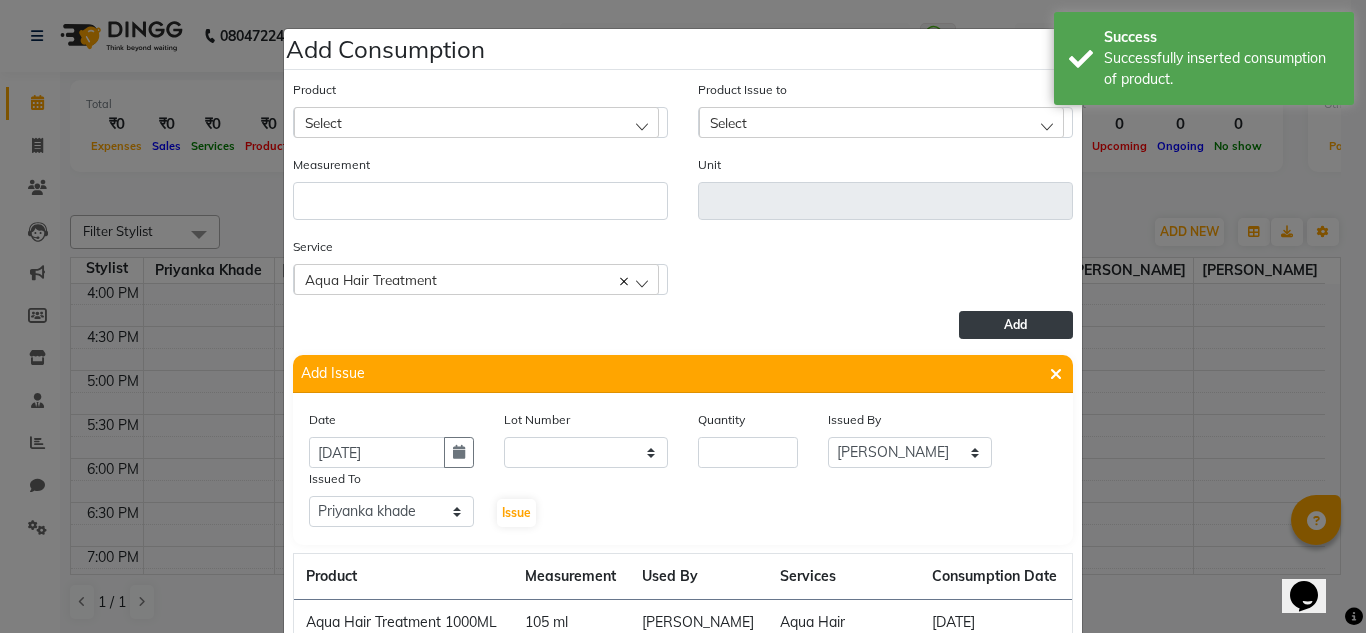 click on "Select" 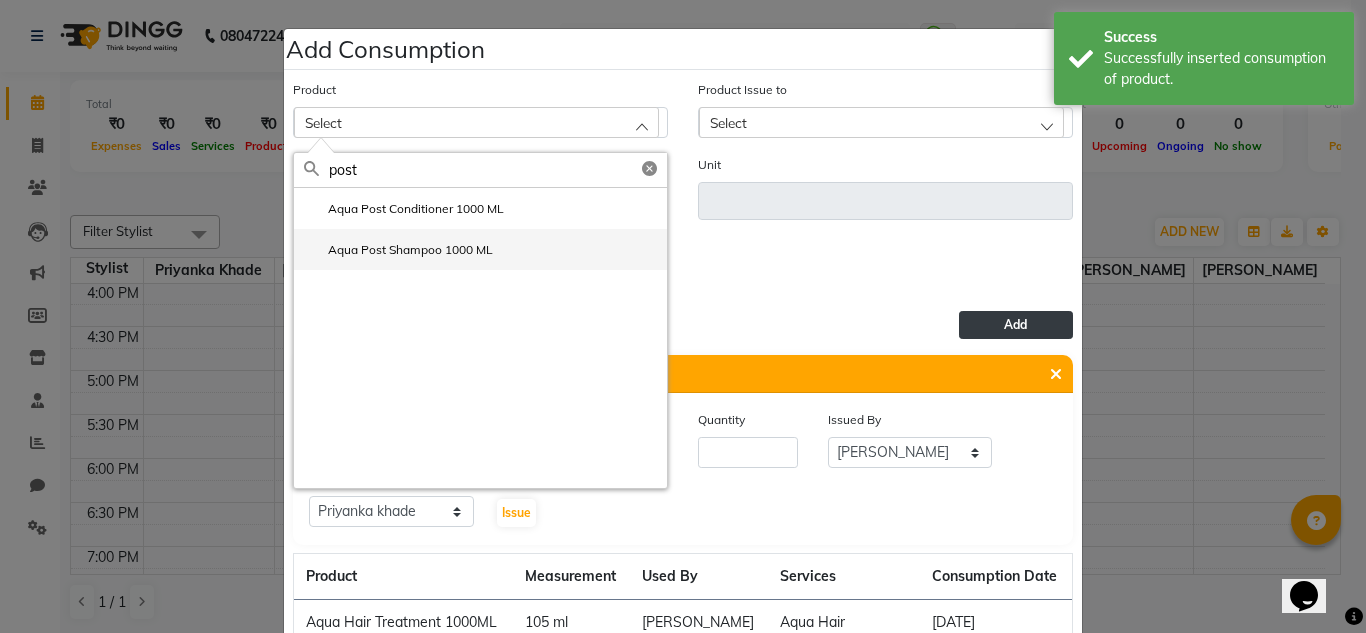 type on "post" 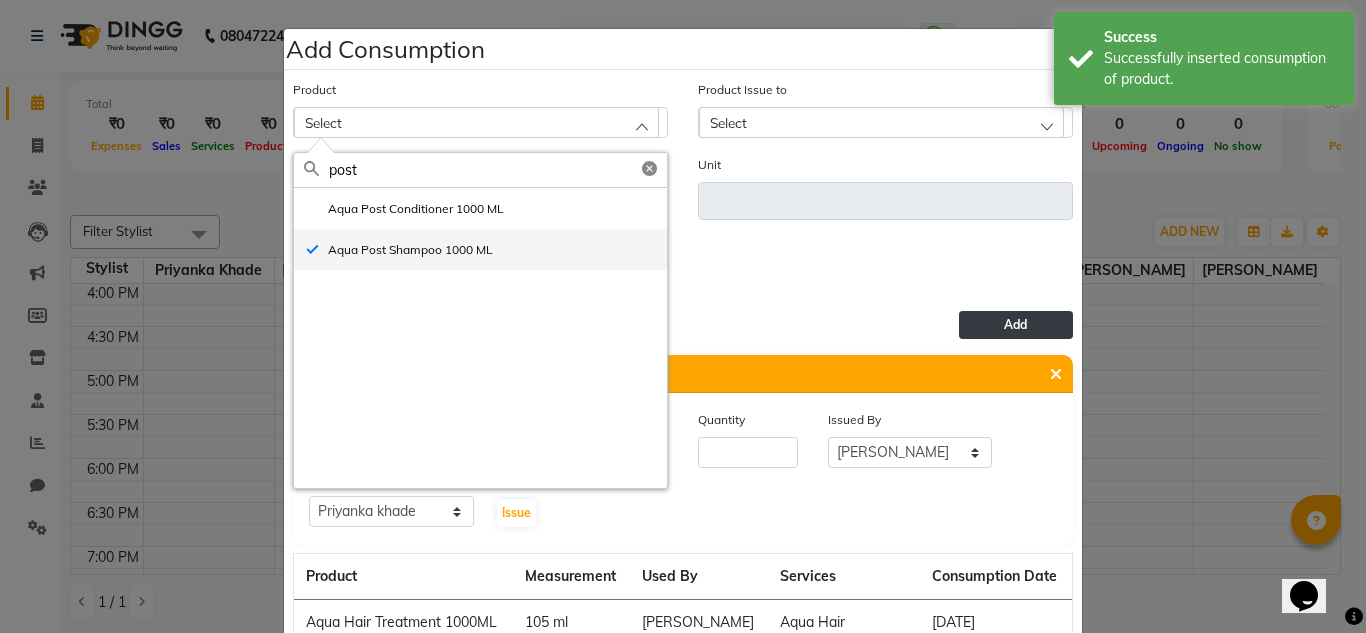 type on "ml" 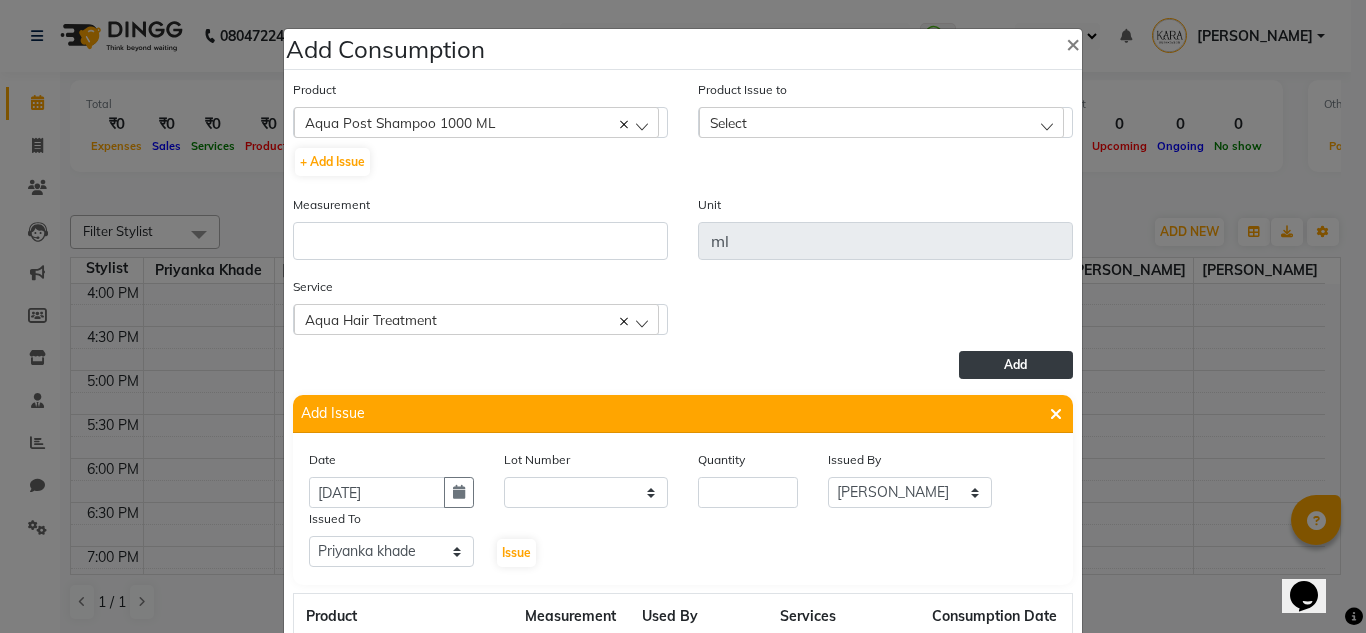 click on "Select" 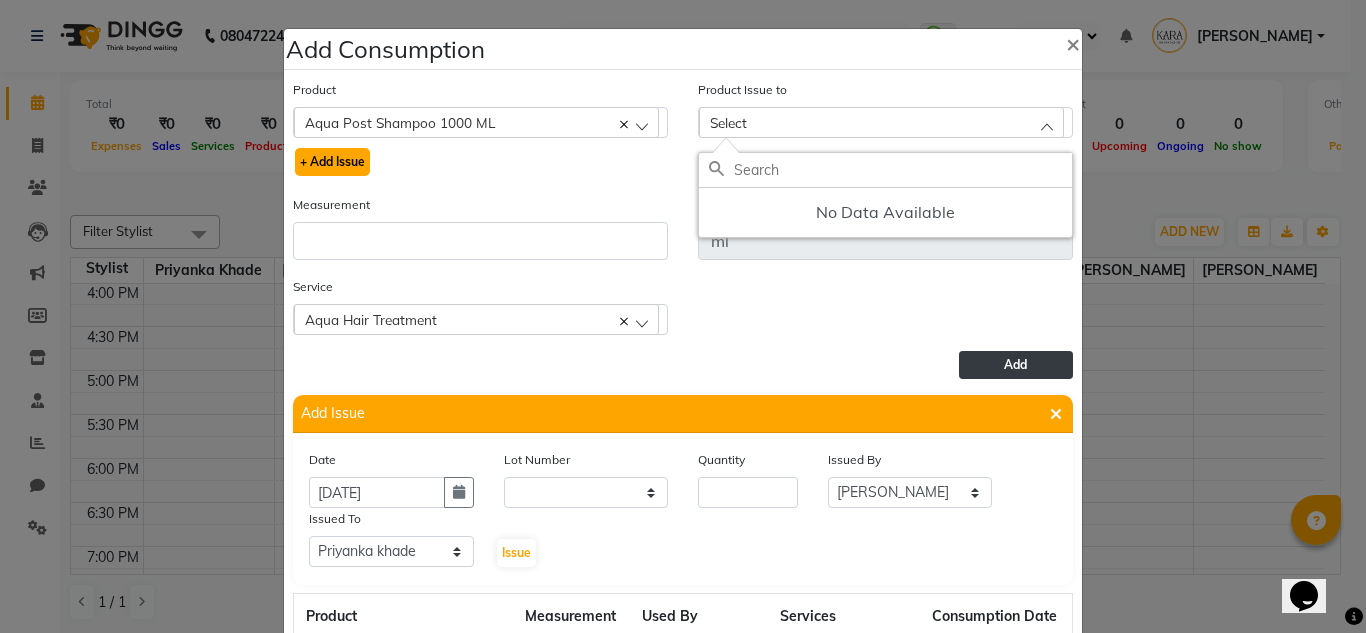 click on "+ Add Issue" 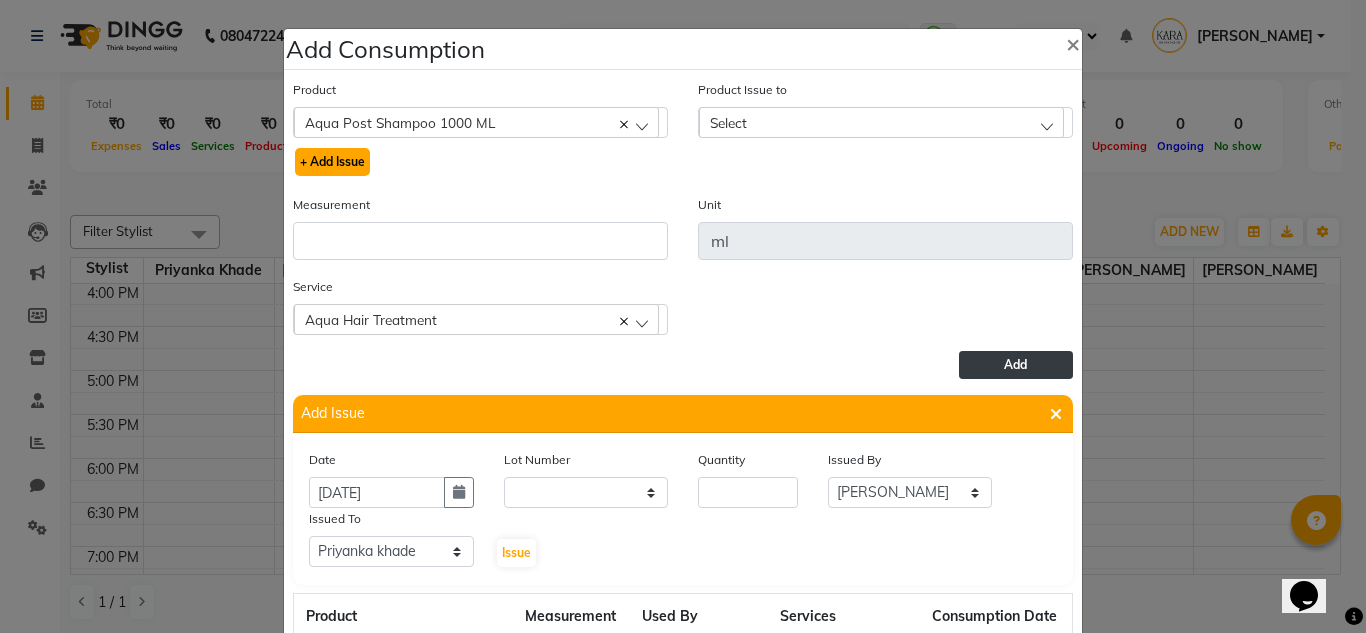 click on "+ Add Issue" 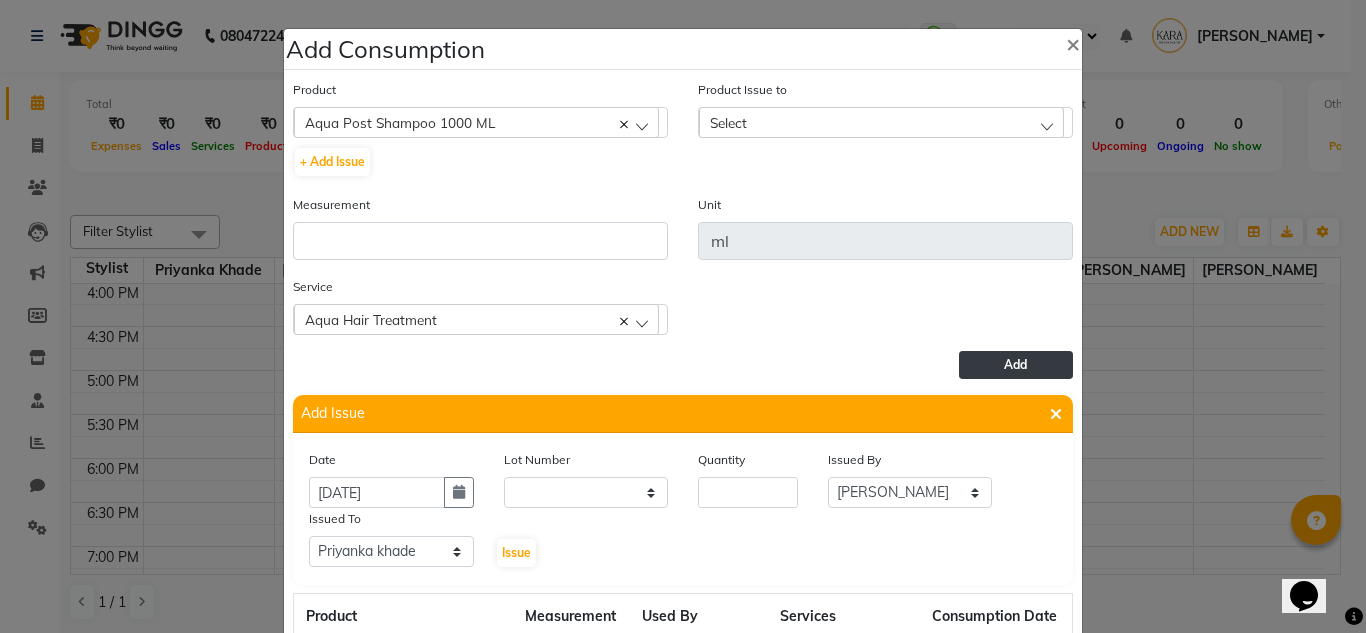 click on "Select" 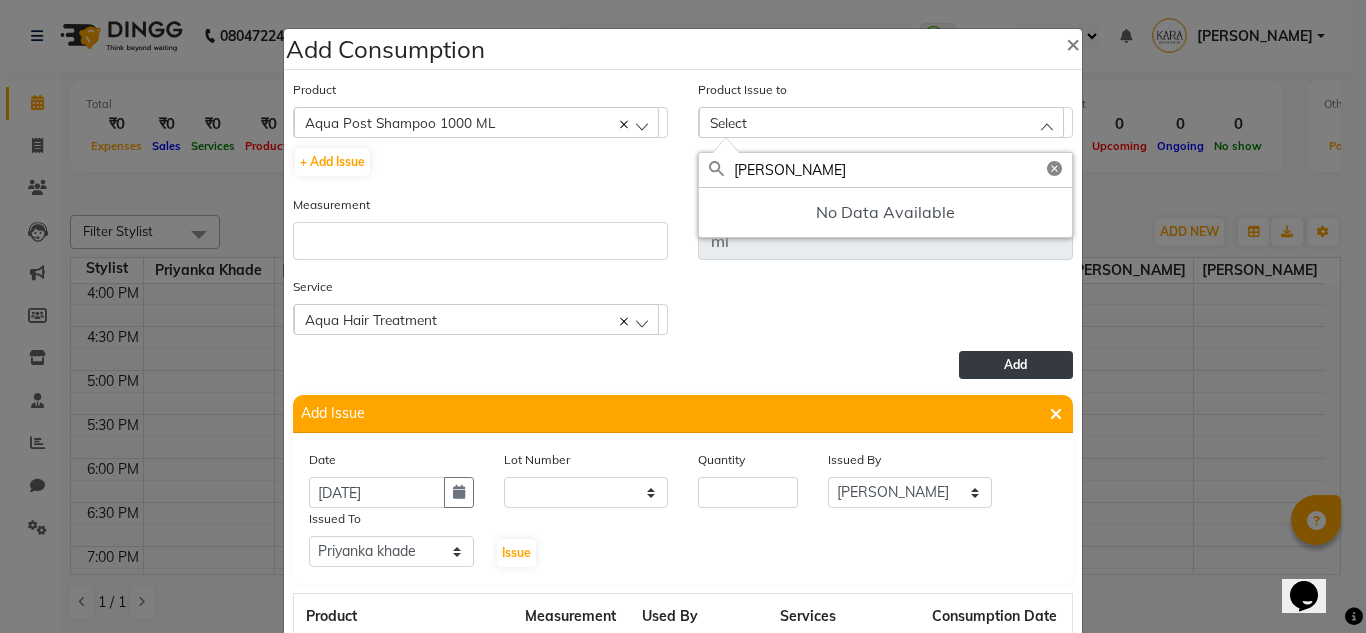 type on "[PERSON_NAME]" 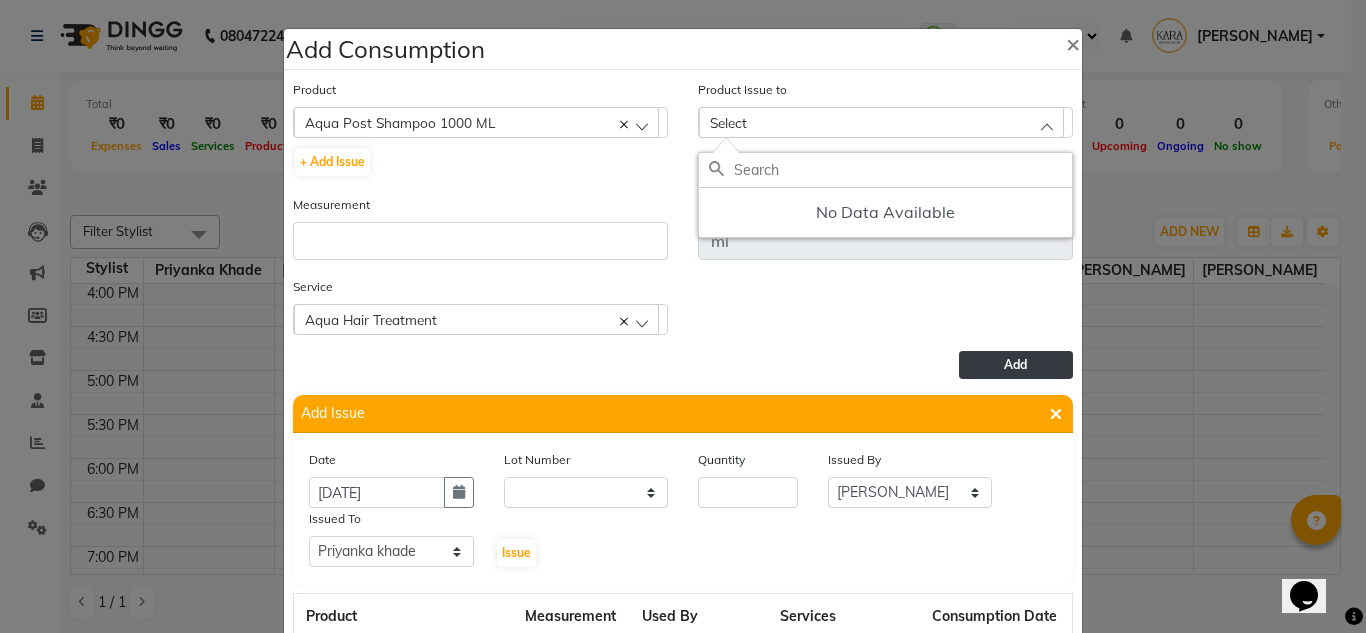 click 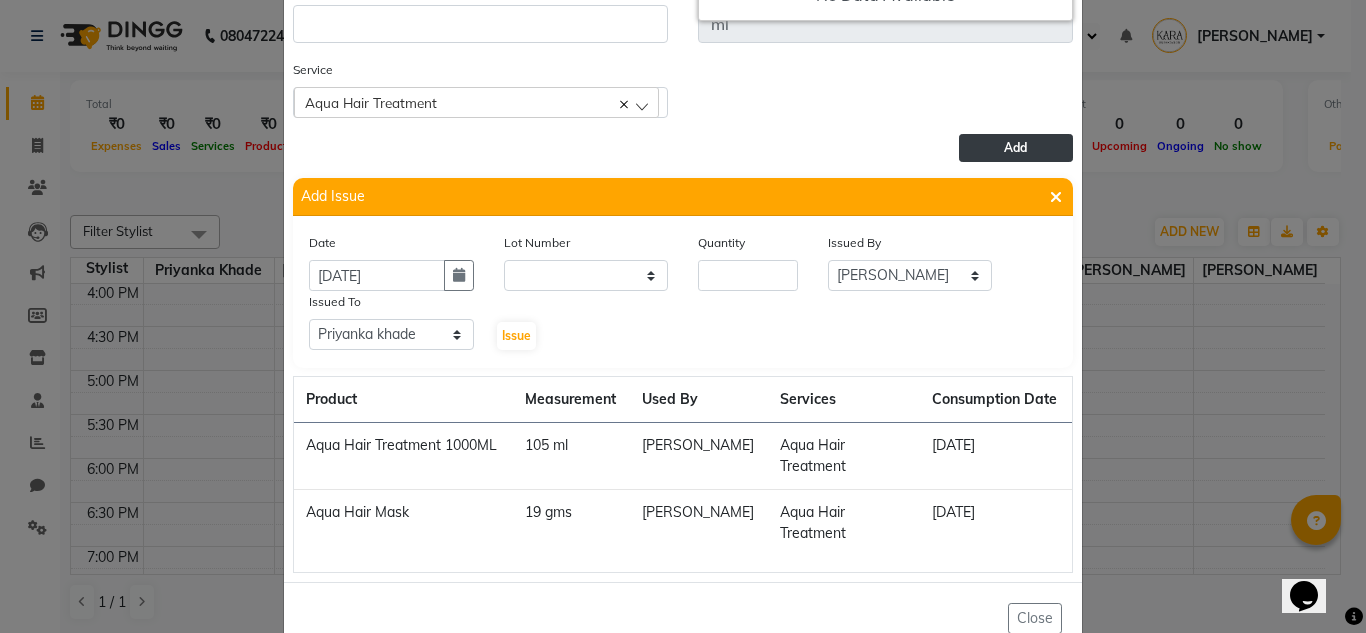 scroll, scrollTop: 218, scrollLeft: 0, axis: vertical 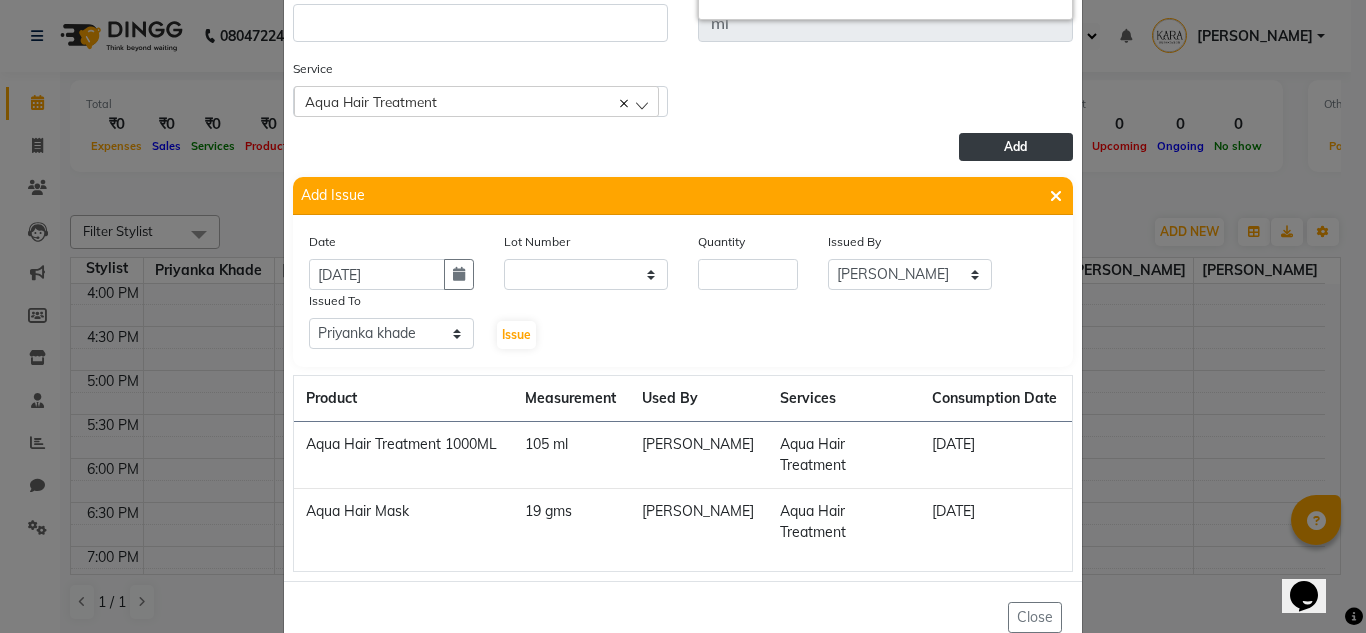 type on "priy" 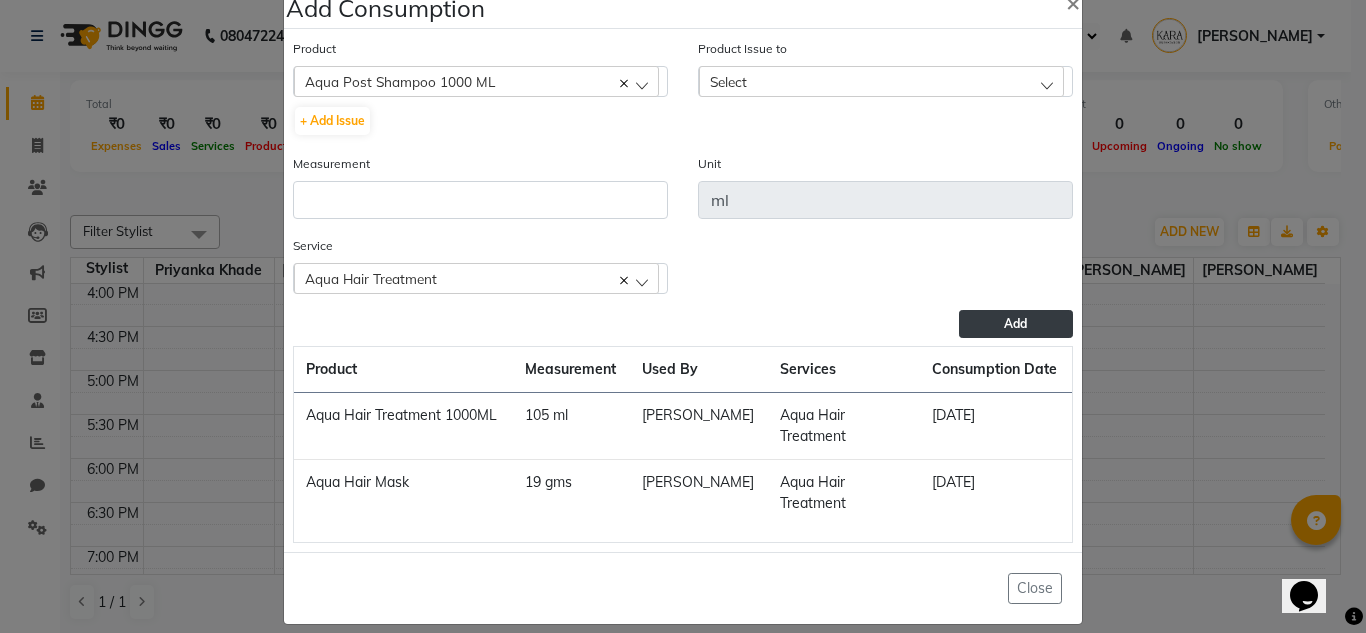 scroll, scrollTop: 0, scrollLeft: 0, axis: both 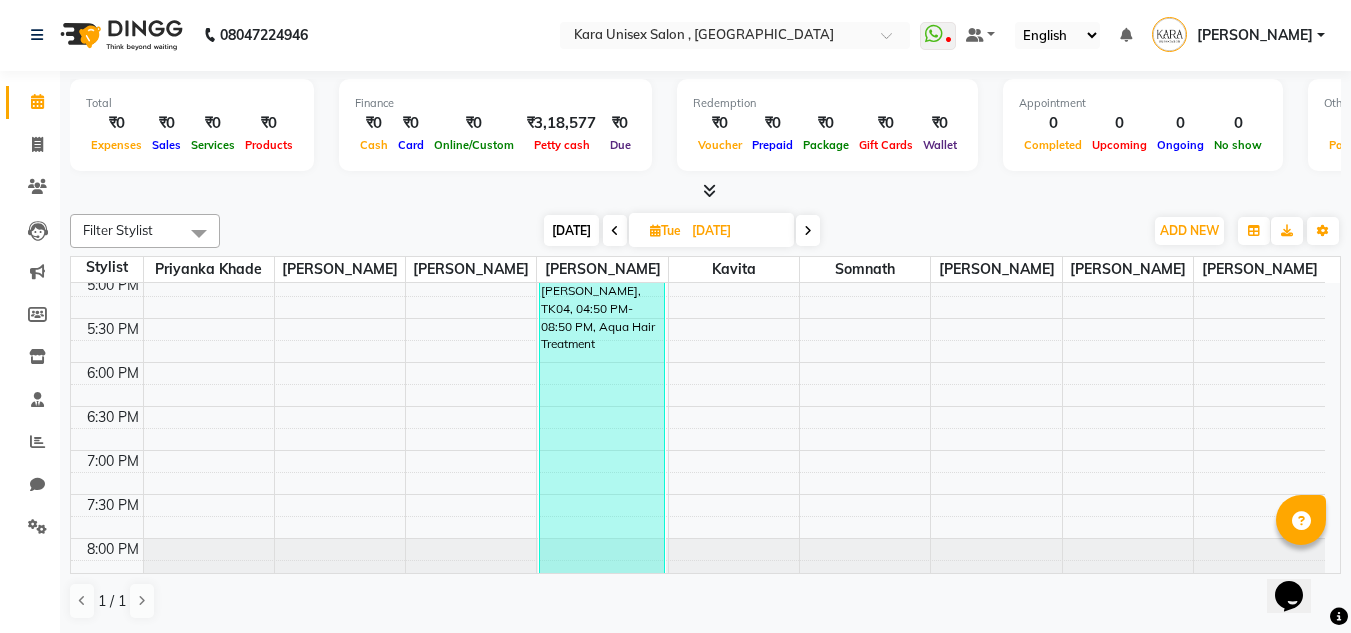 click on "[PERSON_NAME], TK04, 04:50 PM-08:50 PM, Aqua Hair Treatment" at bounding box center [601, 435] 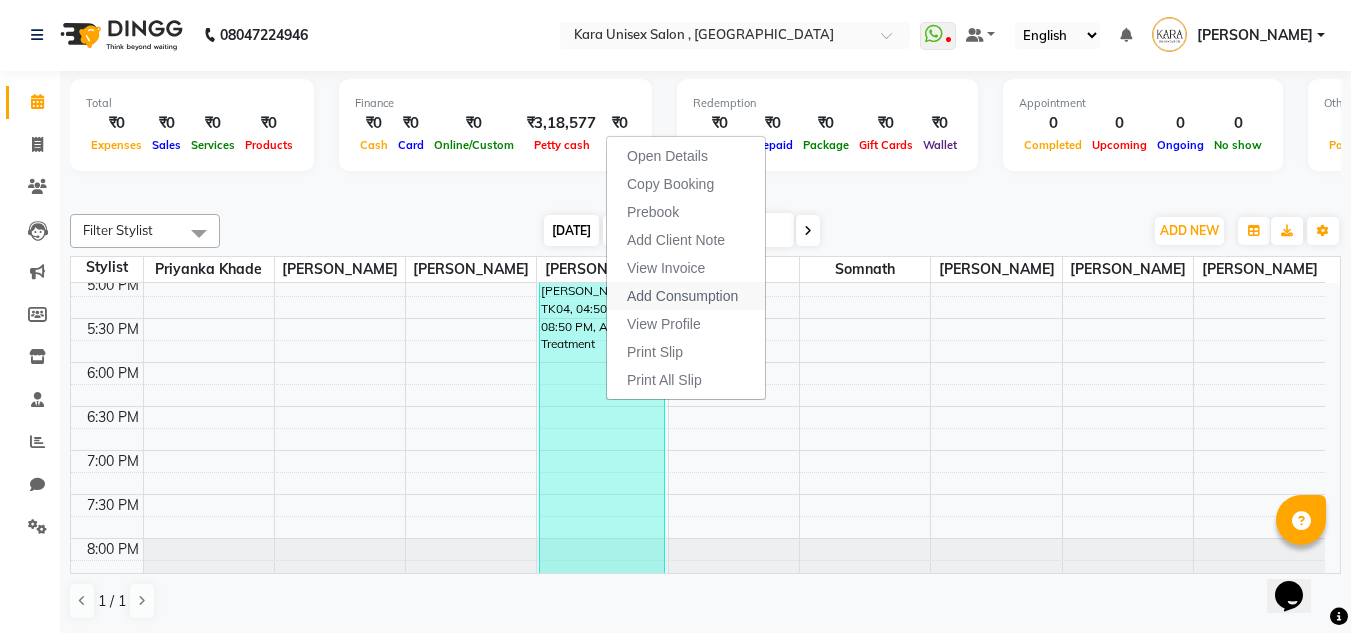 click on "Add Consumption" at bounding box center (682, 296) 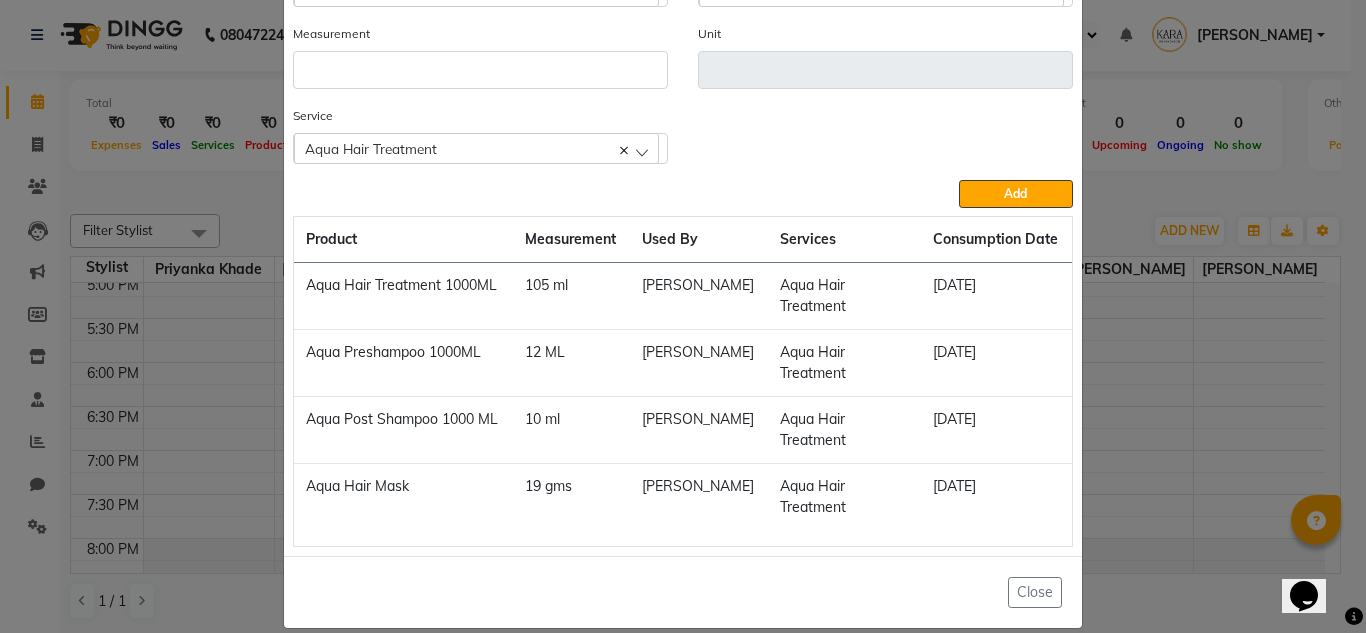 scroll, scrollTop: 0, scrollLeft: 0, axis: both 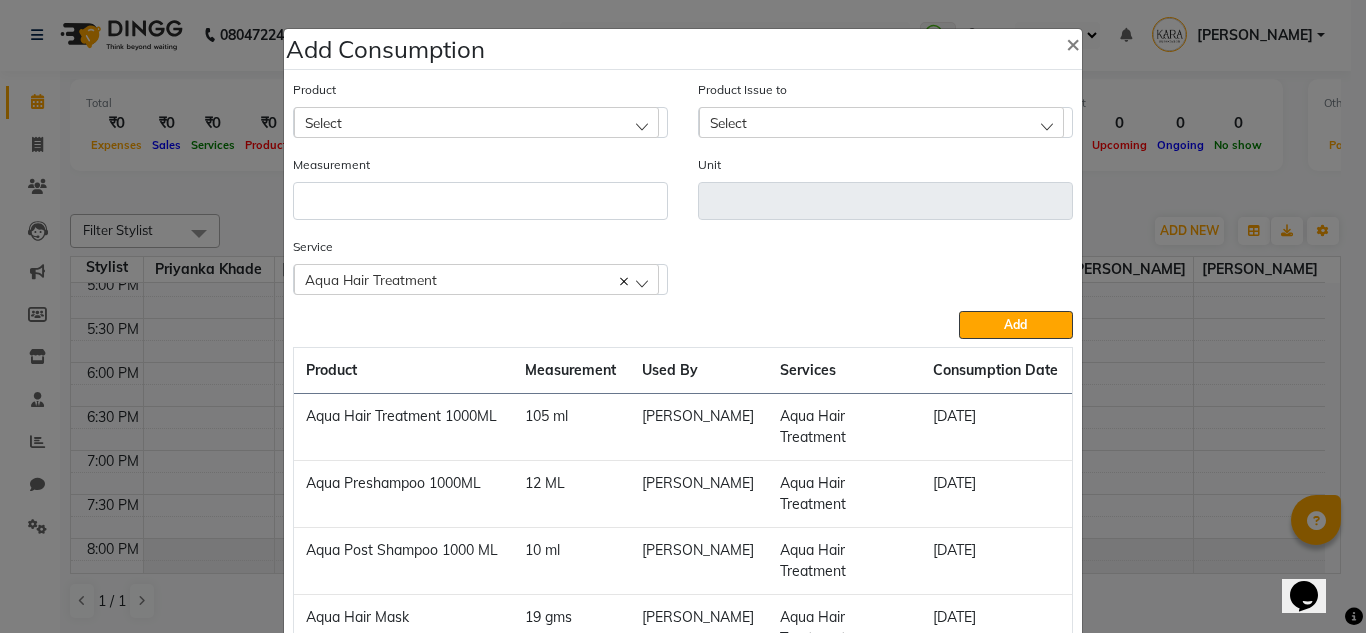 click on "Select" 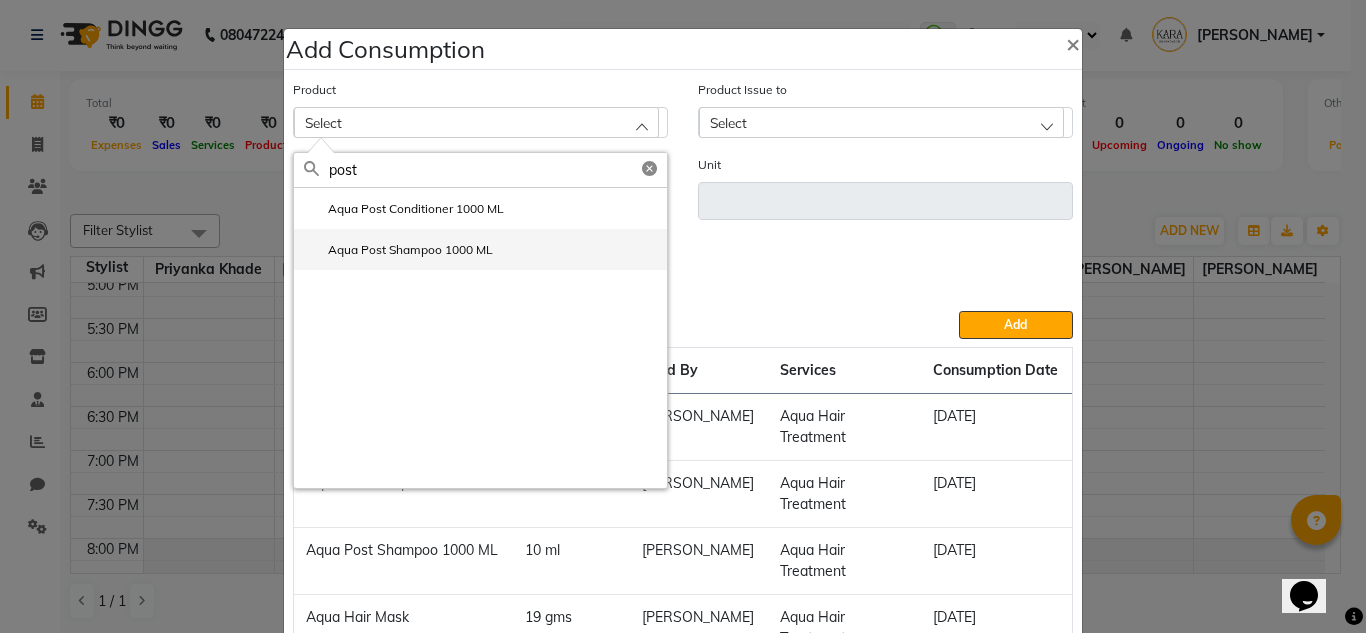 type on "post" 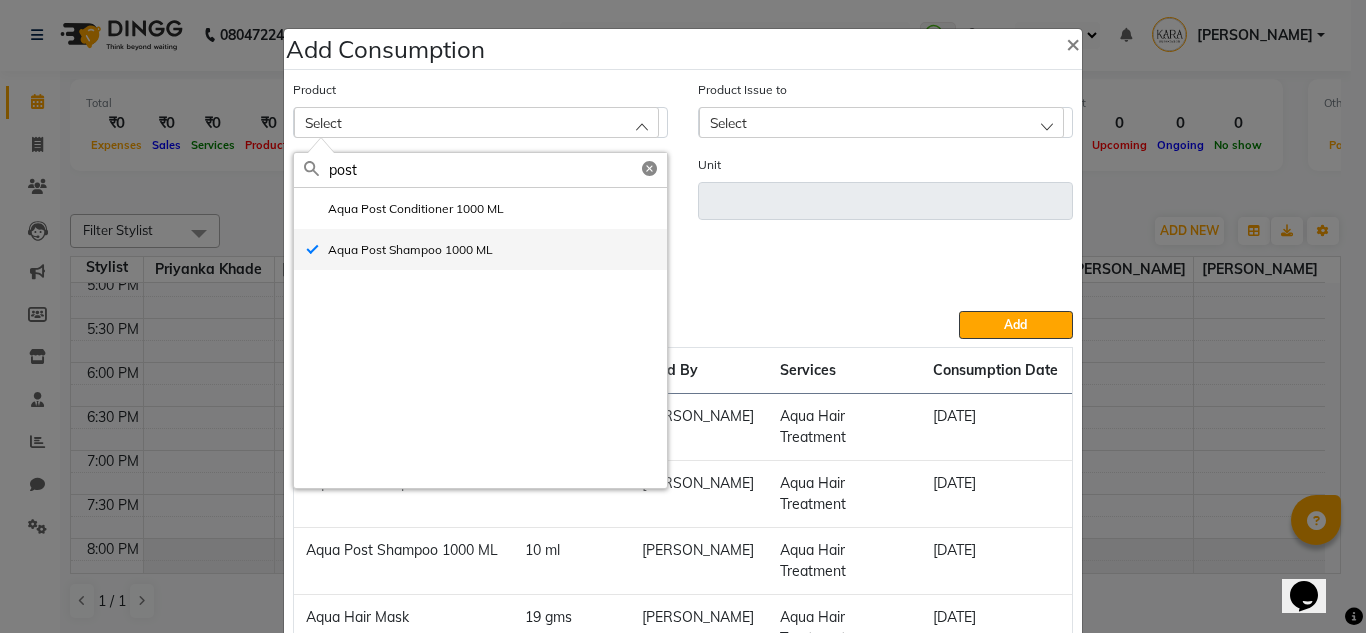 type on "ml" 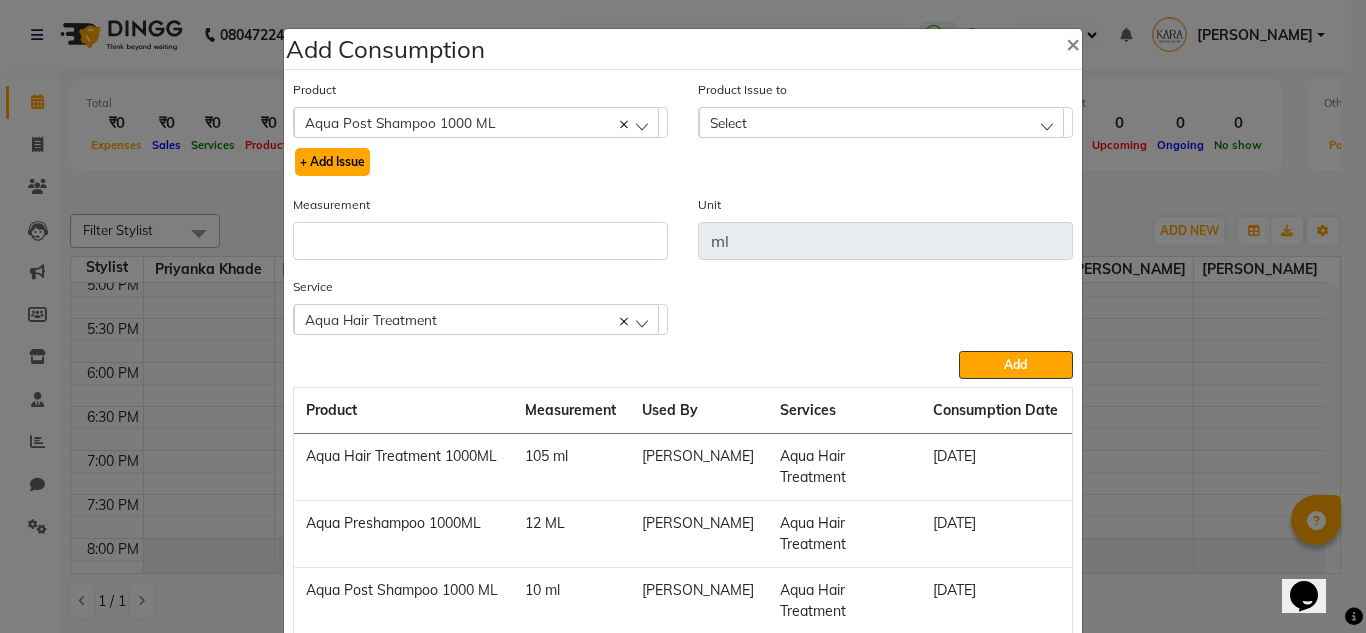 click on "+ Add Issue" 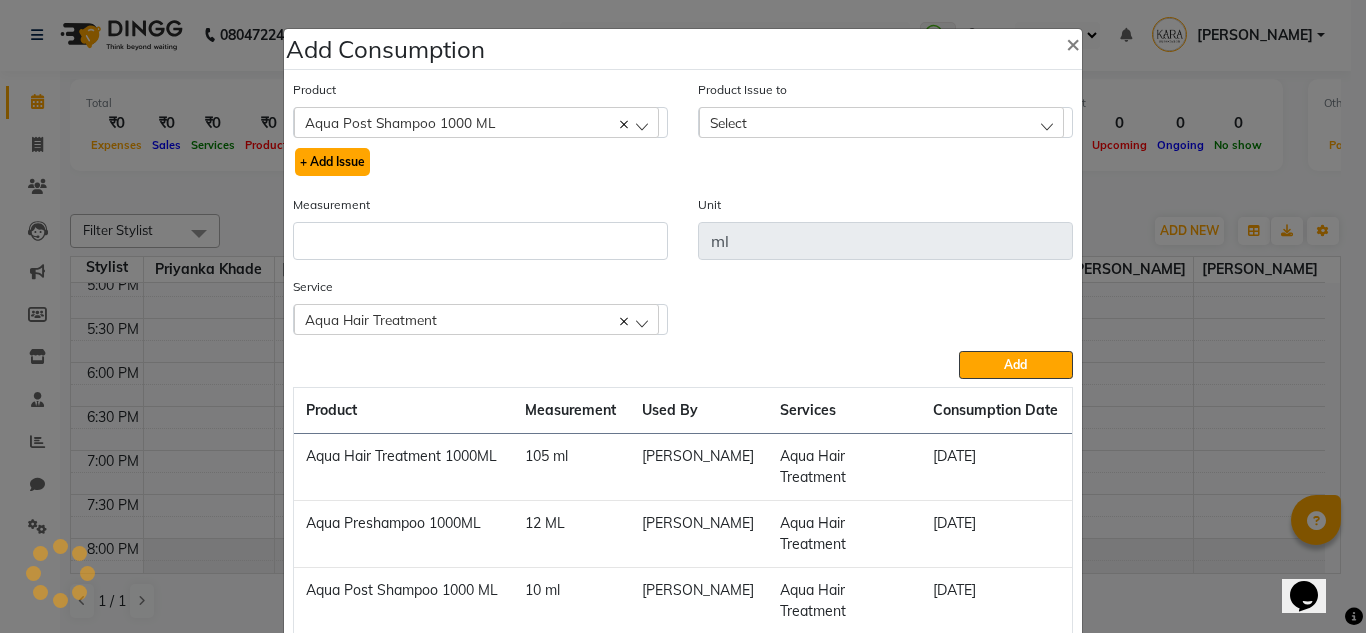 select 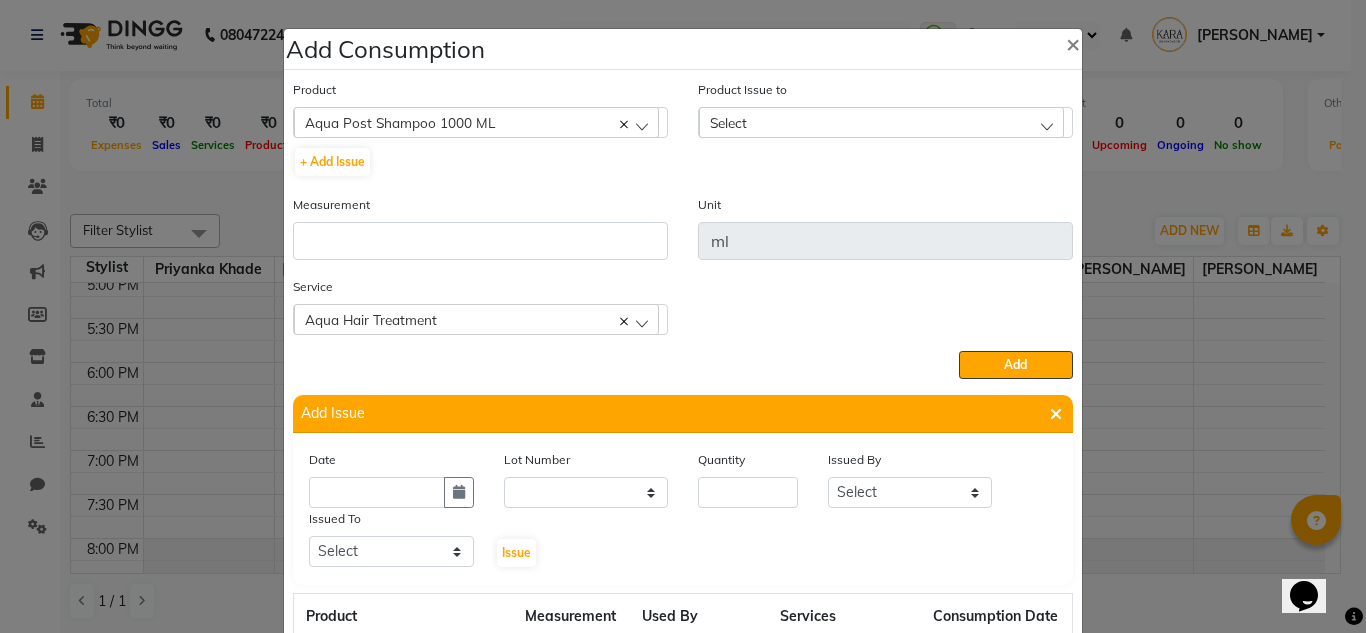 click on "Select" 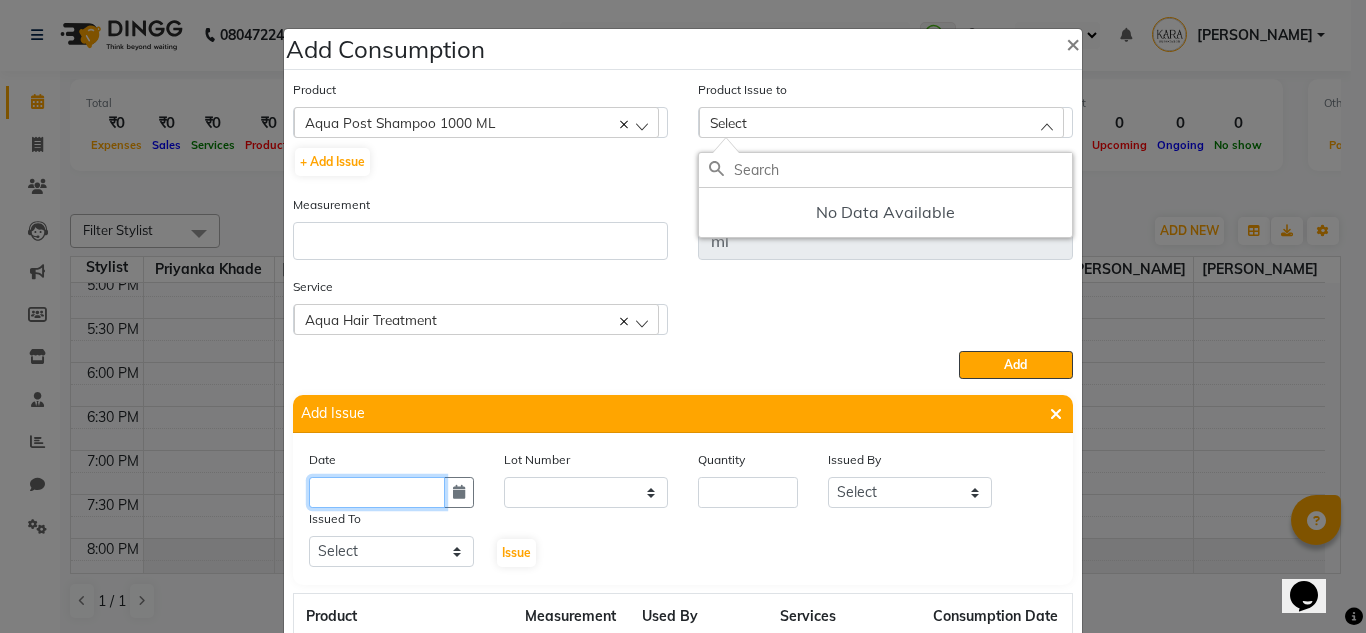 click 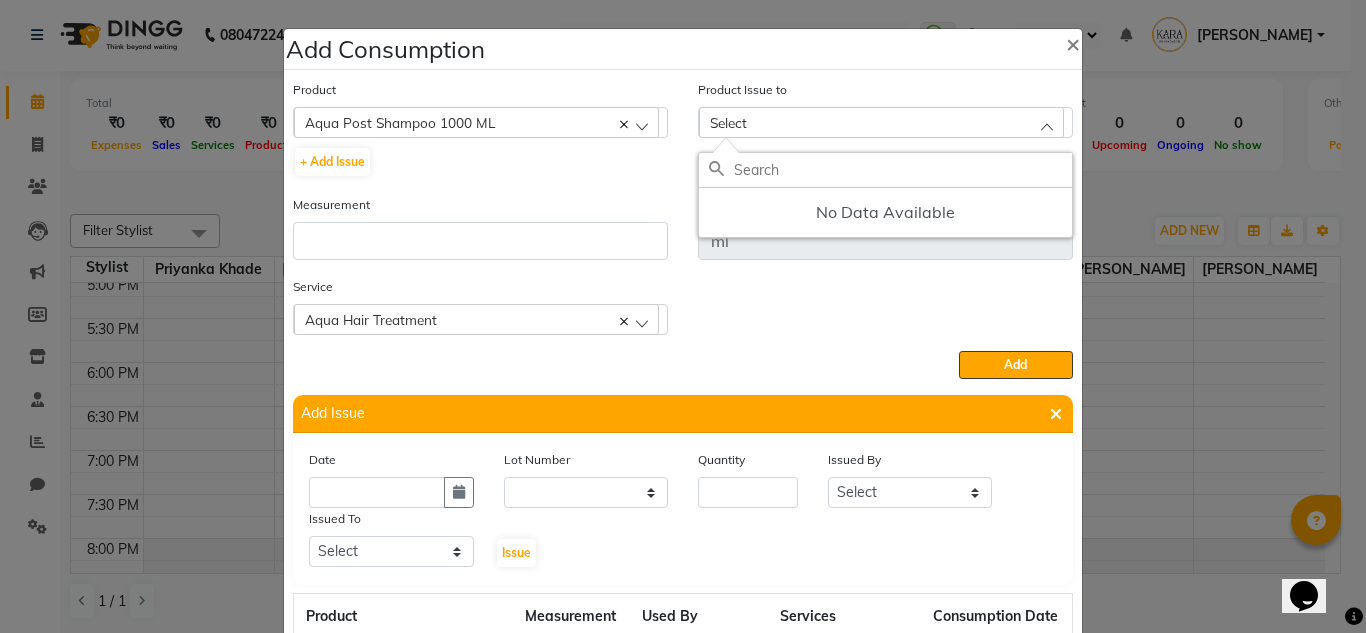 select on "7" 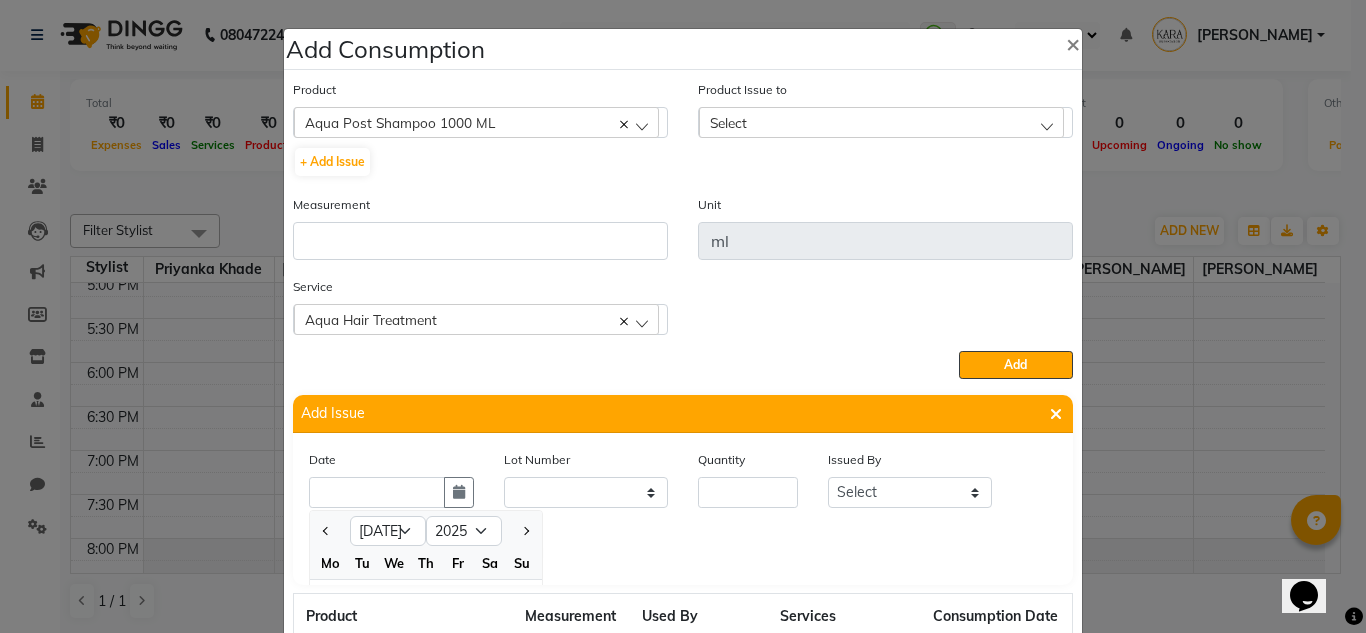 scroll, scrollTop: 138, scrollLeft: 0, axis: vertical 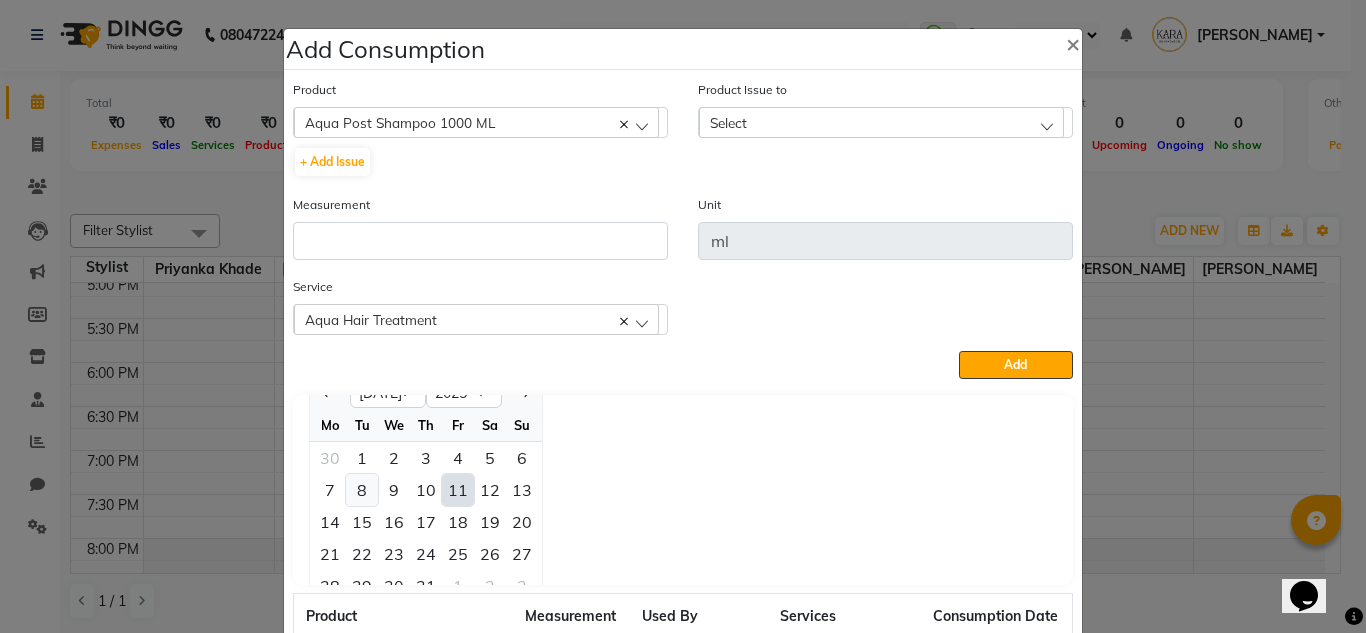click on "8" 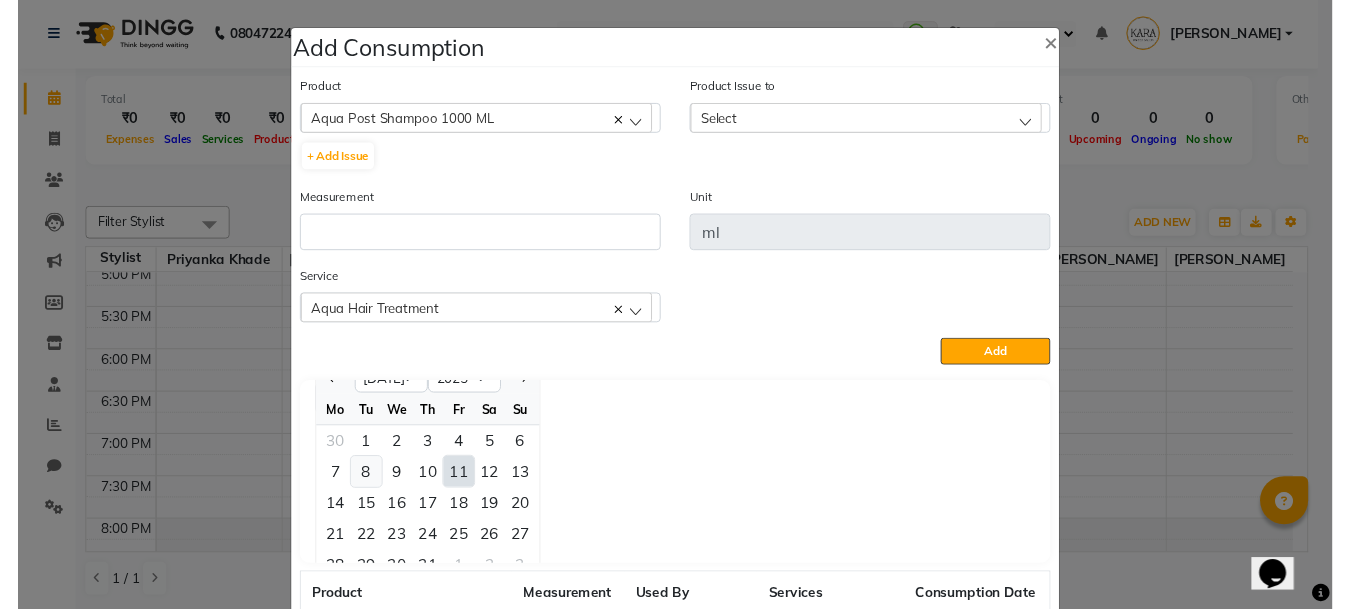 scroll, scrollTop: 0, scrollLeft: 0, axis: both 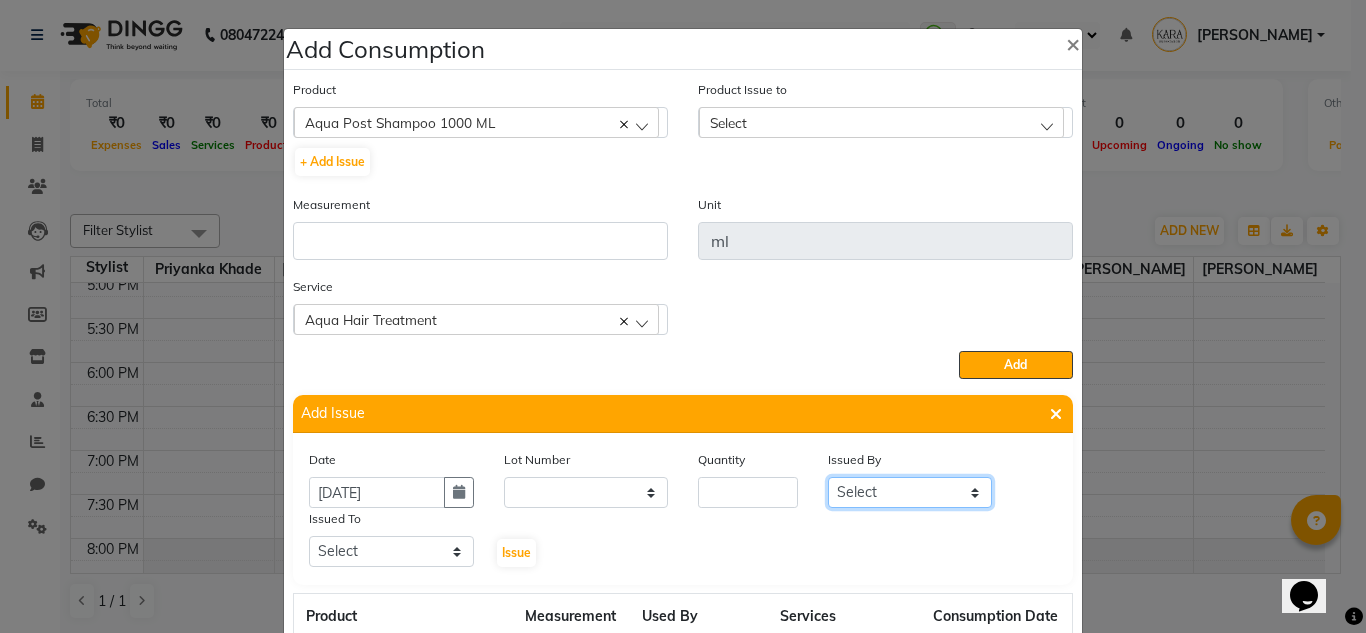 click on "Select [PERSON_NAME] [PERSON_NAME] Priyanka [PERSON_NAME] [PERSON_NAME]  [PERSON_NAME] [PERSON_NAME]  [PERSON_NAME]" 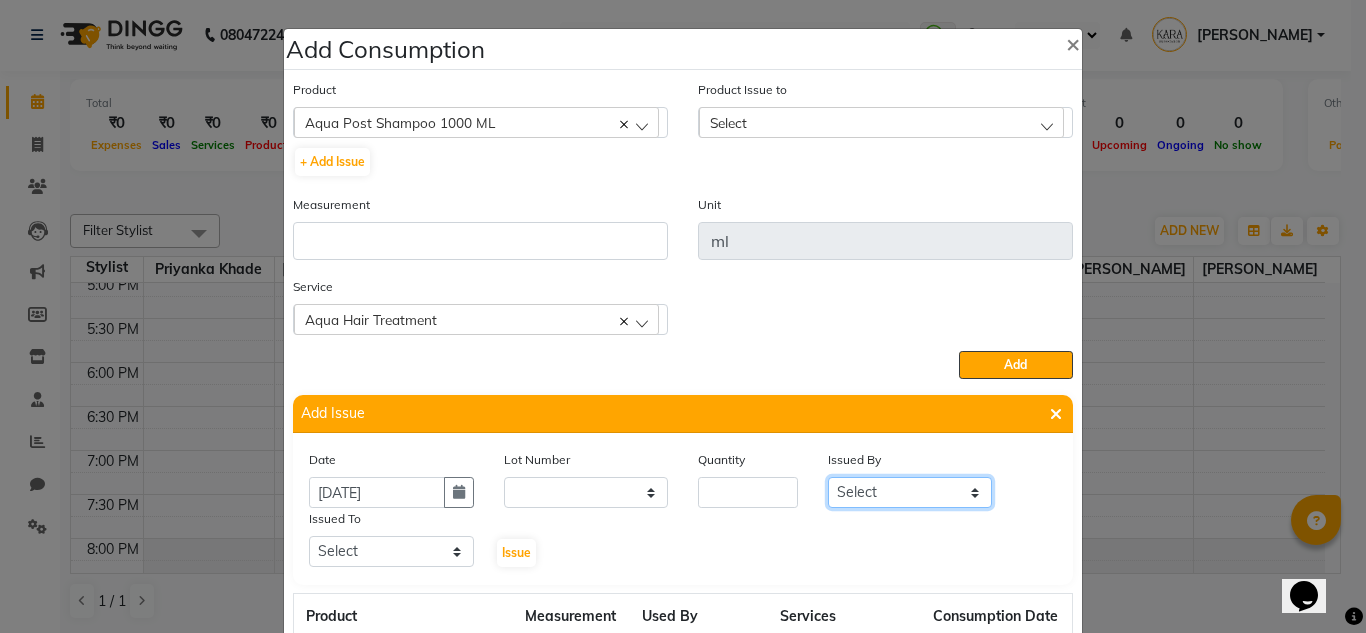select on "84509" 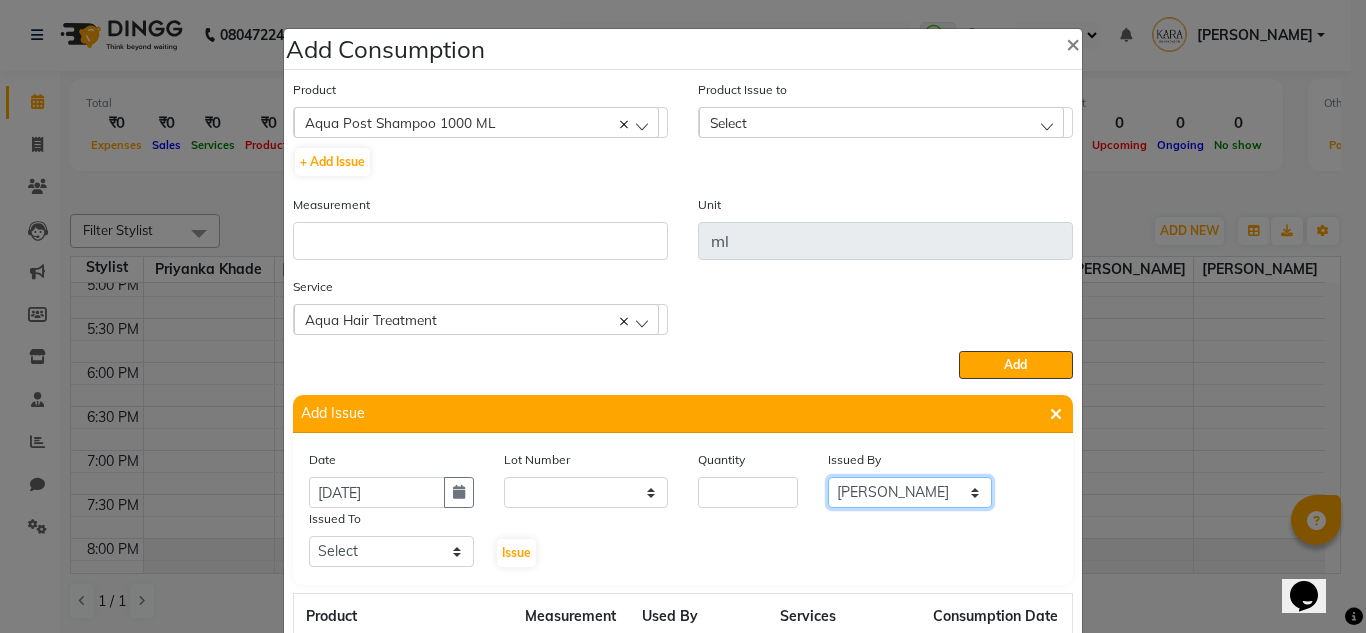 click on "Select [PERSON_NAME] [PERSON_NAME] Priyanka [PERSON_NAME] [PERSON_NAME]  [PERSON_NAME] [PERSON_NAME]  [PERSON_NAME]" 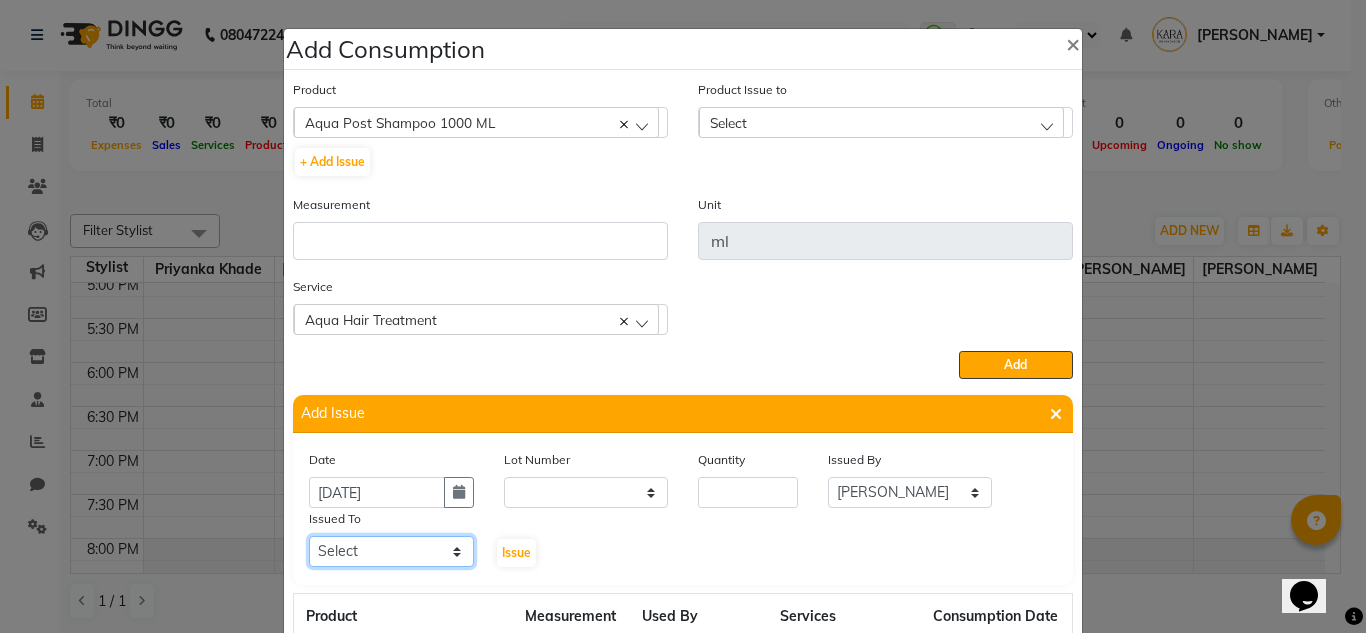 click on "Select [PERSON_NAME] [PERSON_NAME] Priyanka [PERSON_NAME] [PERSON_NAME]  [PERSON_NAME] [PERSON_NAME]  [PERSON_NAME]" 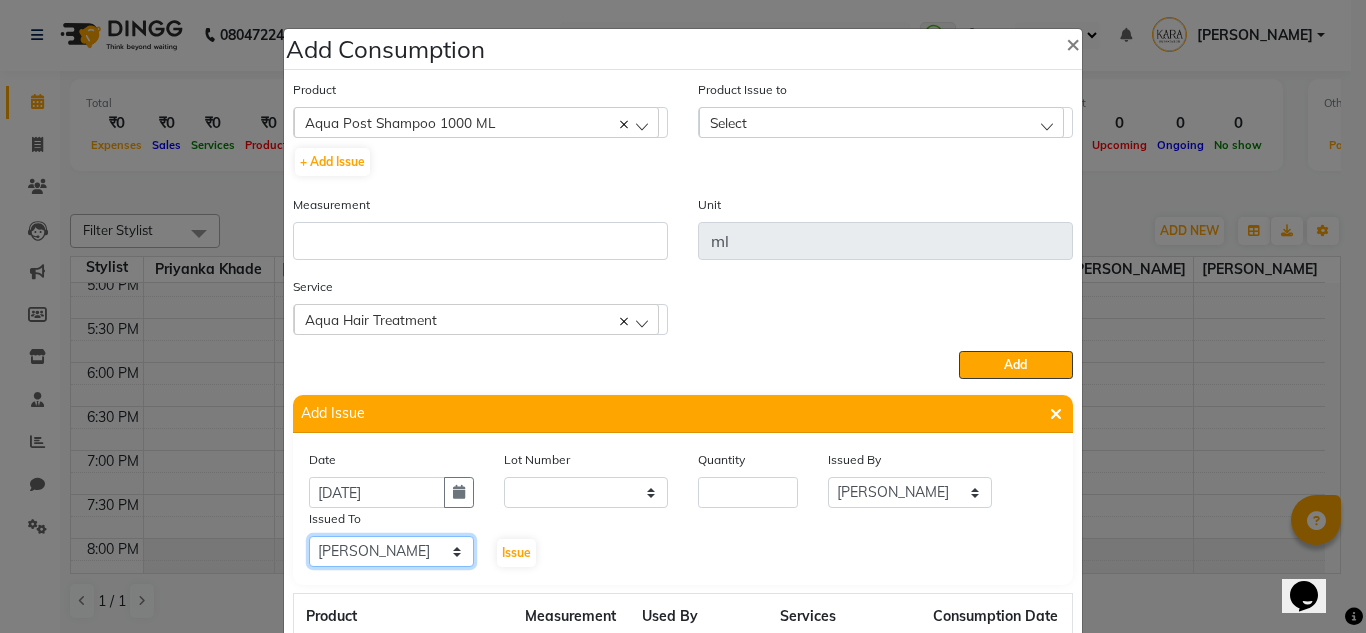 click on "Select [PERSON_NAME] [PERSON_NAME] Priyanka [PERSON_NAME] [PERSON_NAME]  [PERSON_NAME] [PERSON_NAME]  [PERSON_NAME]" 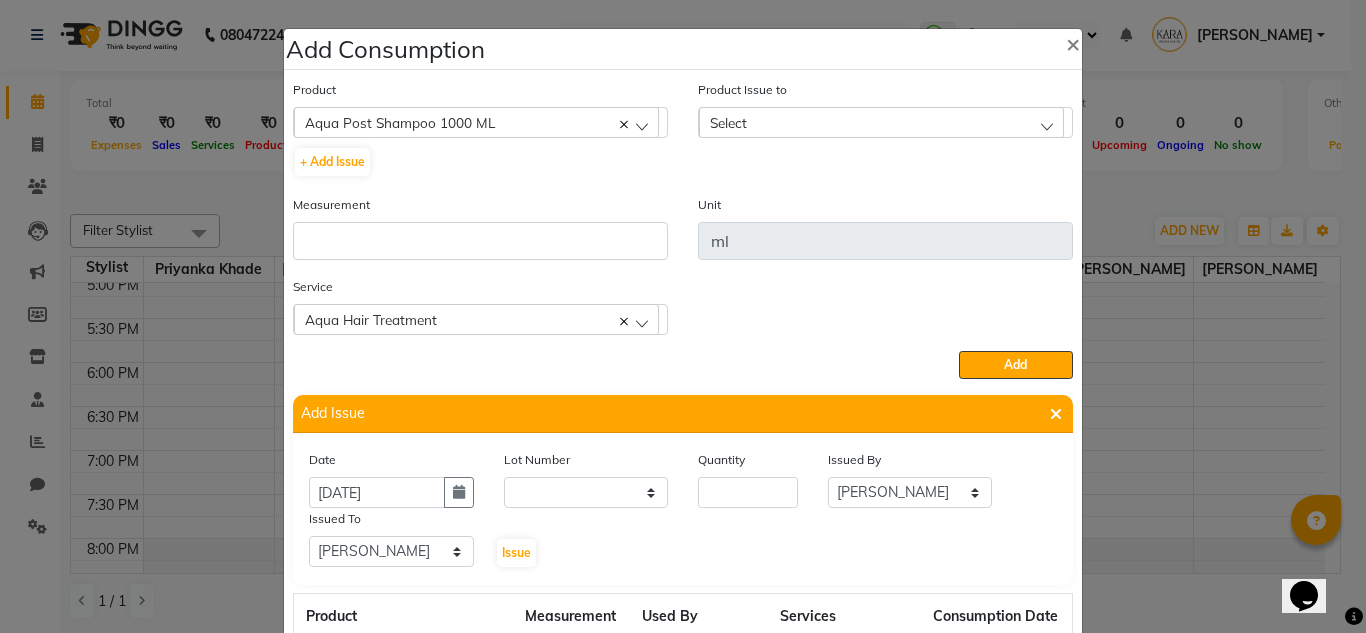 click on "Select" 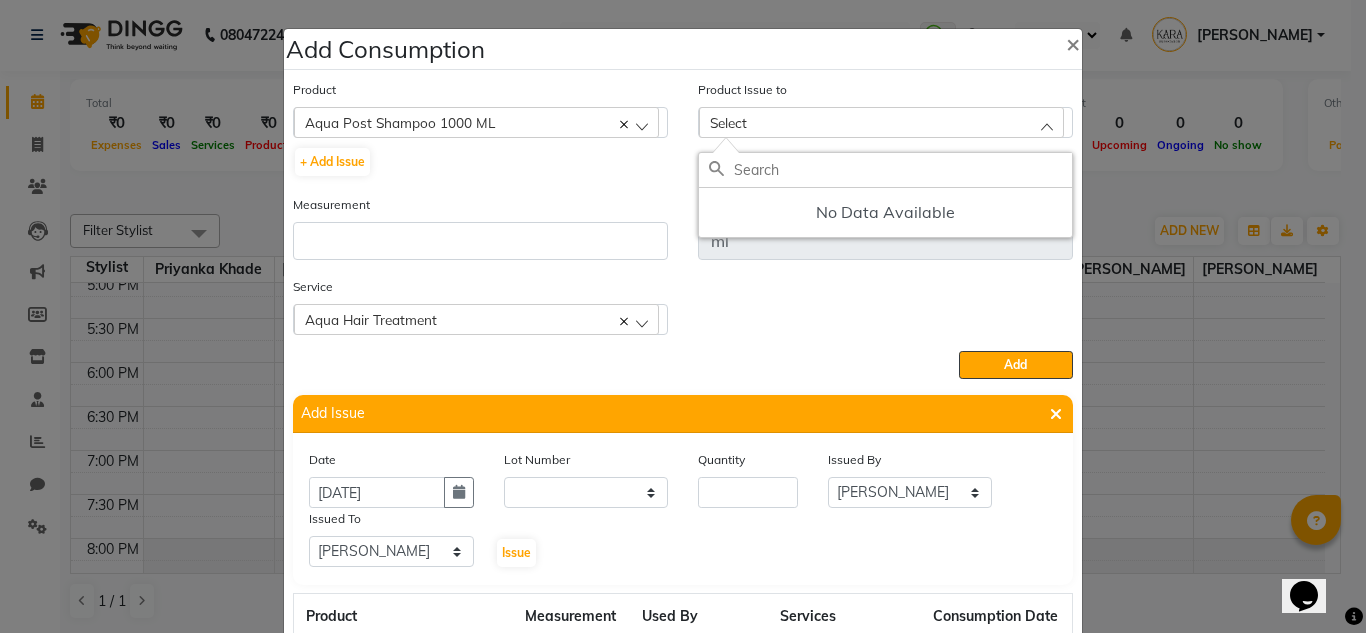 click 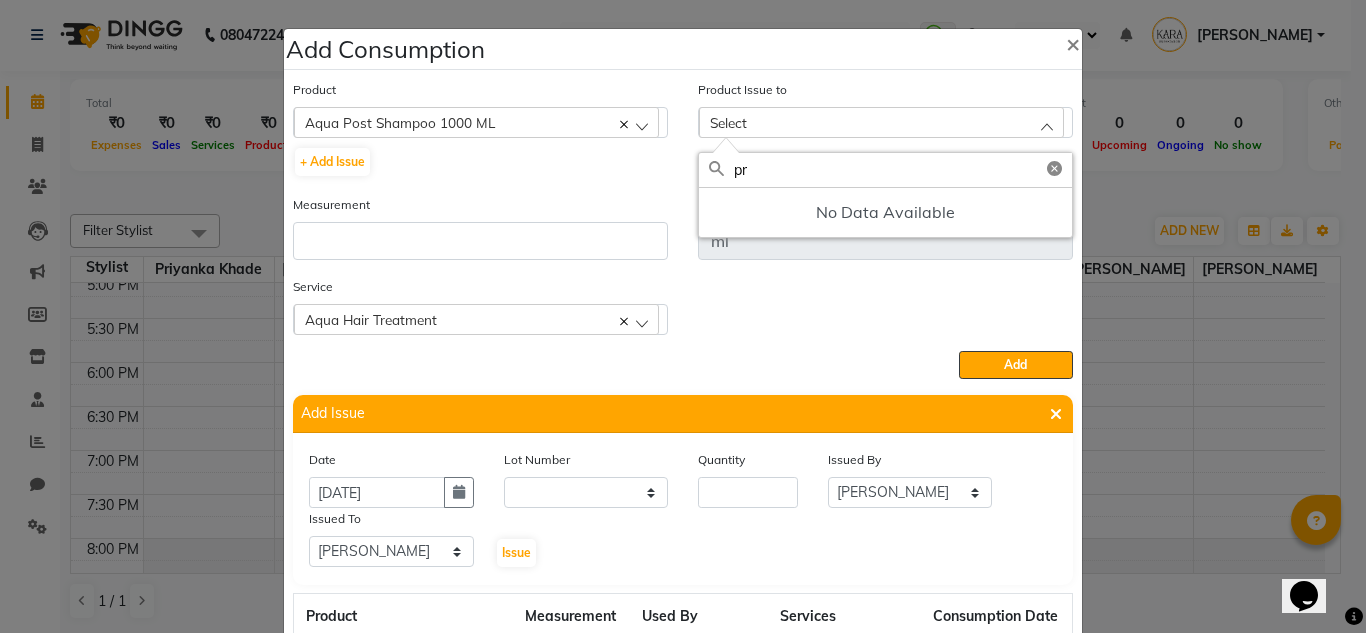 type on "p" 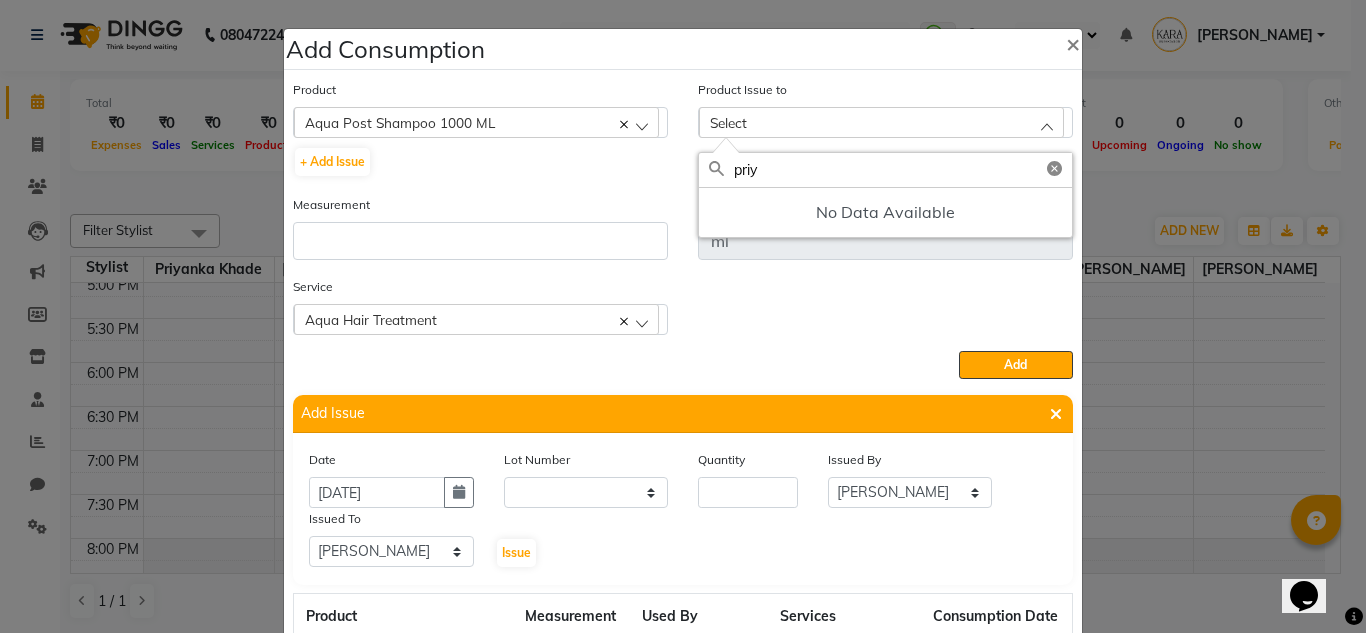 type on "priy" 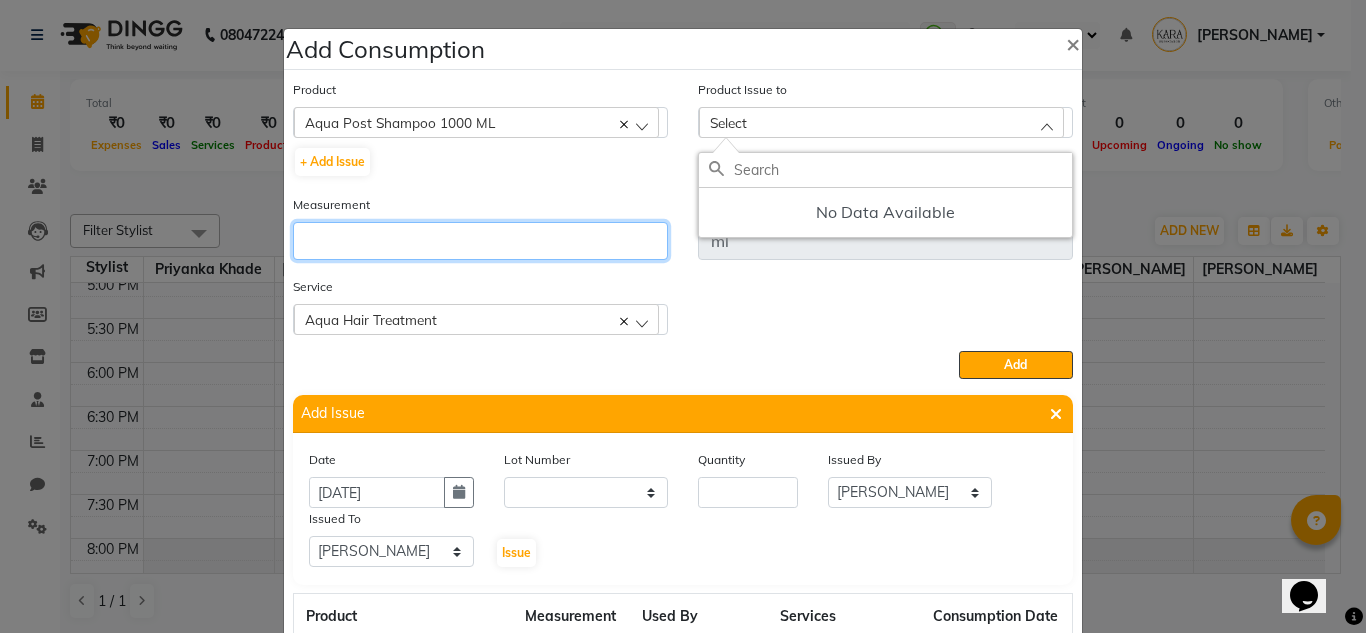 click 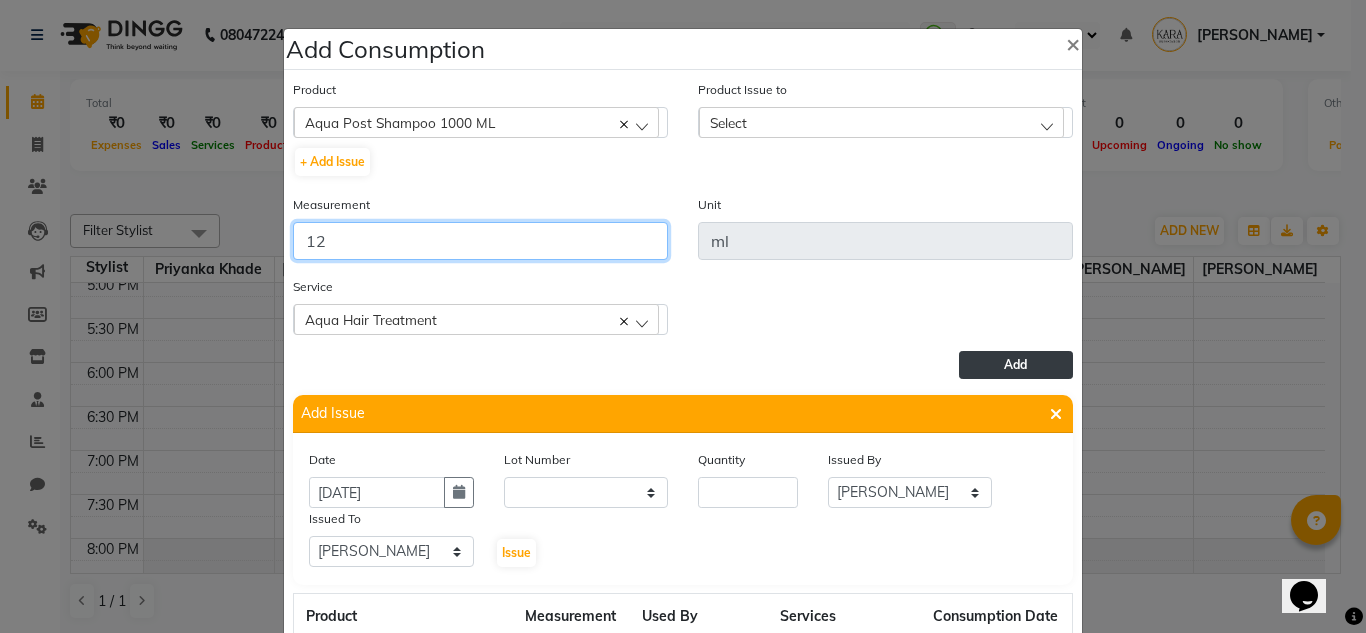 type on "12" 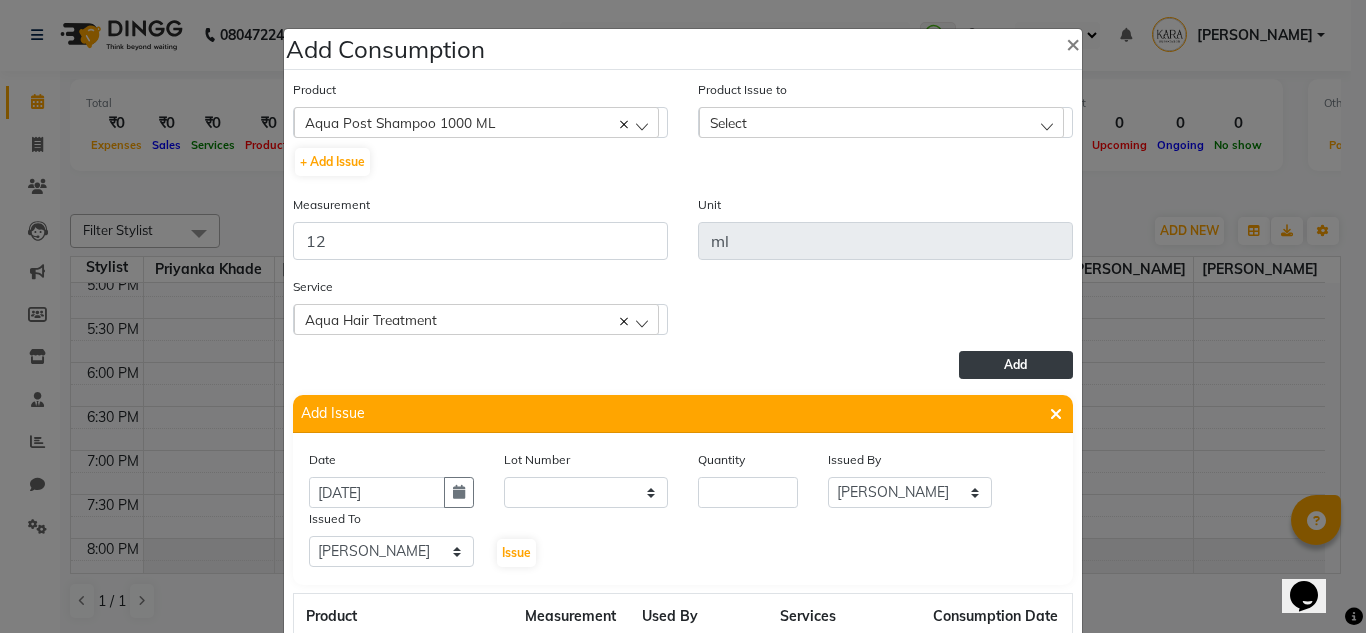click on "Add" 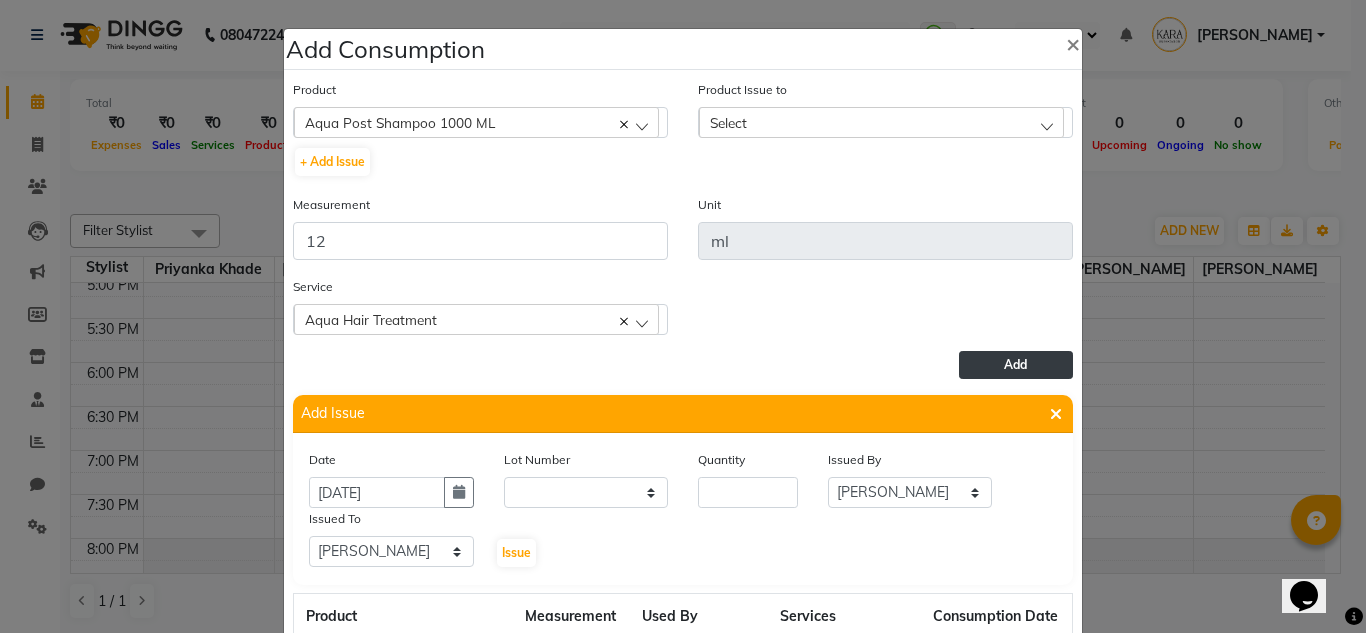click on "Add" 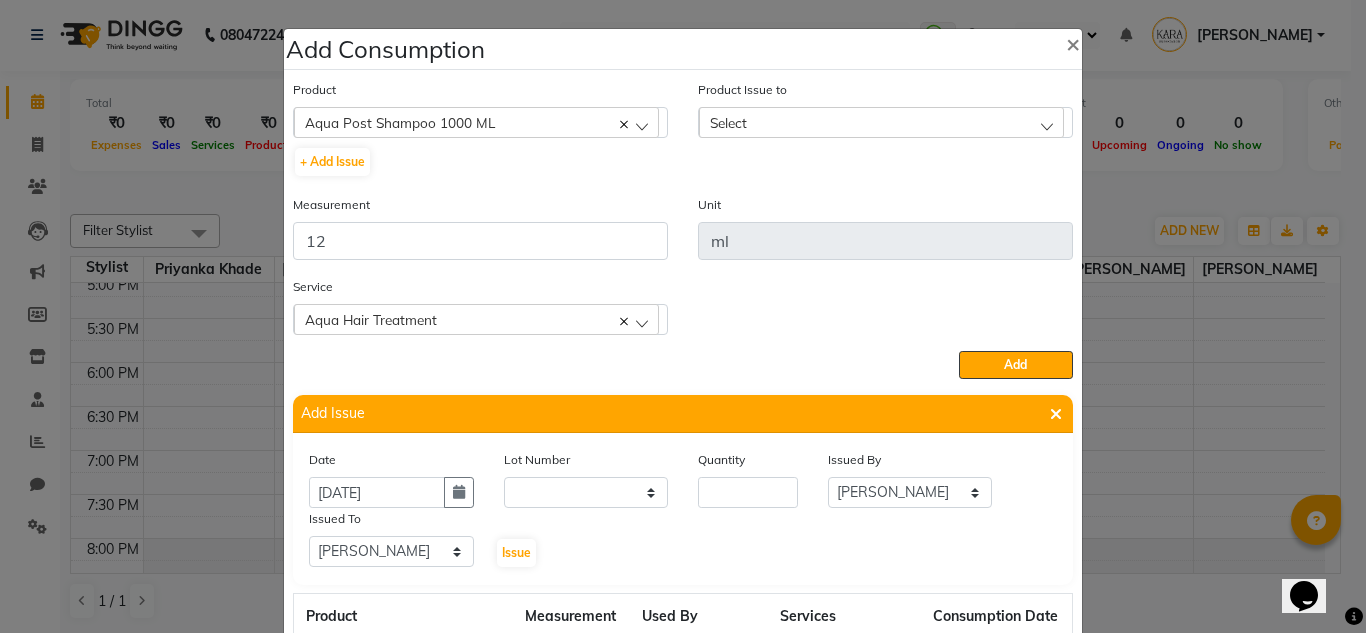 click on "Select" 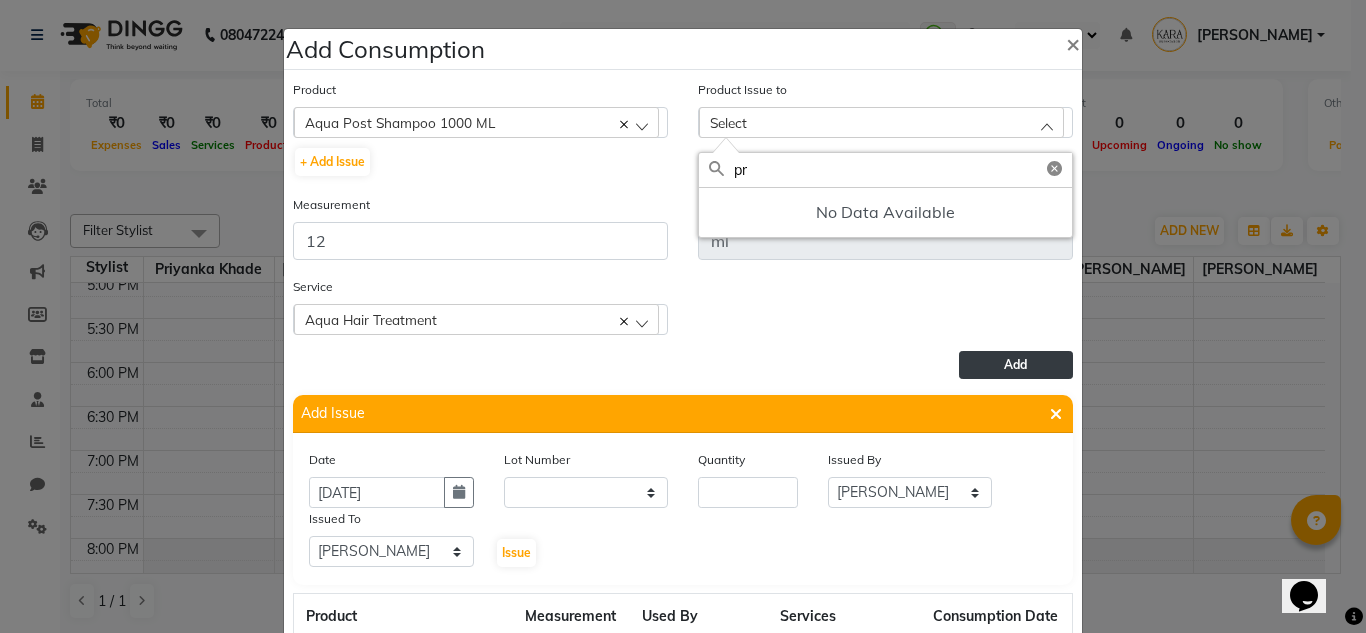 type on "pr" 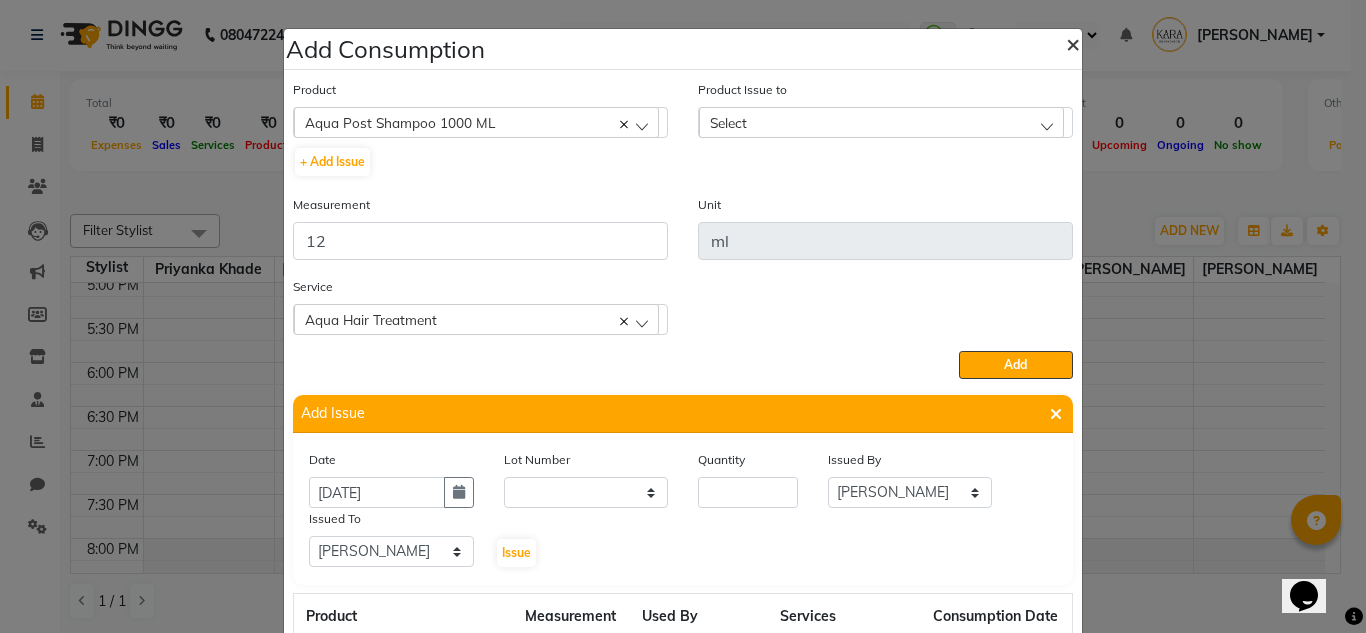 click on "×" 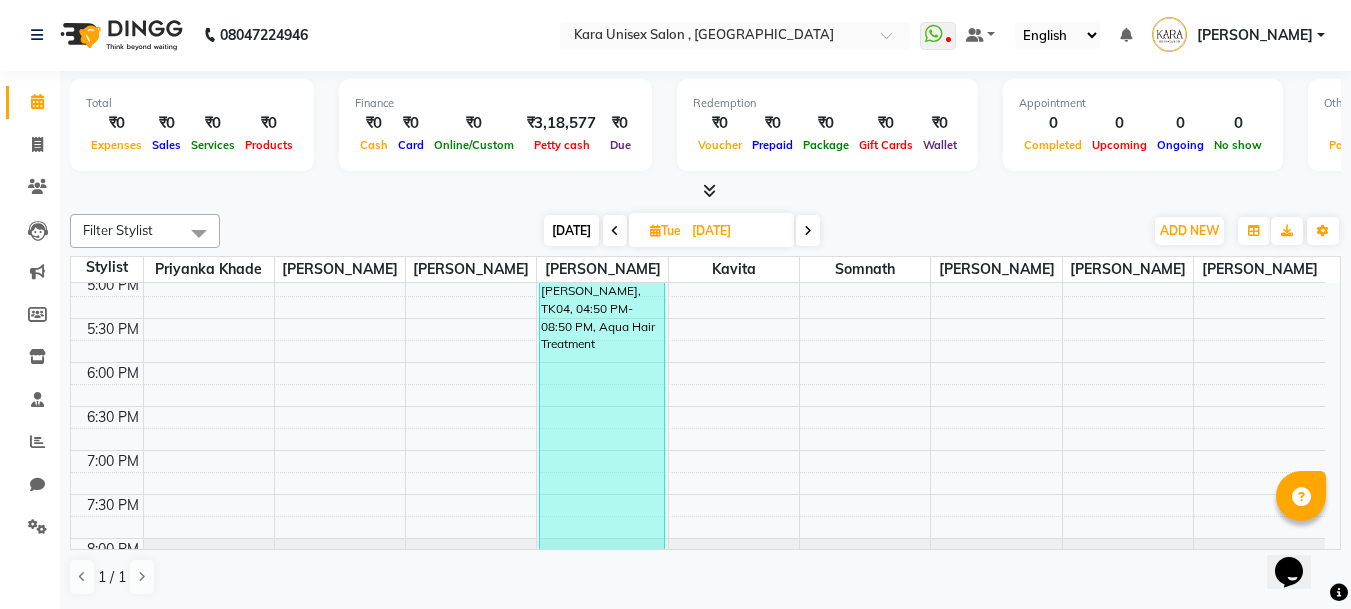 click at bounding box center (615, 230) 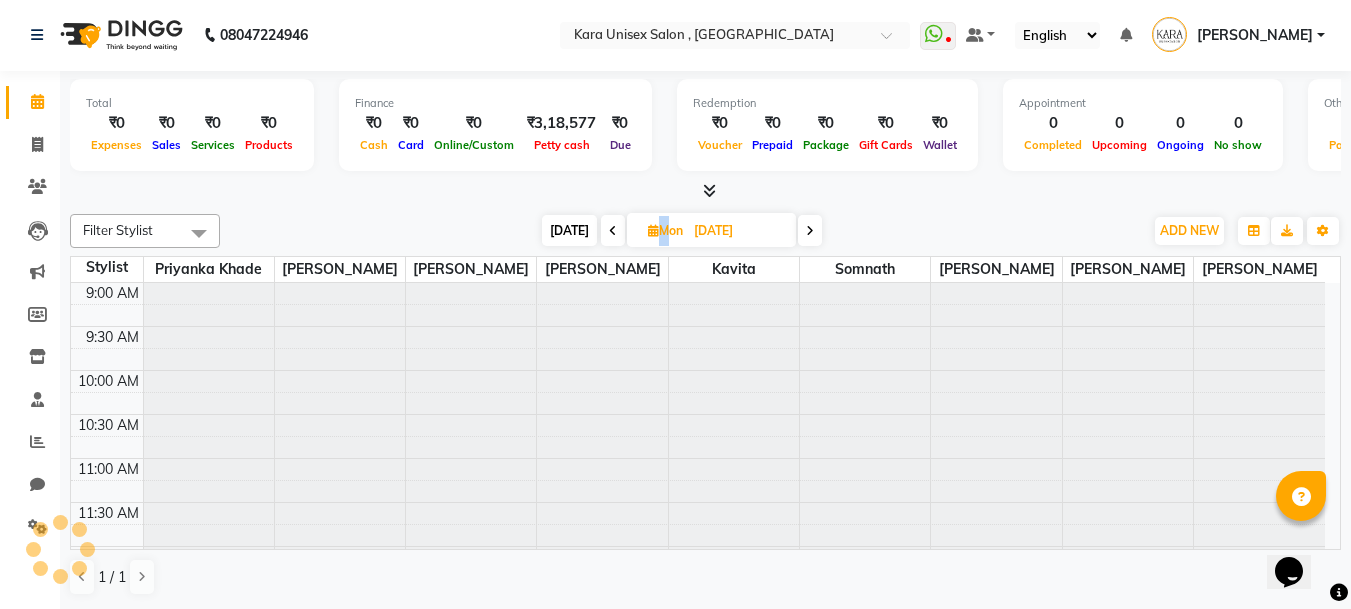 click at bounding box center (613, 230) 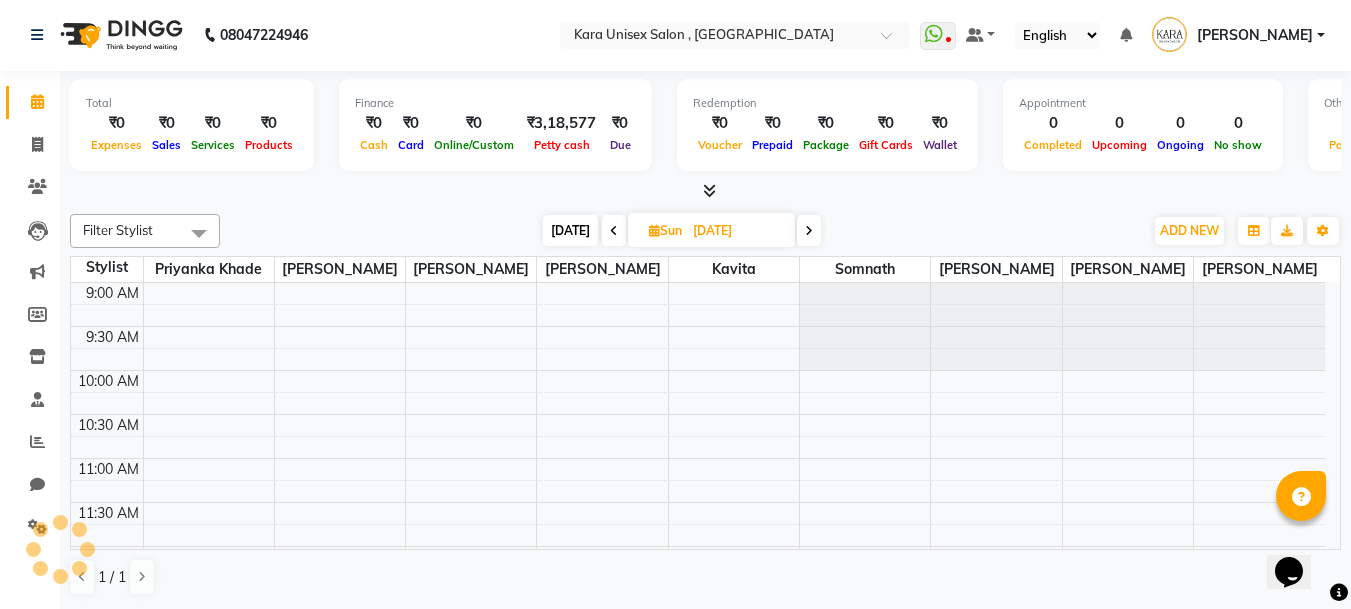 scroll, scrollTop: 177, scrollLeft: 0, axis: vertical 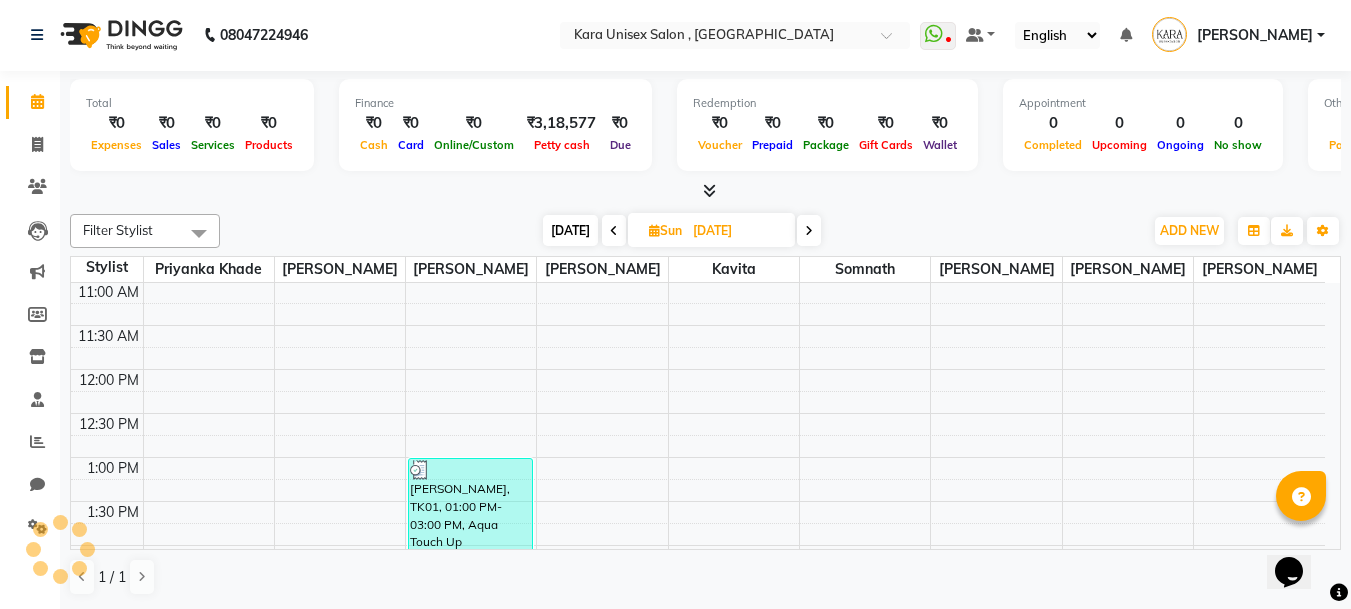 click at bounding box center (614, 230) 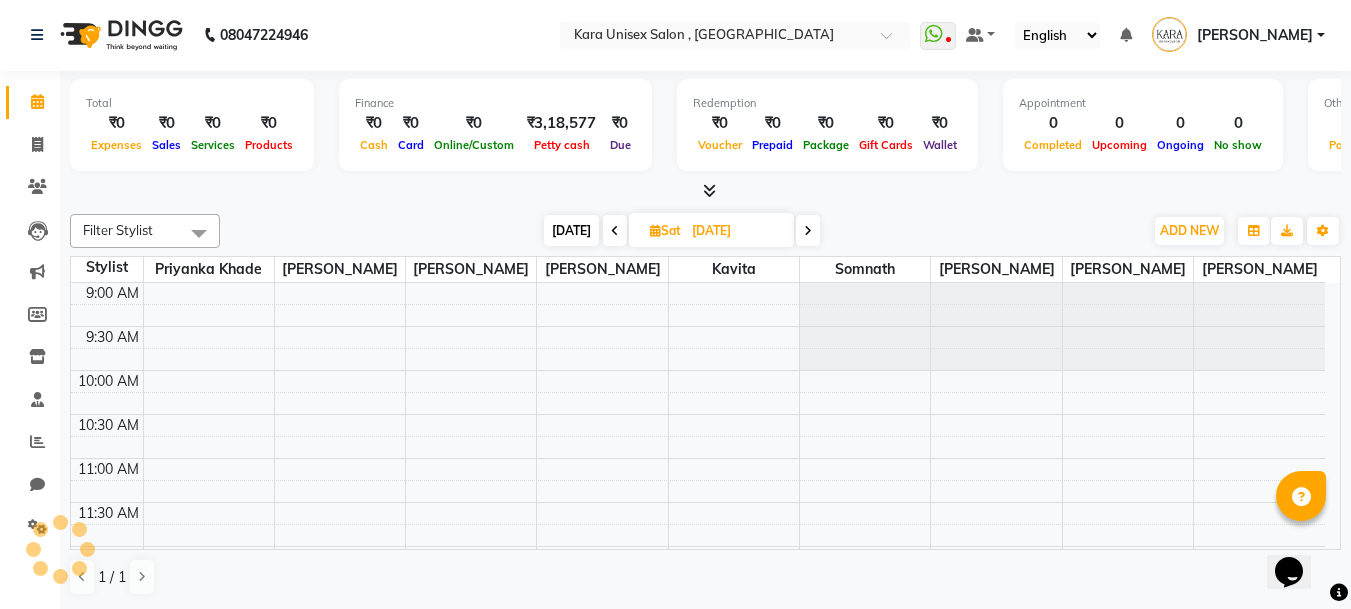 scroll, scrollTop: 177, scrollLeft: 0, axis: vertical 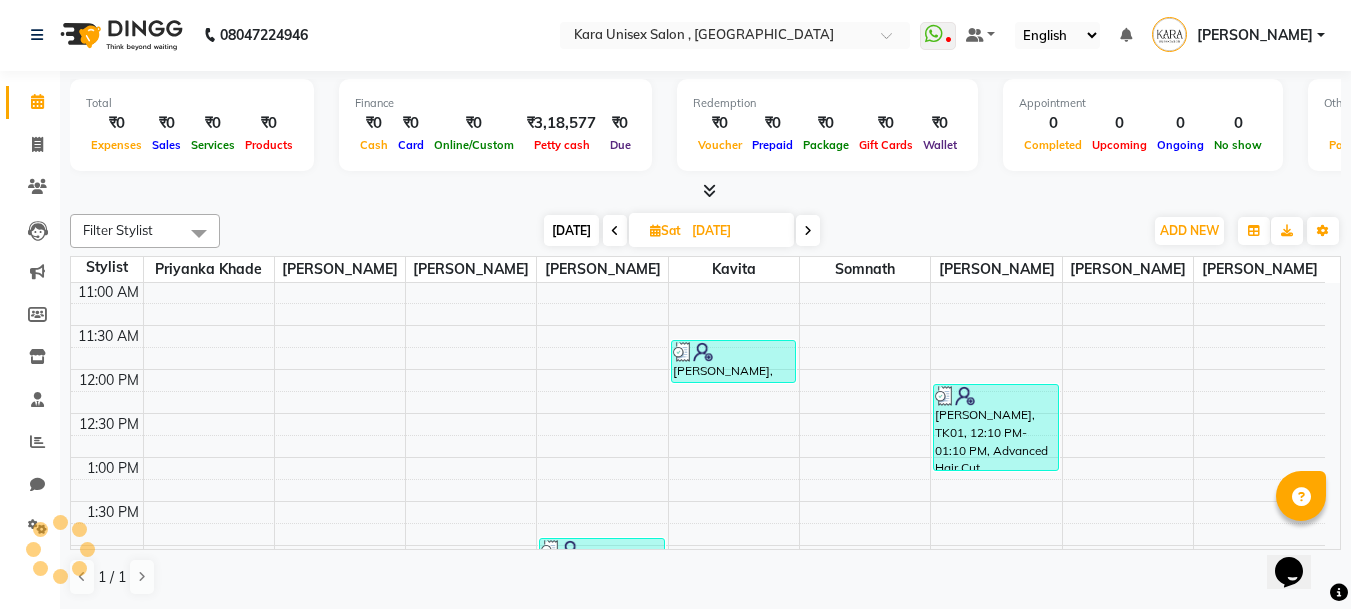 click at bounding box center [615, 230] 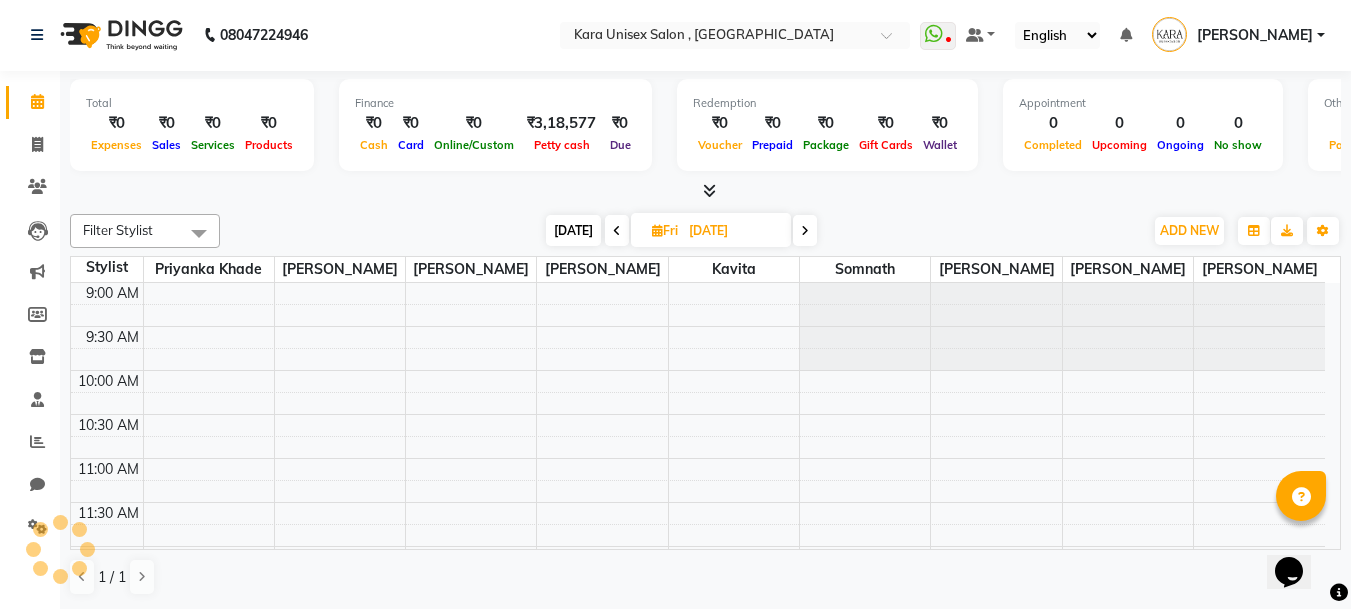 scroll, scrollTop: 177, scrollLeft: 0, axis: vertical 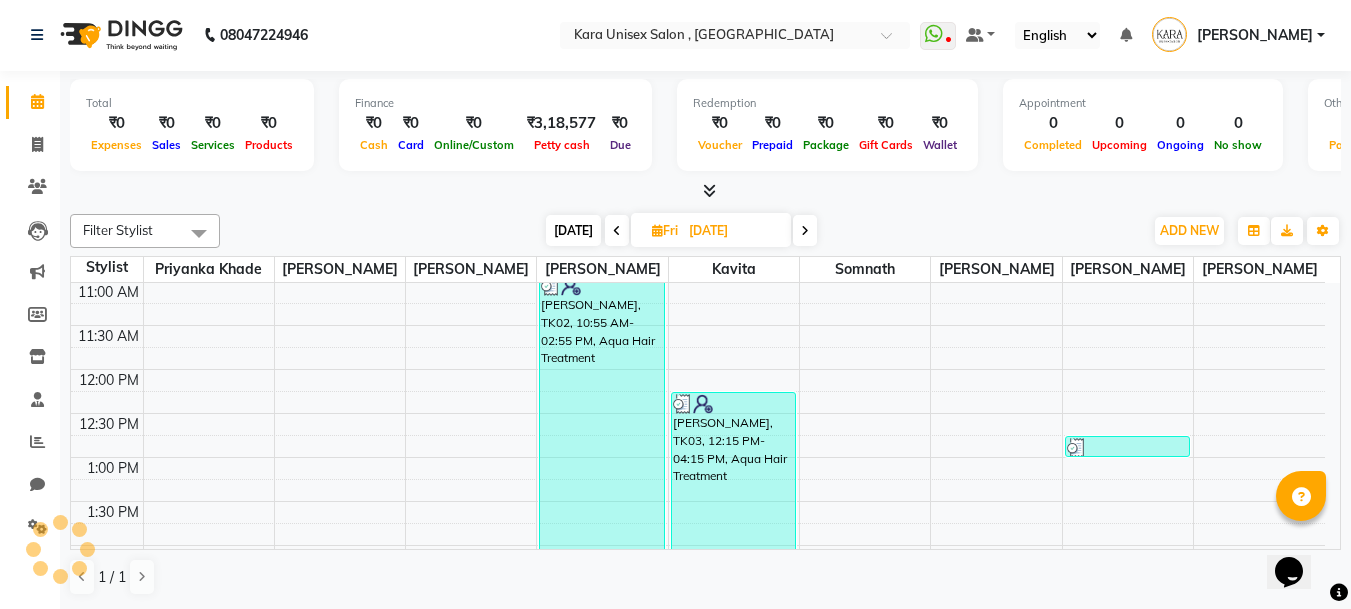 click at bounding box center [617, 230] 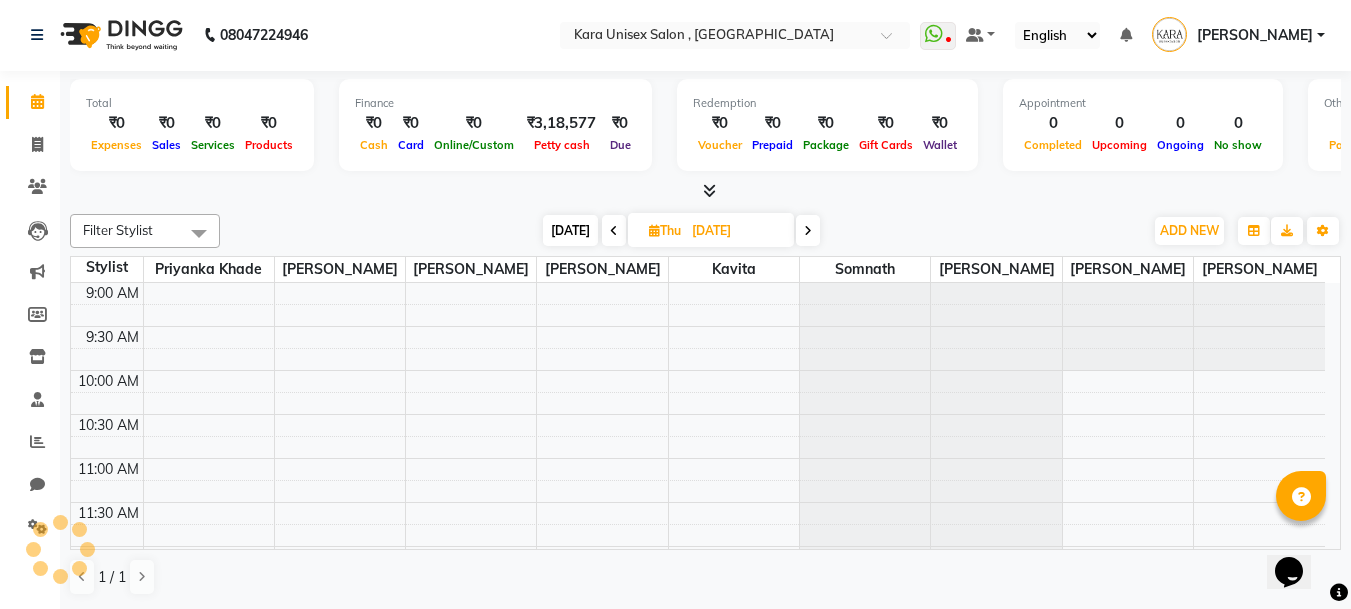 scroll, scrollTop: 177, scrollLeft: 0, axis: vertical 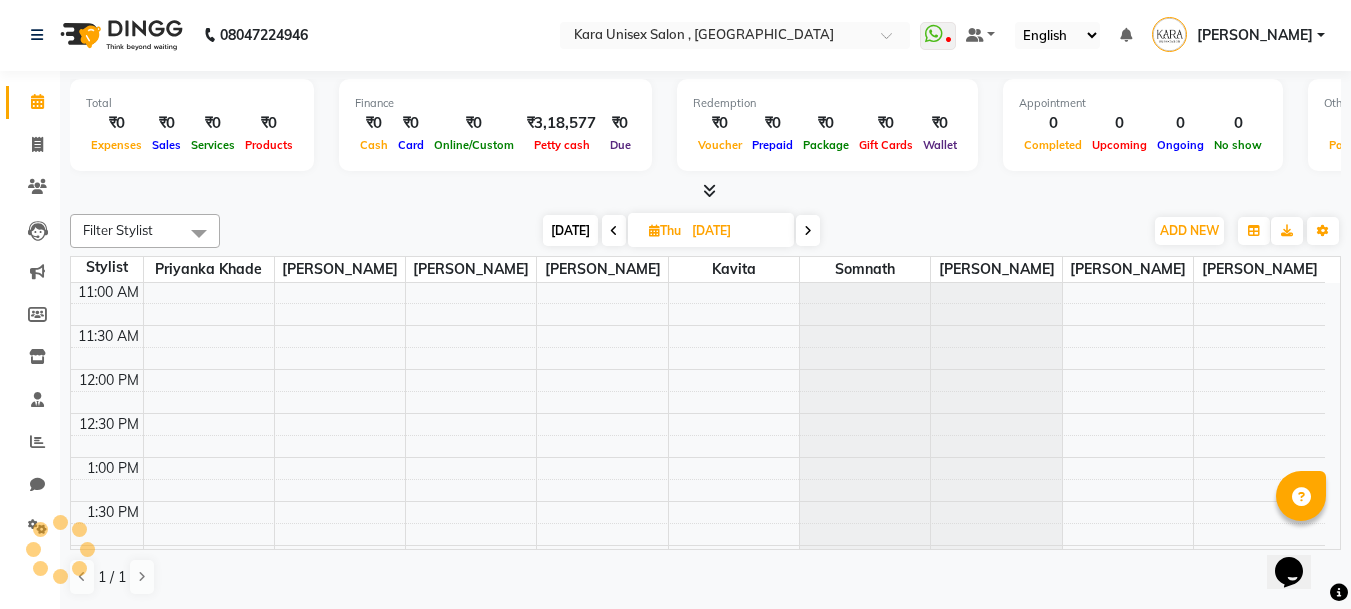 click at bounding box center [614, 230] 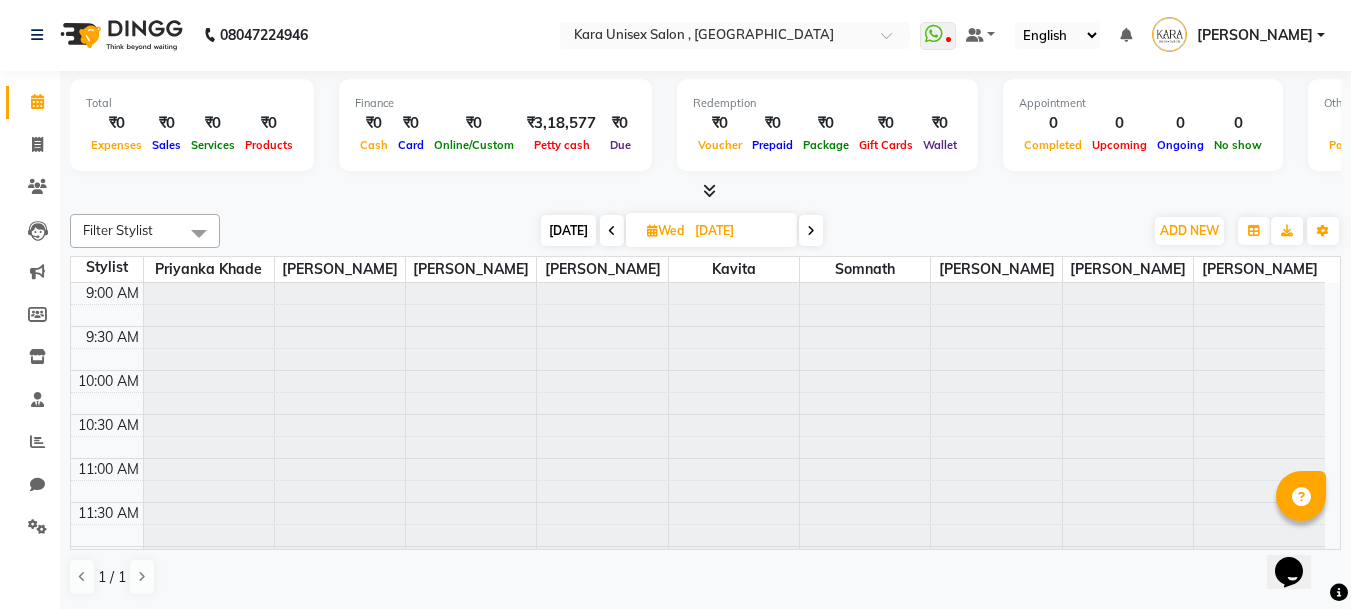 scroll, scrollTop: 177, scrollLeft: 0, axis: vertical 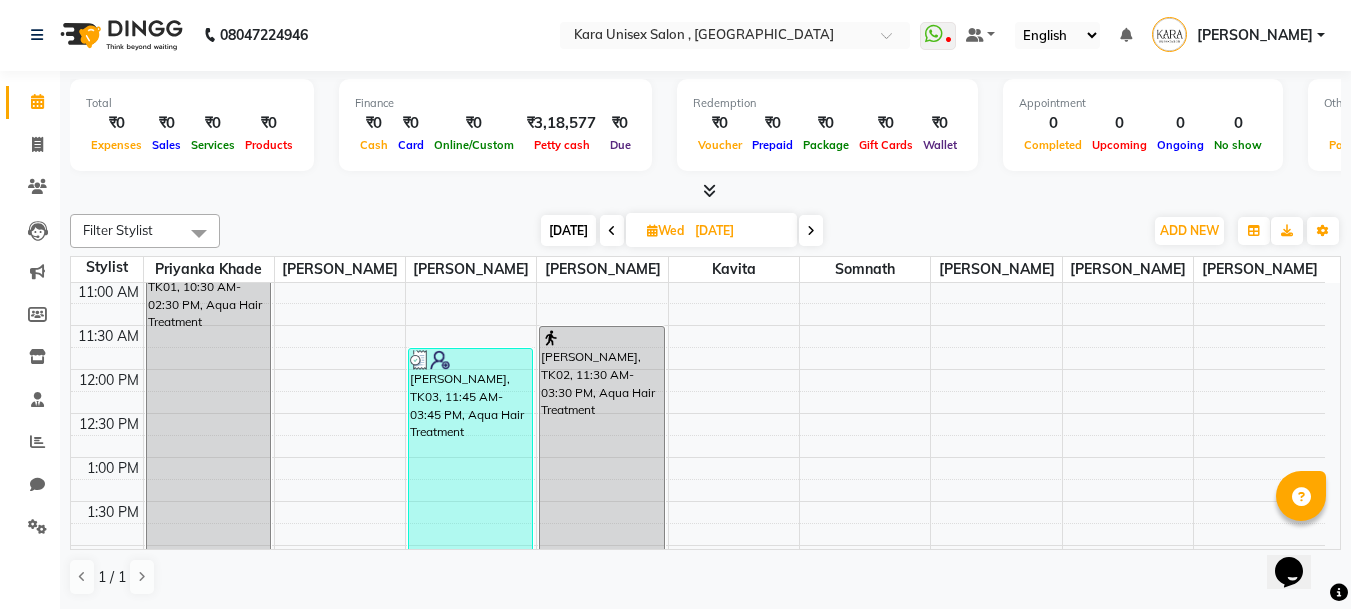 click at bounding box center (612, 230) 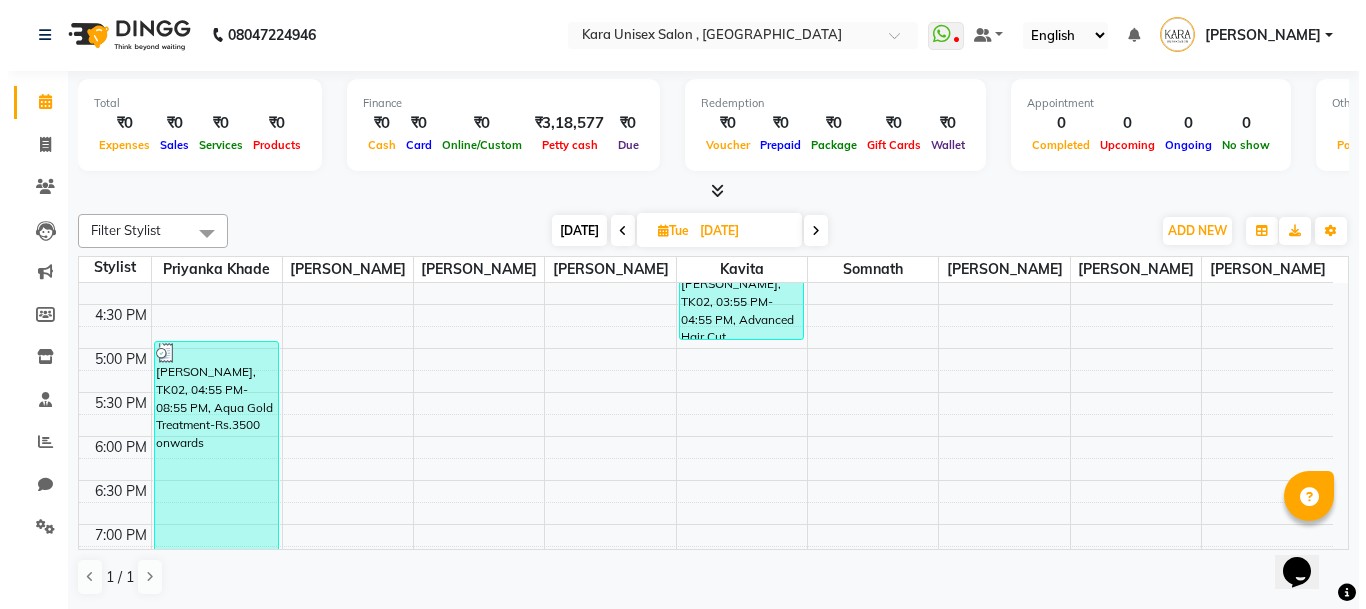 scroll, scrollTop: 641, scrollLeft: 0, axis: vertical 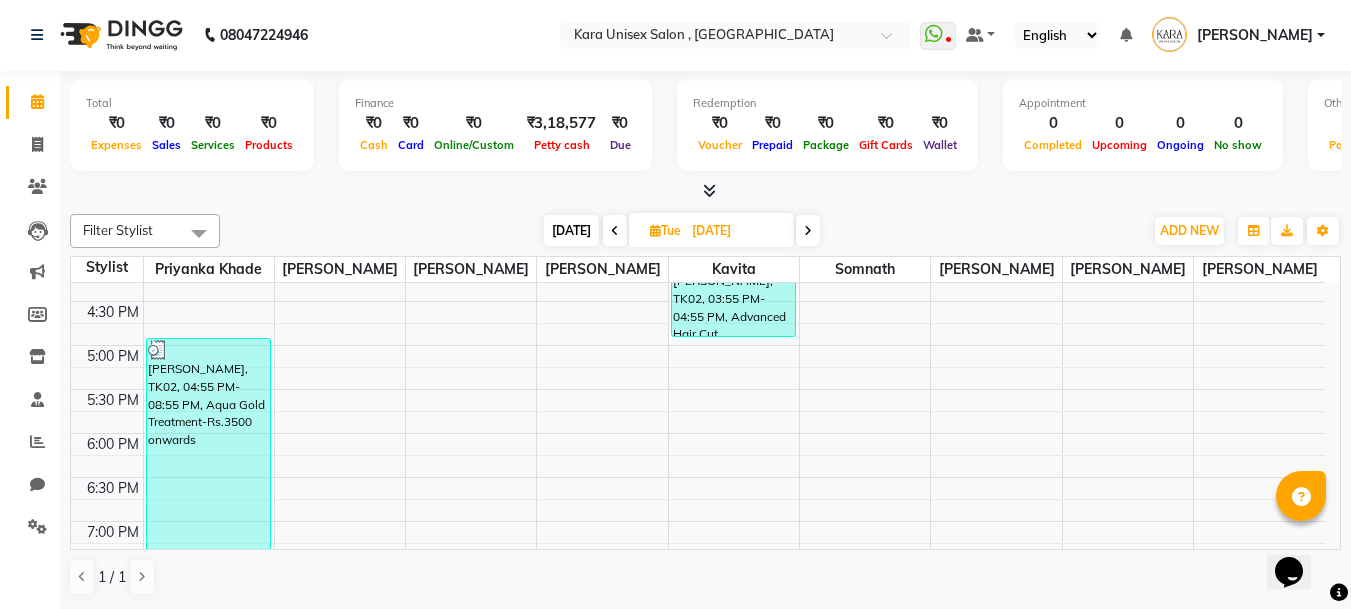 click on "[PERSON_NAME], TK02, 04:55 PM-08:55 PM, Aqua Gold Treatment-Rs.3500 onwards" at bounding box center (208, 513) 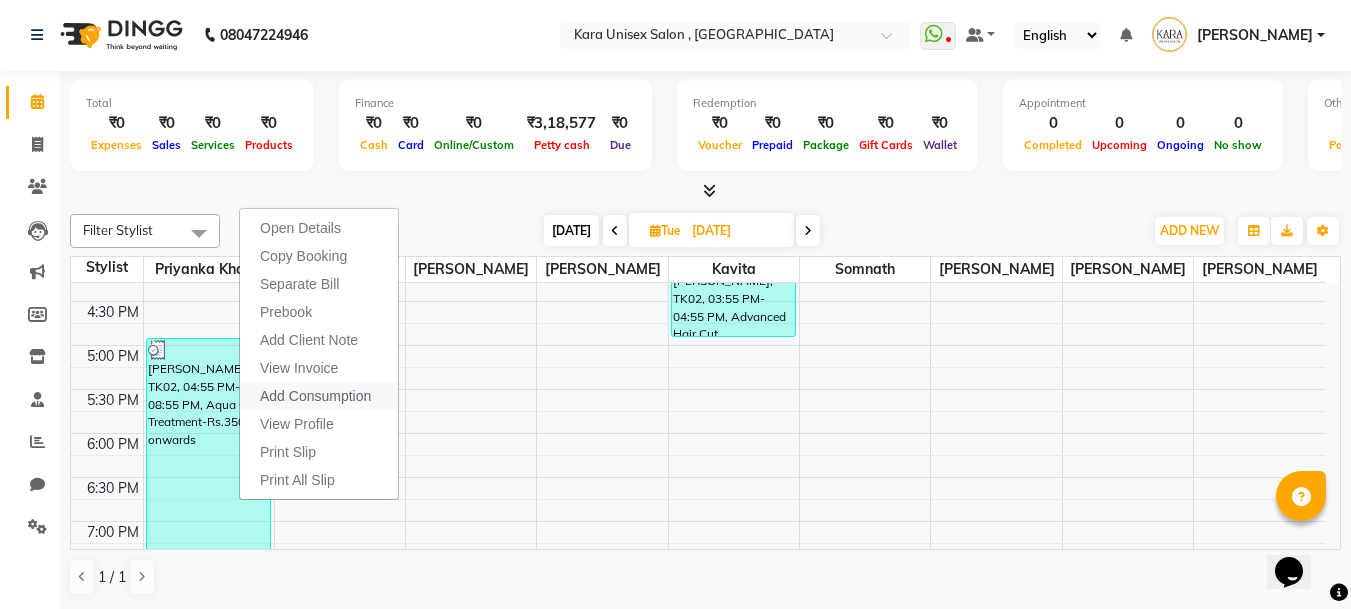 click on "Add Consumption" at bounding box center [315, 396] 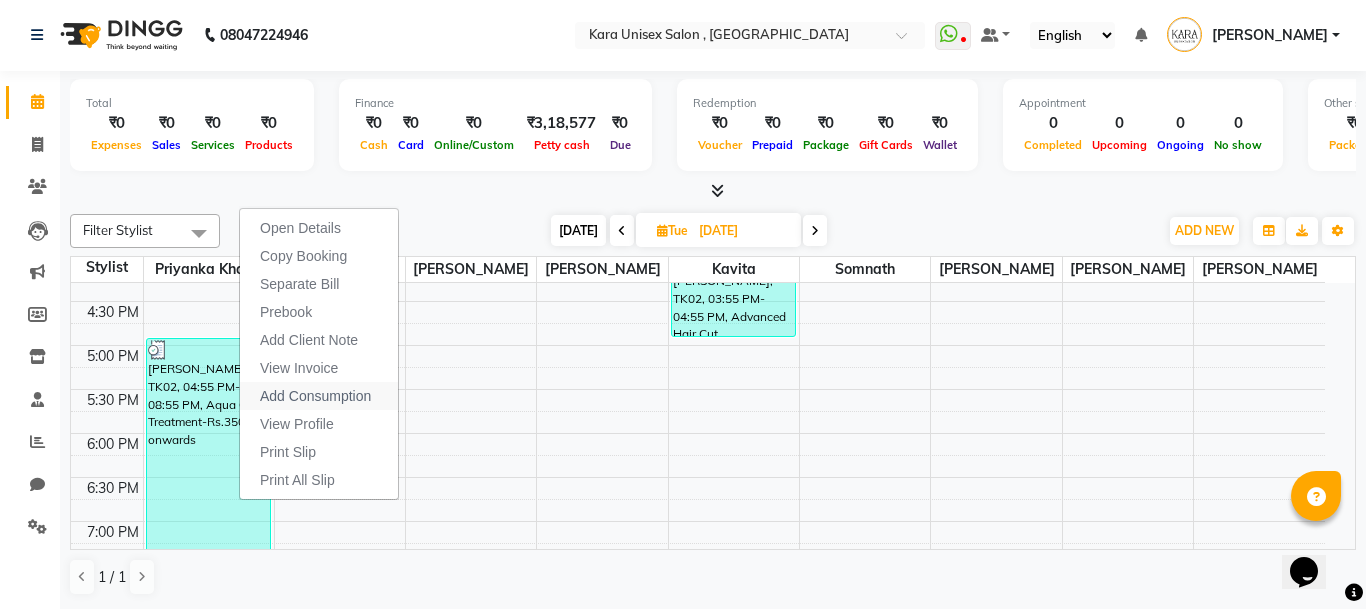 select 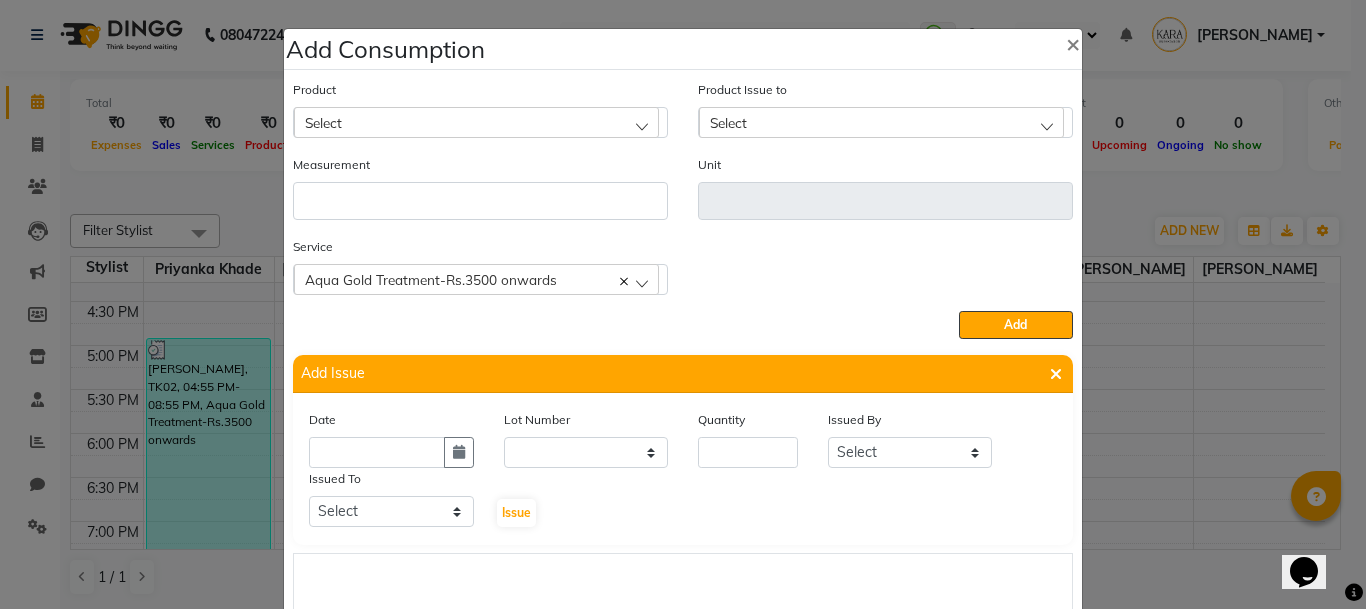 click on "Select" 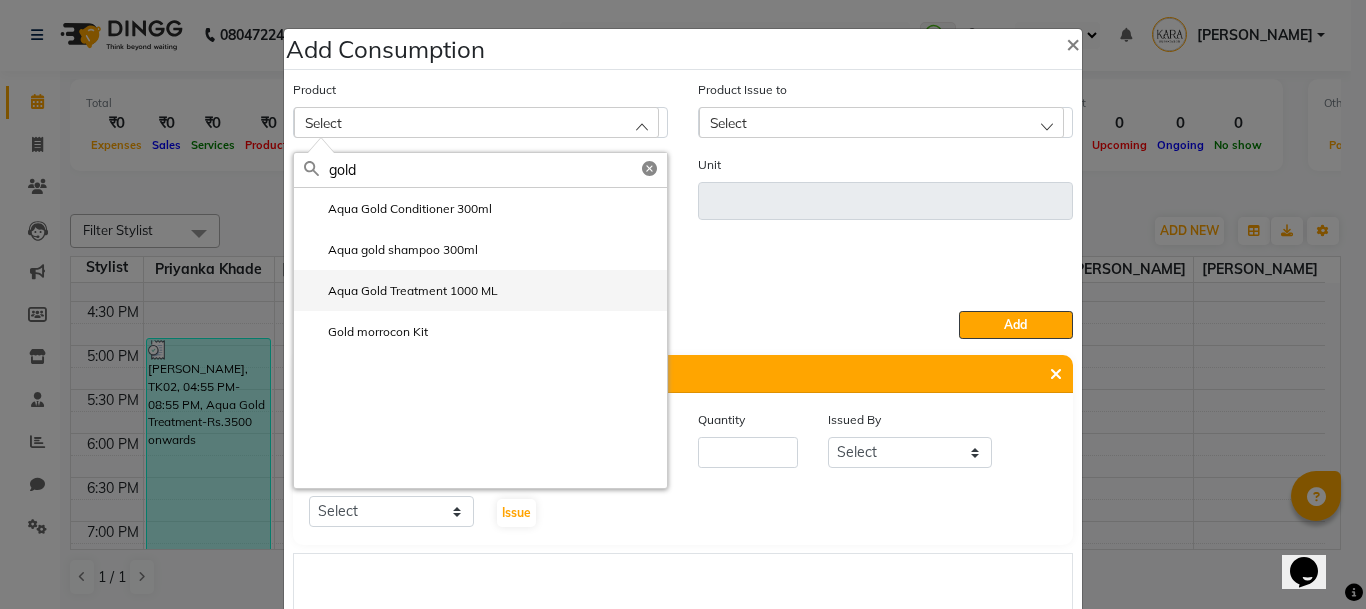 type on "gold" 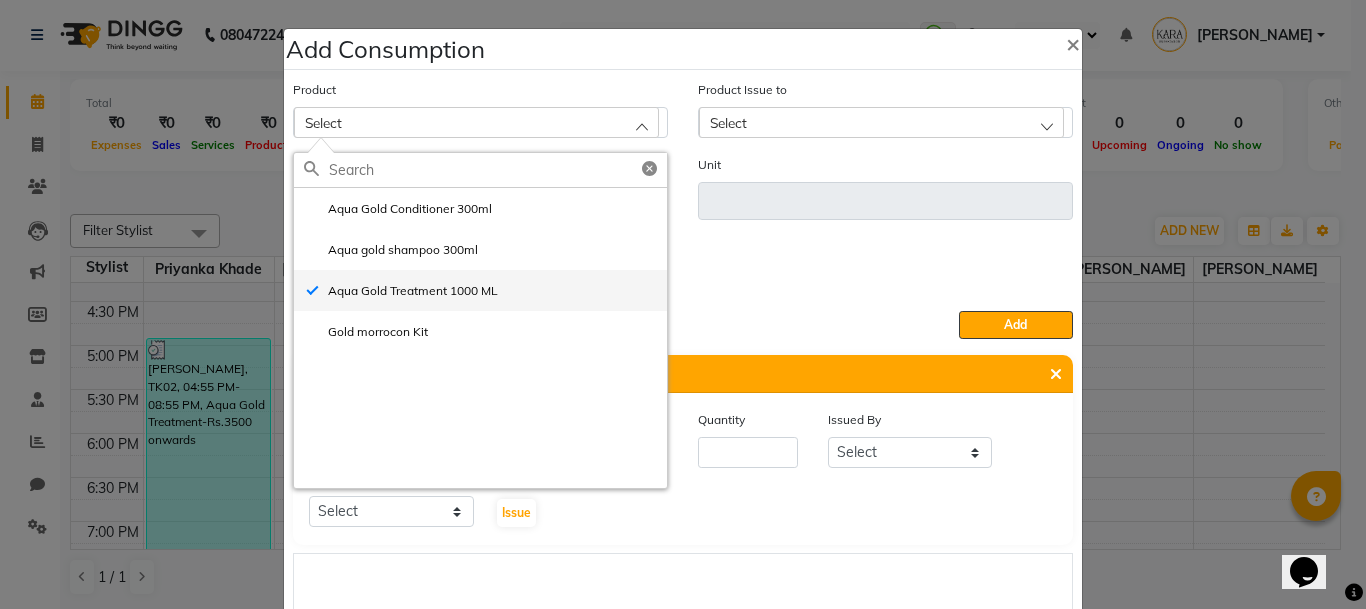 type on "ML" 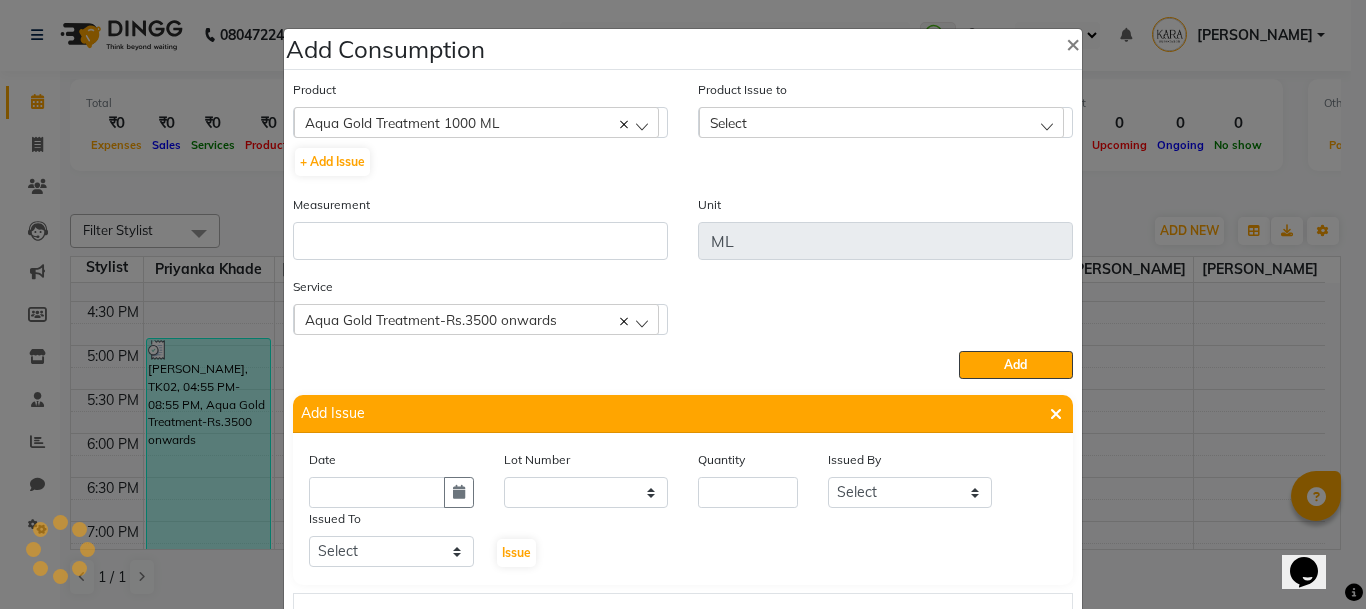 click on "Select" 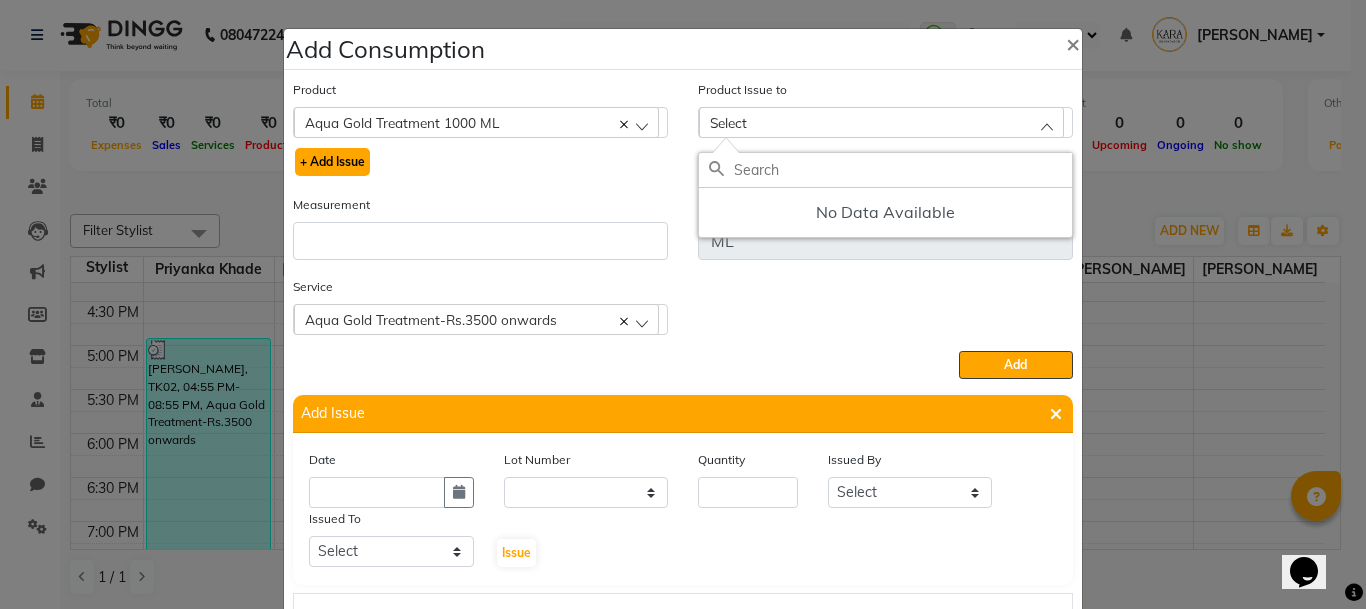 click on "+ Add Issue" 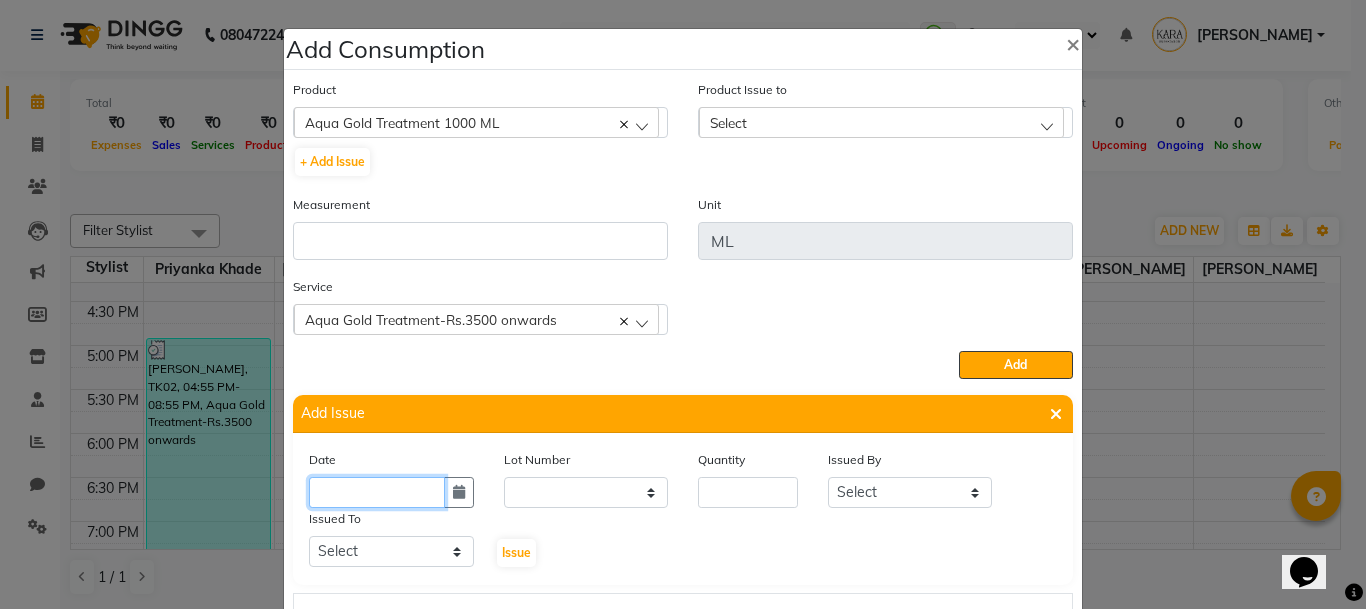 click 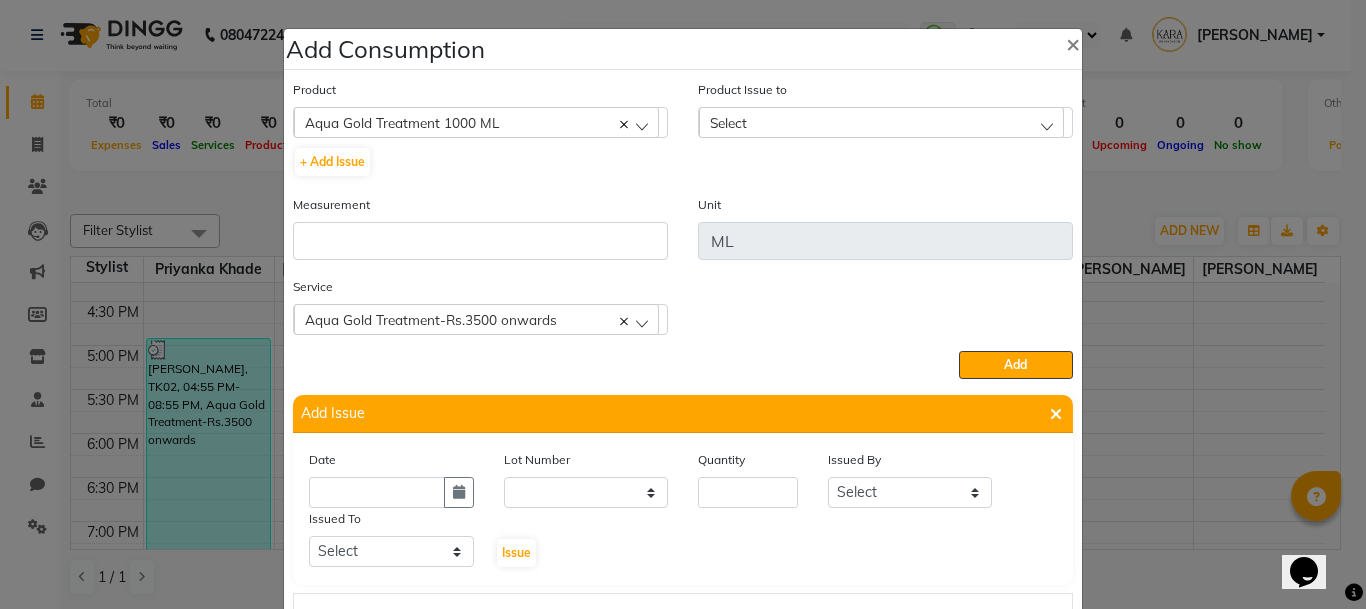select on "7" 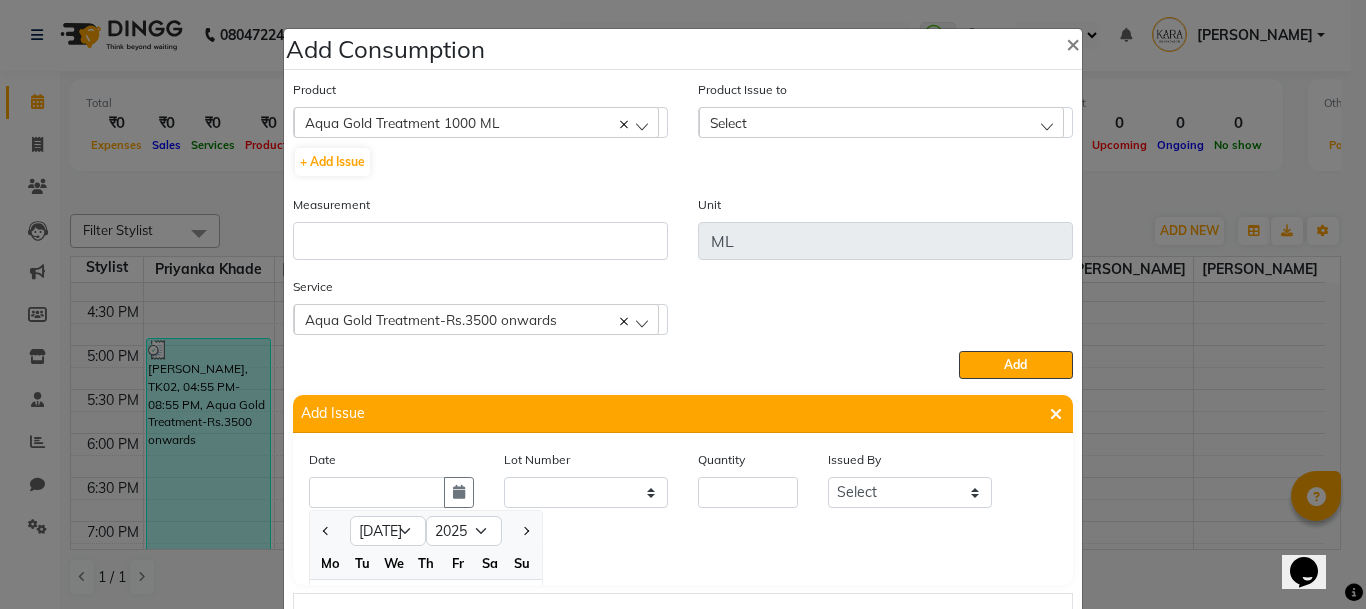scroll, scrollTop: 138, scrollLeft: 0, axis: vertical 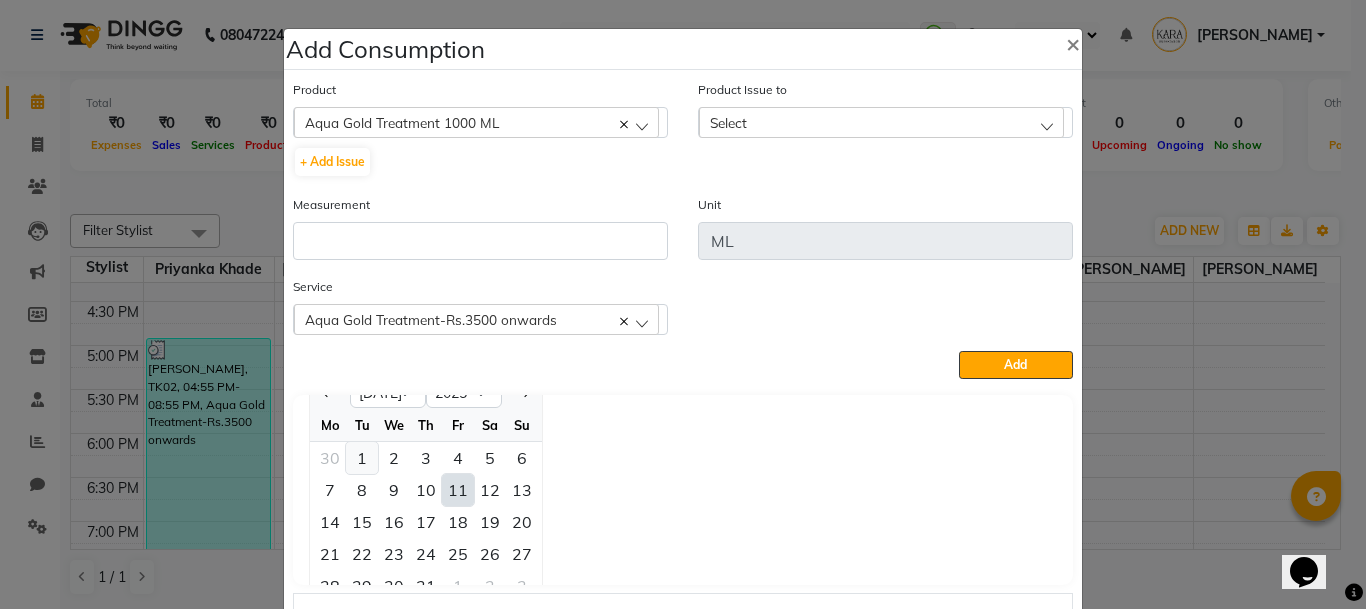 click on "1" 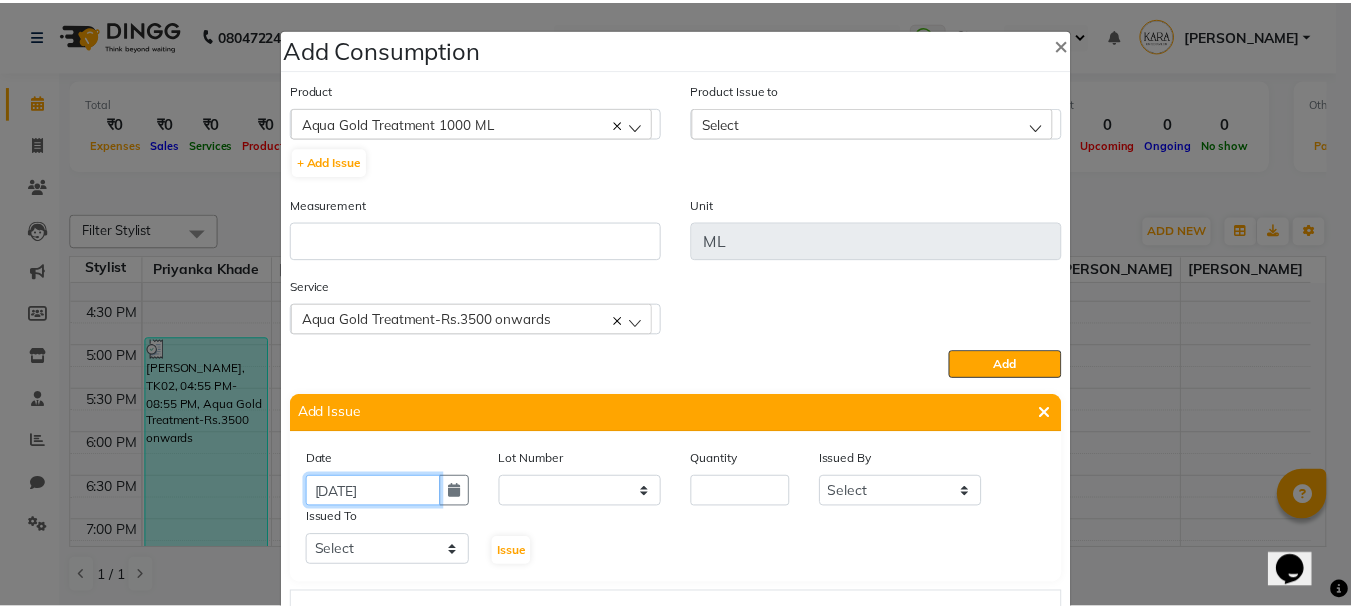 scroll, scrollTop: 0, scrollLeft: 0, axis: both 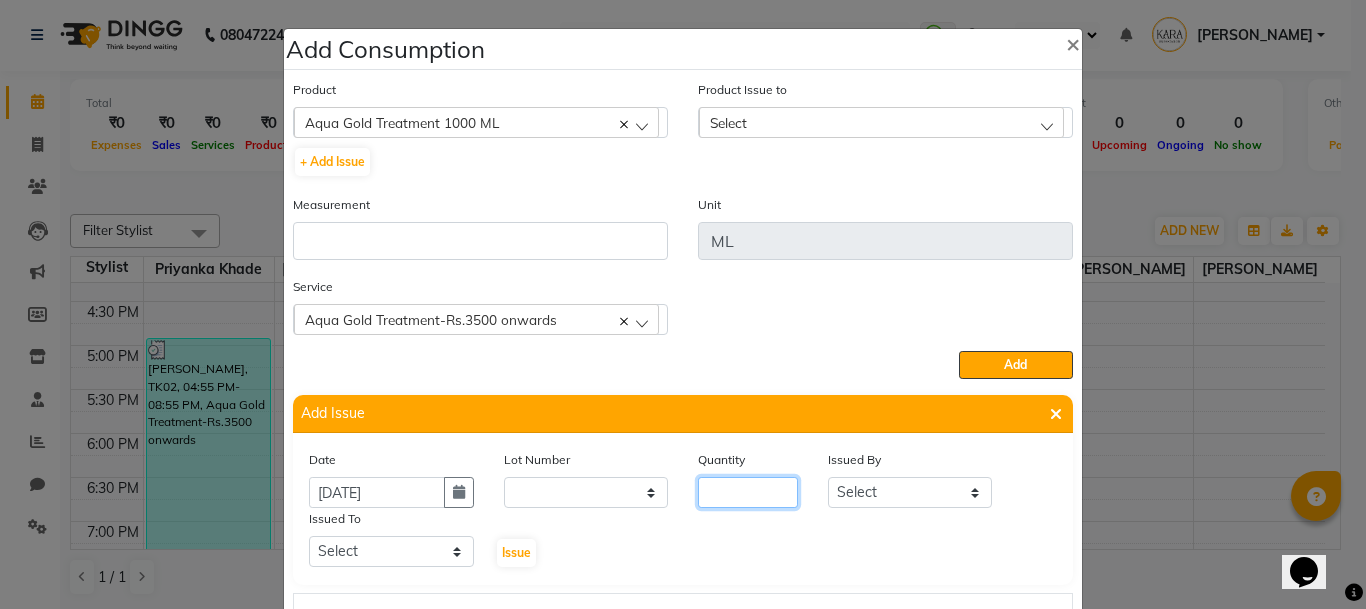 click 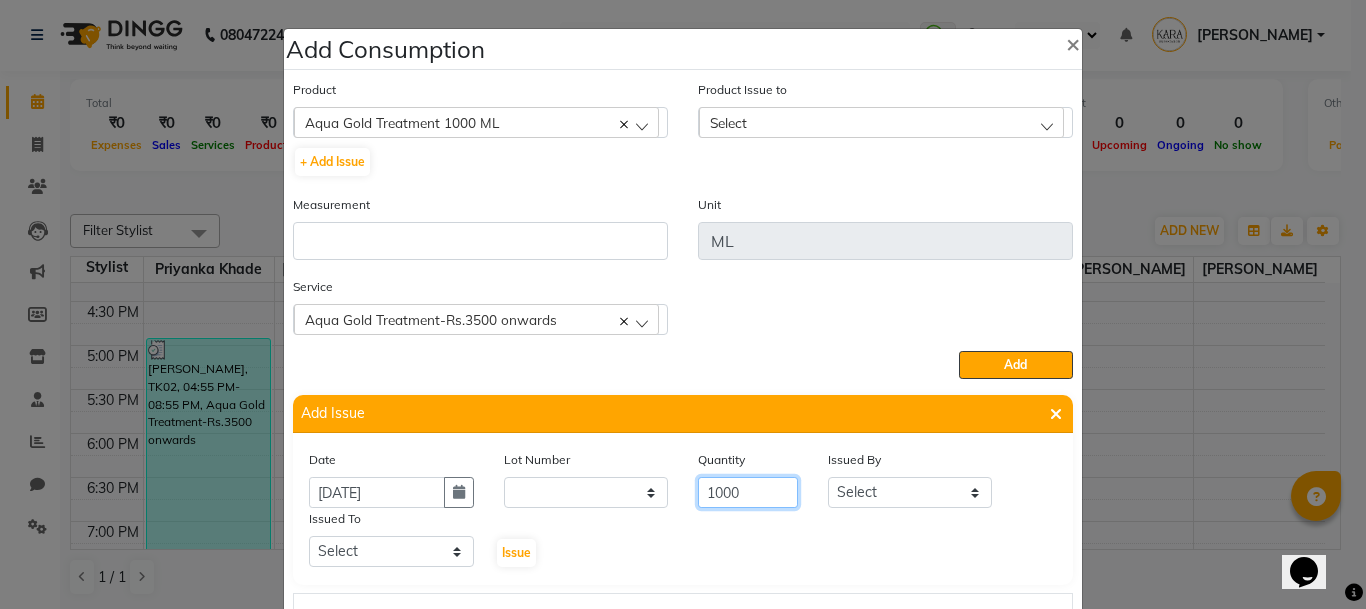 type on "1000" 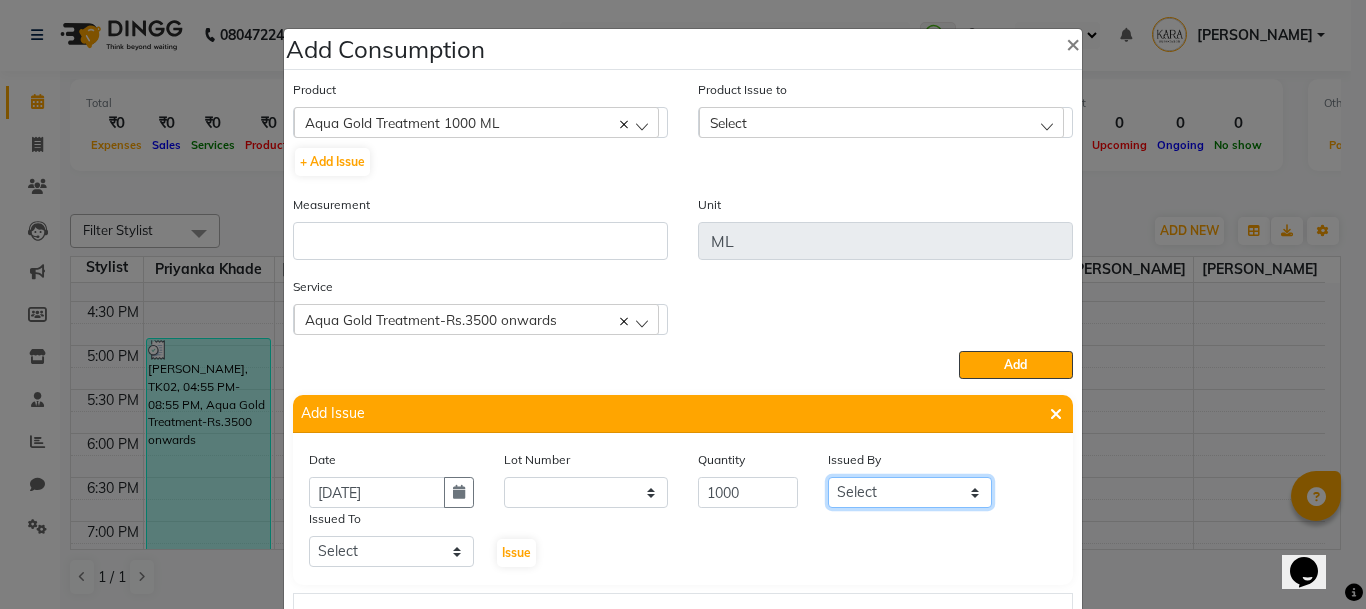 click on "Select [PERSON_NAME] [PERSON_NAME] Priyanka [PERSON_NAME] [PERSON_NAME]  [PERSON_NAME] [PERSON_NAME]  [PERSON_NAME]" 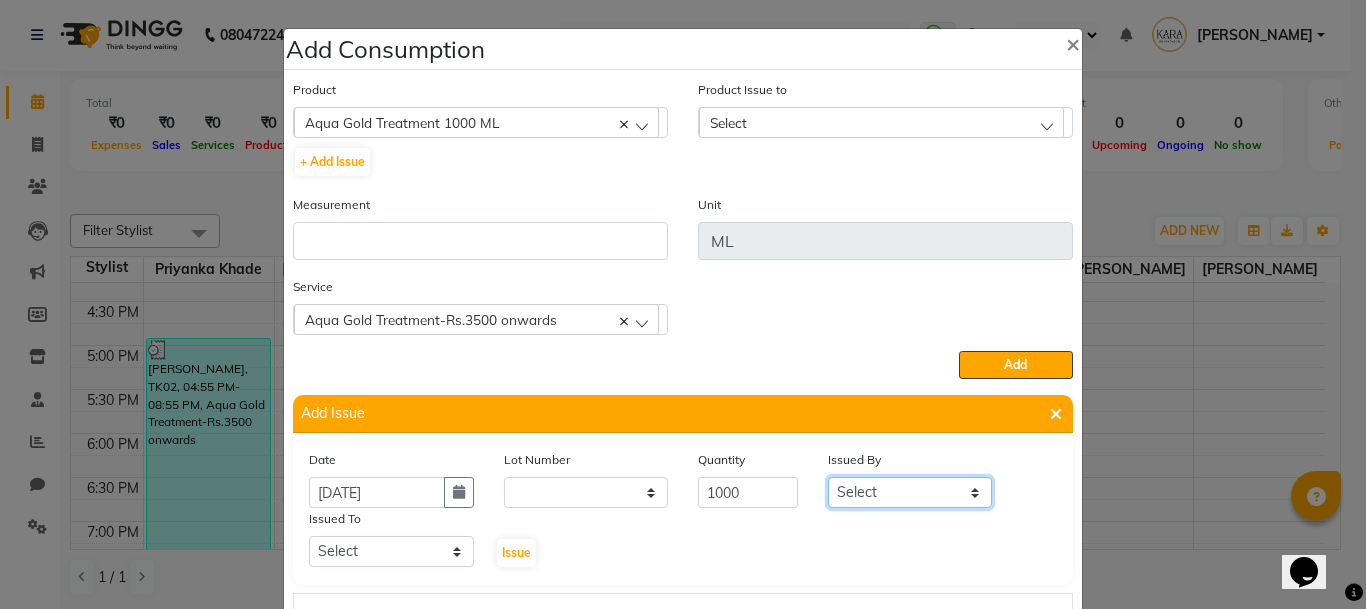 select on "84509" 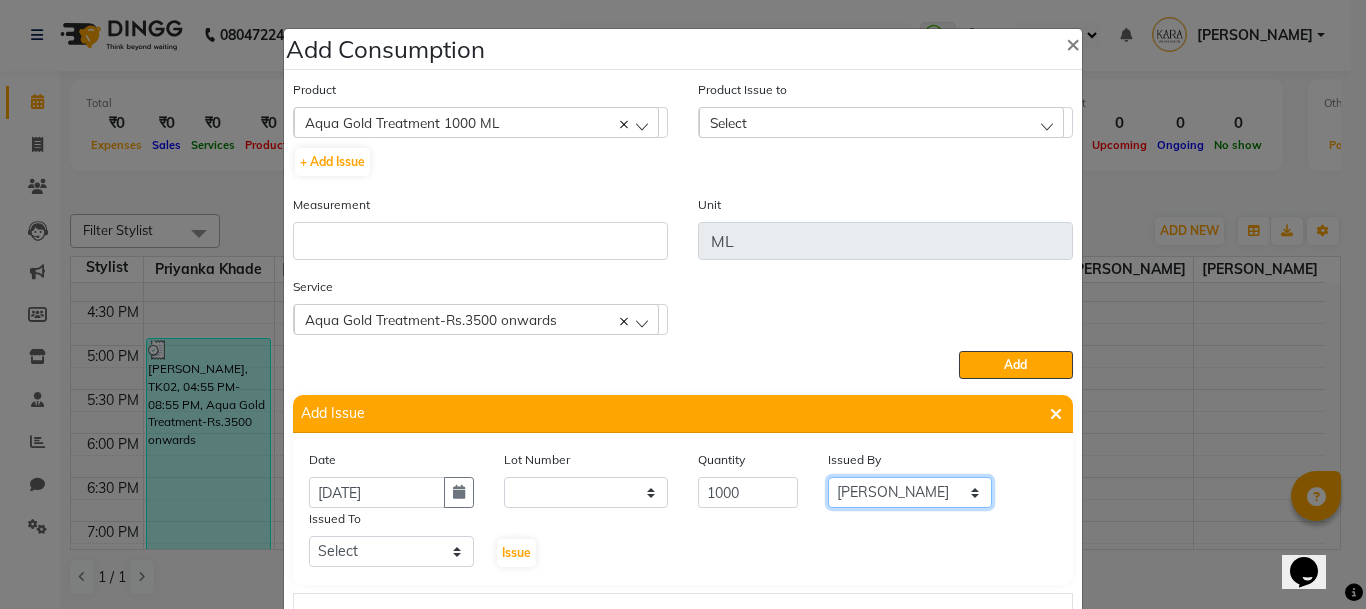 click on "Select [PERSON_NAME] [PERSON_NAME] Priyanka [PERSON_NAME] [PERSON_NAME]  [PERSON_NAME] [PERSON_NAME]  [PERSON_NAME]" 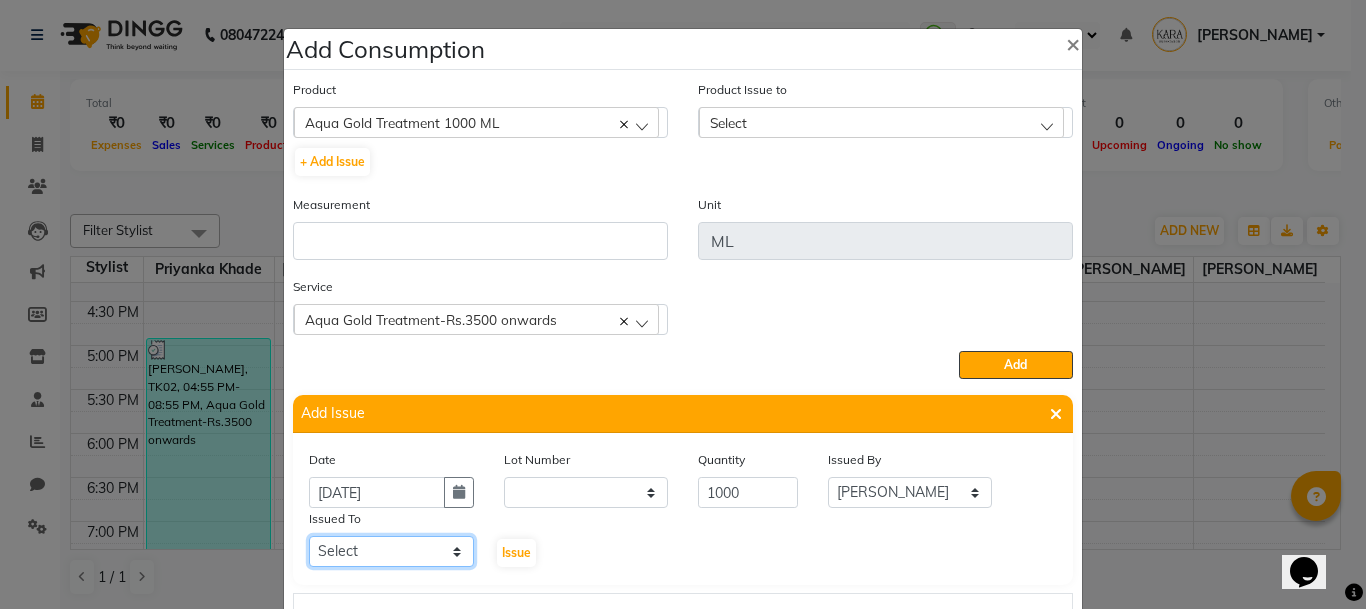 click on "Select [PERSON_NAME] [PERSON_NAME] Priyanka [PERSON_NAME] [PERSON_NAME]  [PERSON_NAME] [PERSON_NAME]  [PERSON_NAME]" 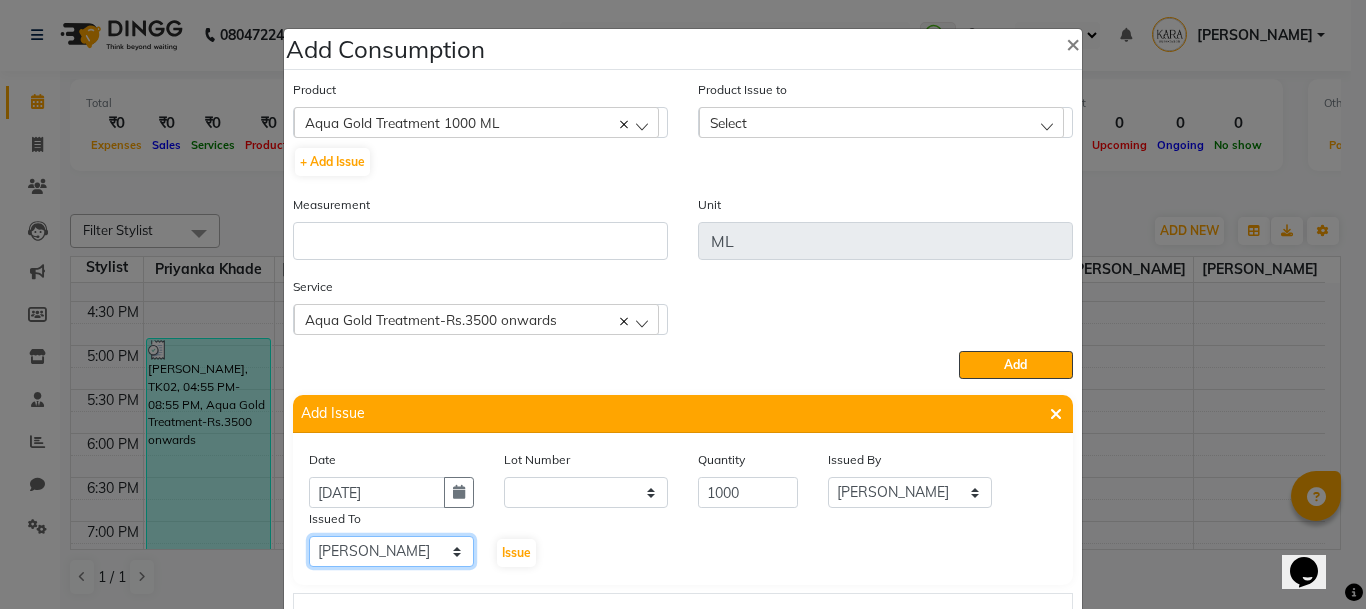click on "Select [PERSON_NAME] [PERSON_NAME] Priyanka [PERSON_NAME] [PERSON_NAME]  [PERSON_NAME] [PERSON_NAME]  [PERSON_NAME]" 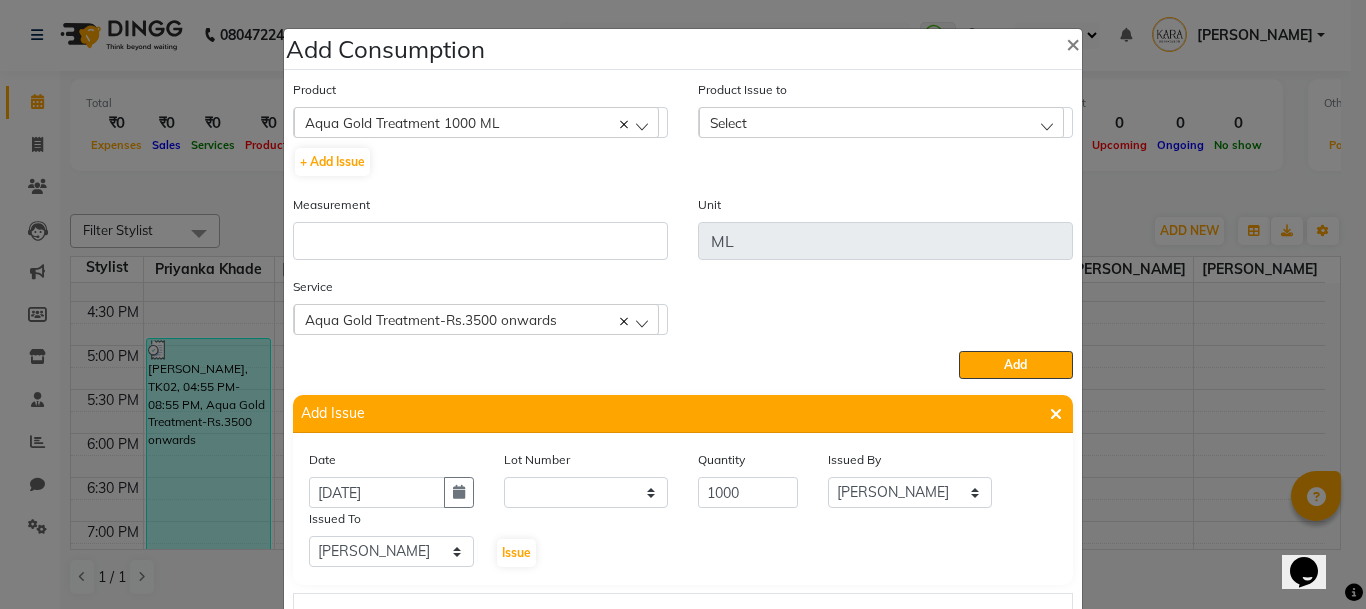 click on "Select" 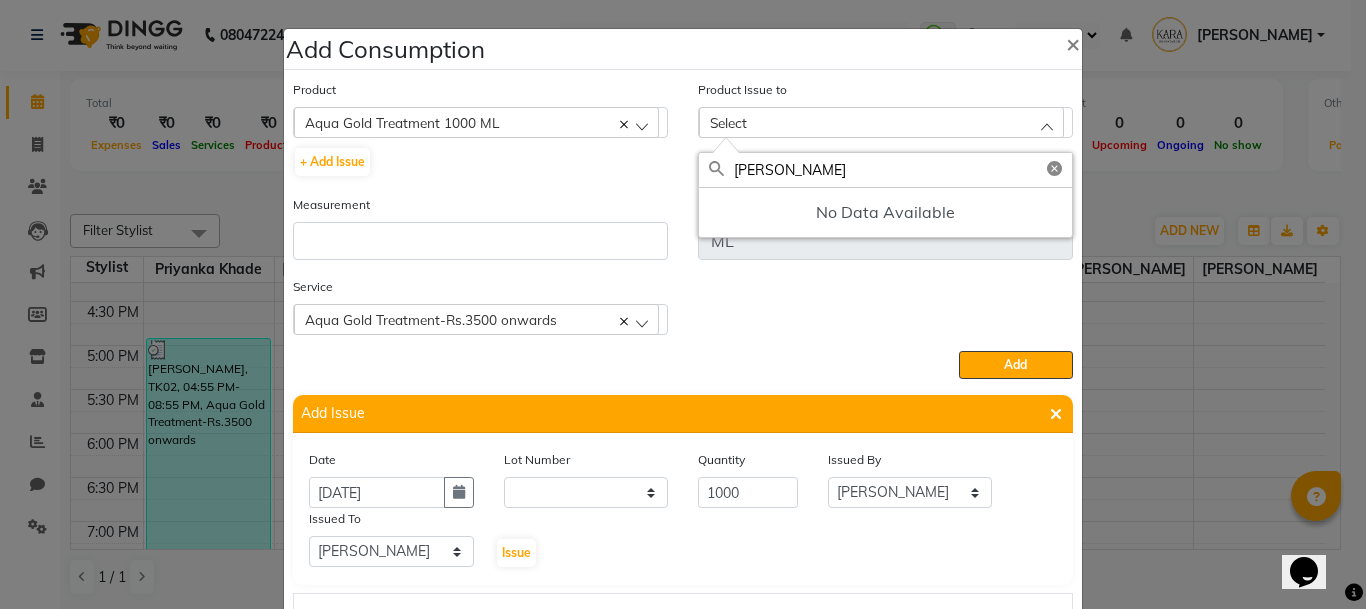 type on "[PERSON_NAME]" 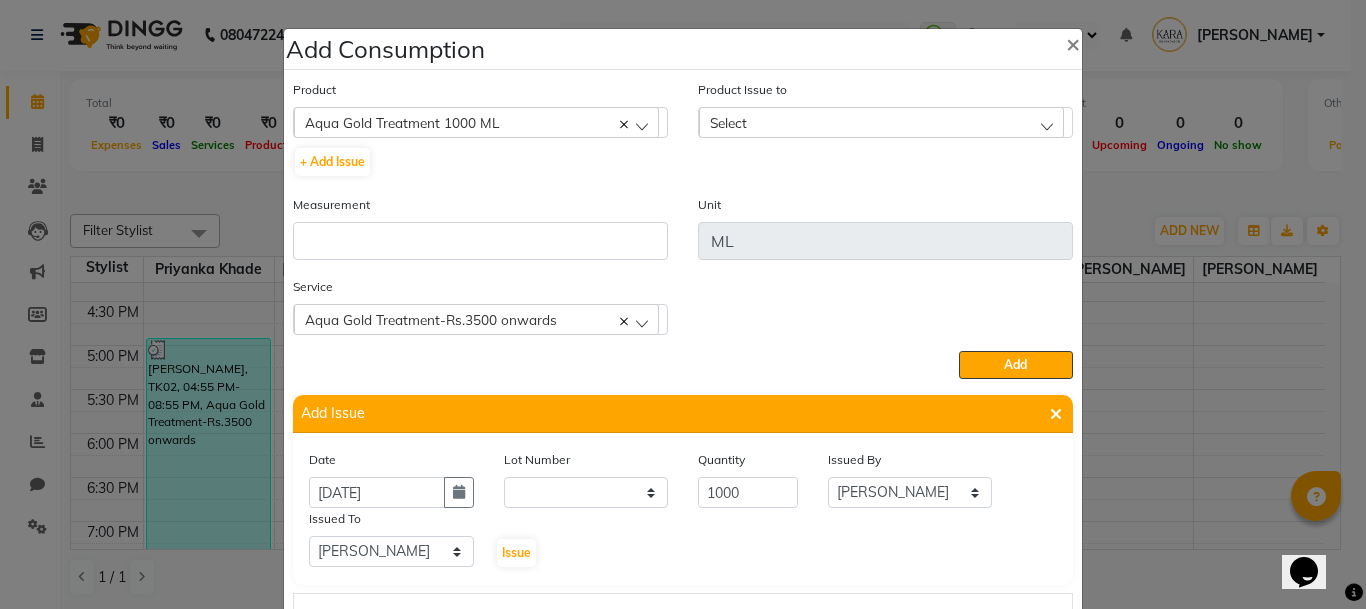click on "Select" 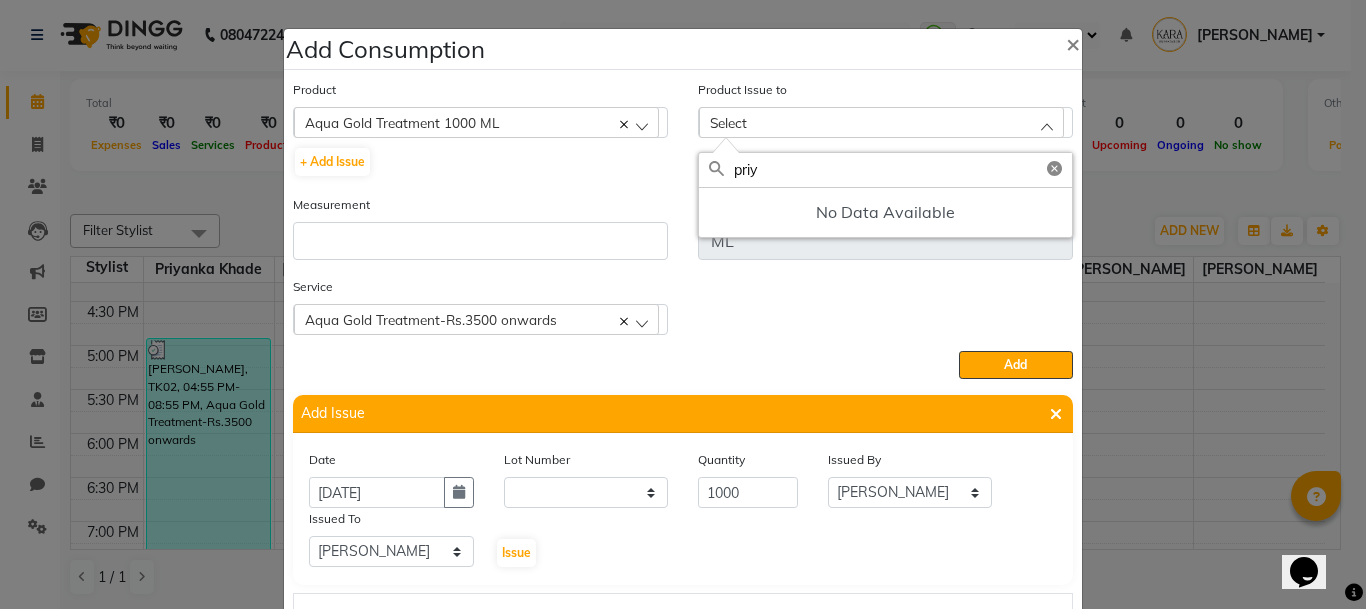 type on "priy" 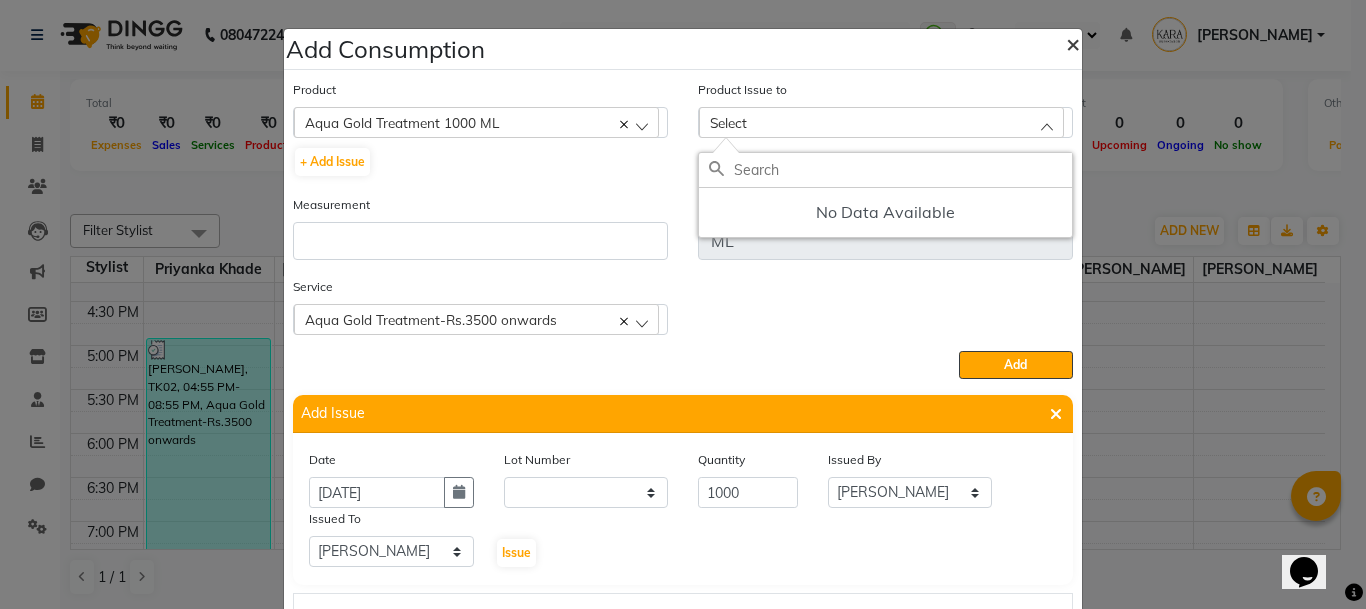 click on "×" 